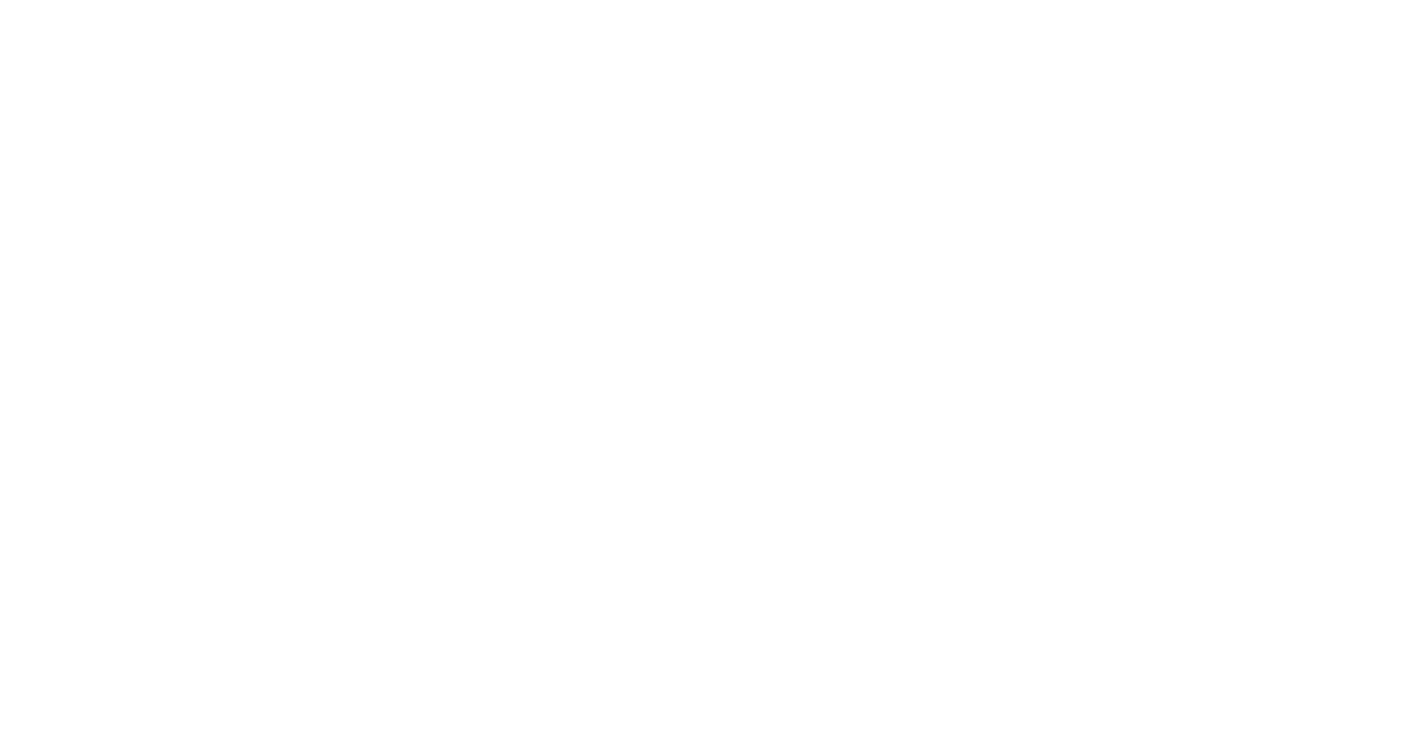 scroll, scrollTop: 0, scrollLeft: 0, axis: both 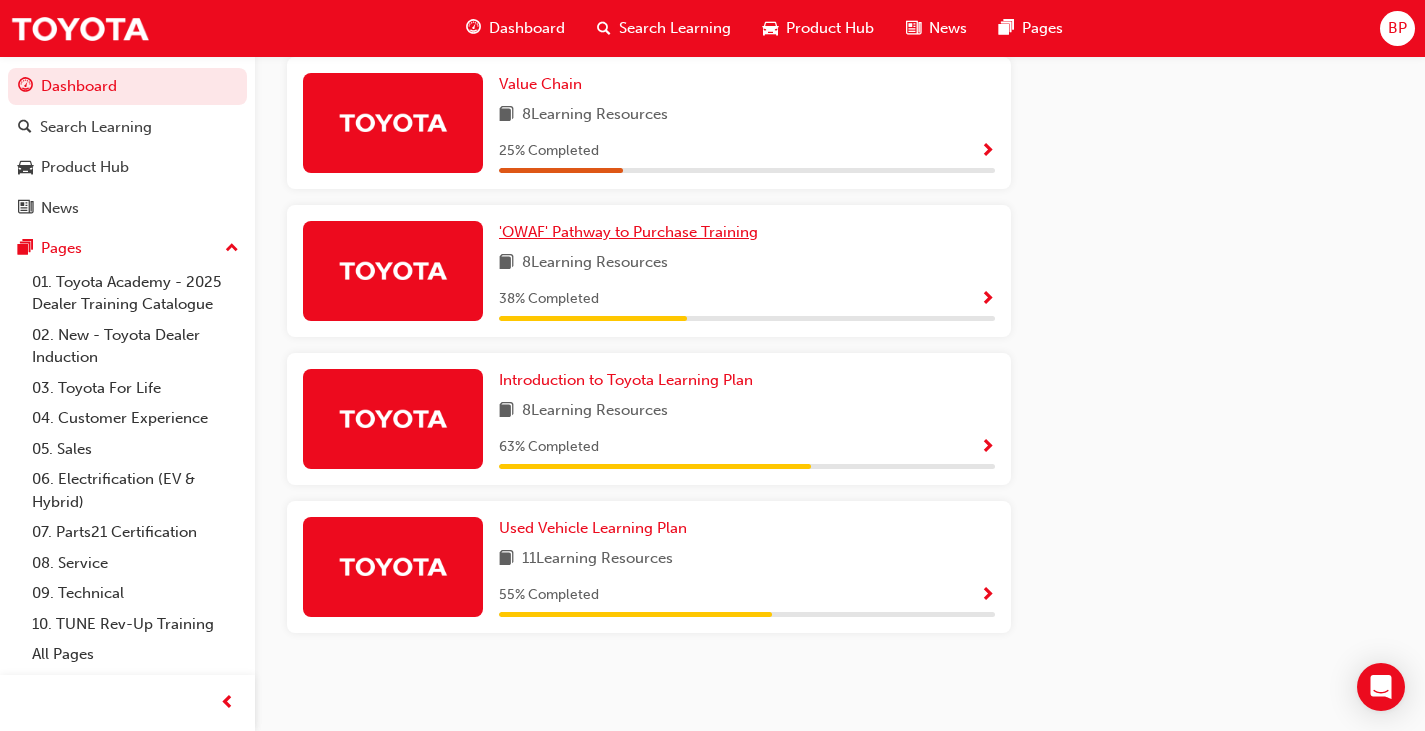 click on "'OWAF' Pathway to Purchase Training" at bounding box center (628, 232) 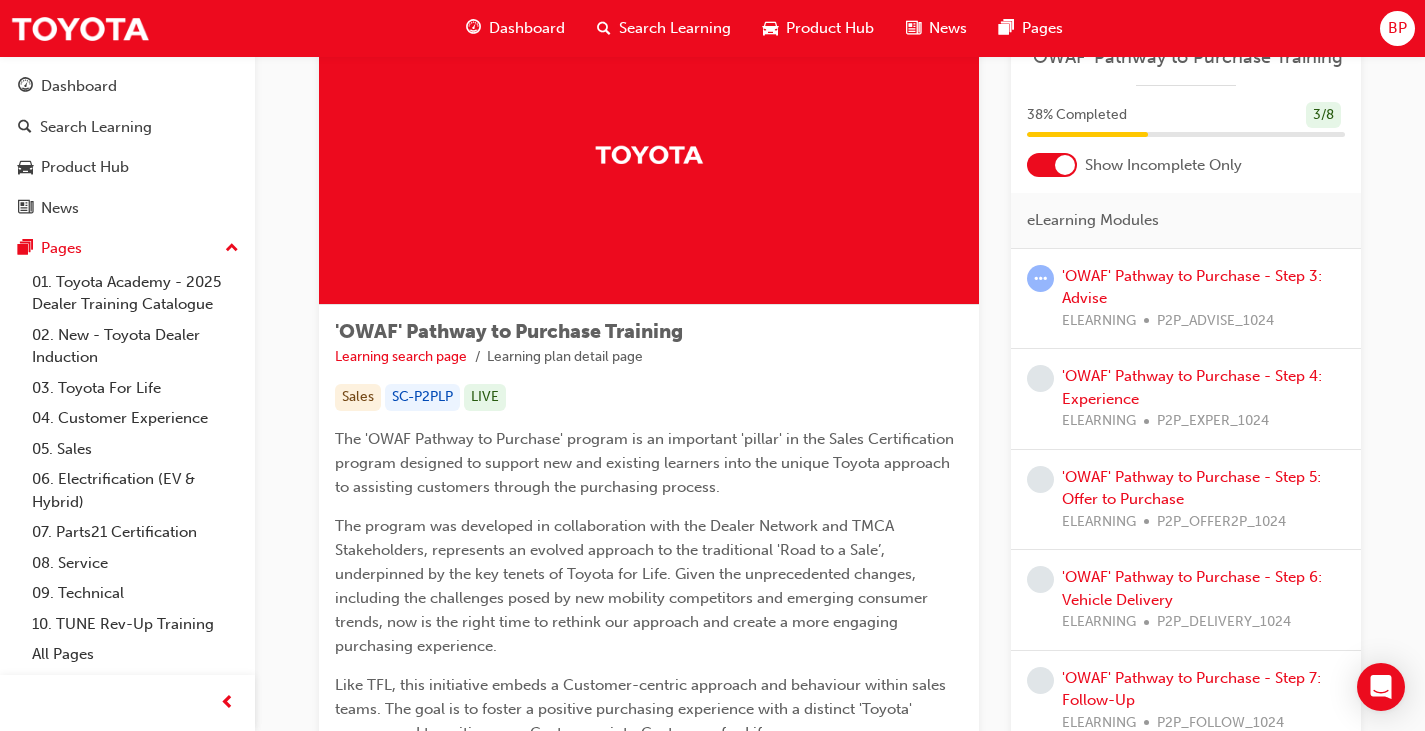 scroll, scrollTop: 100, scrollLeft: 0, axis: vertical 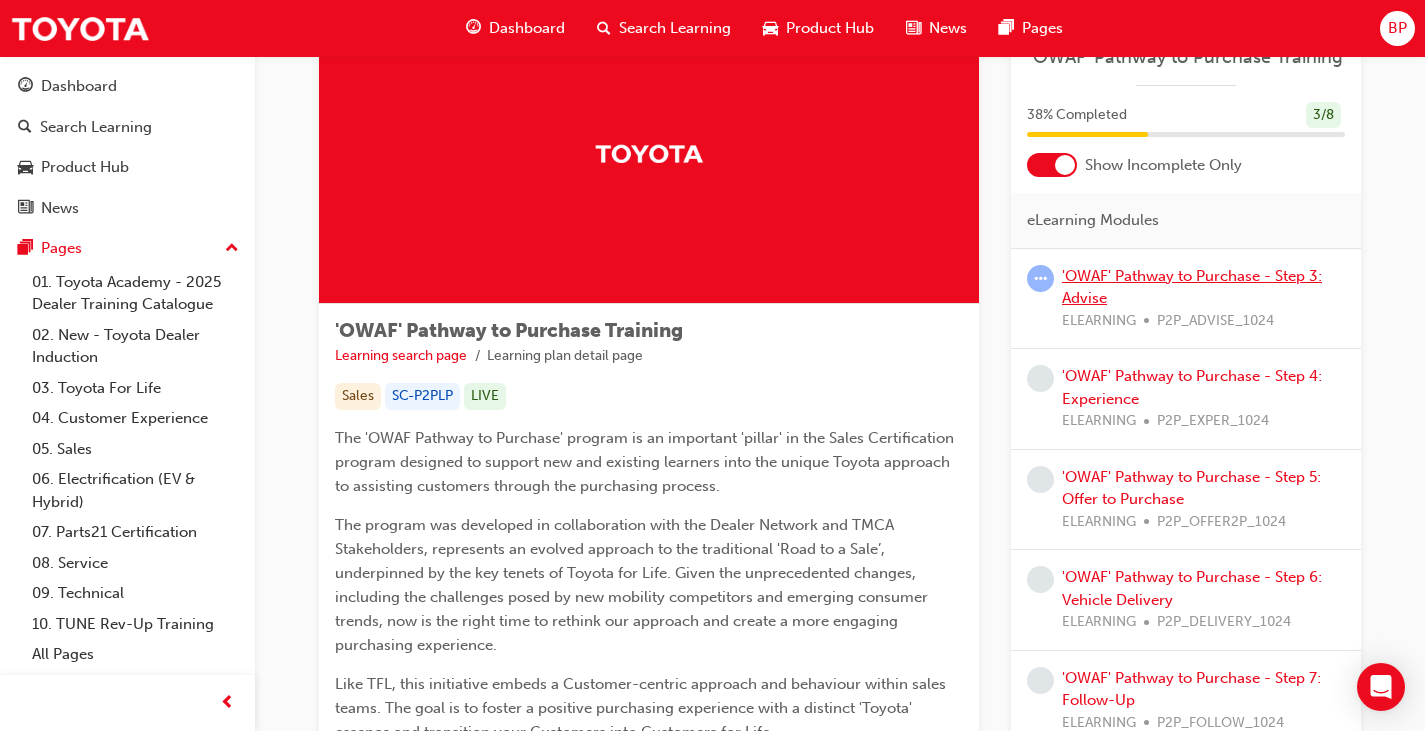 click on "'OWAF' Pathway to Purchase - Step 3: Advise" at bounding box center (1192, 287) 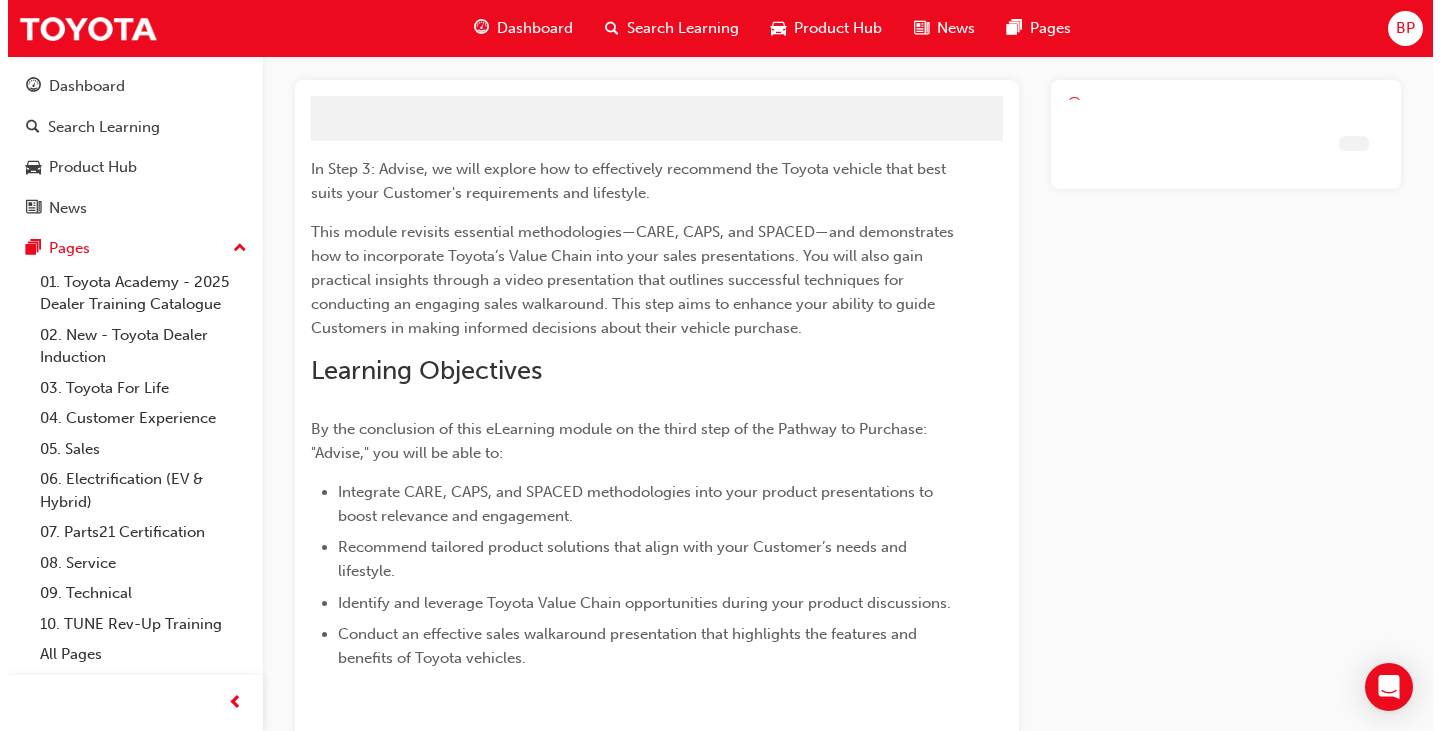 scroll, scrollTop: 0, scrollLeft: 0, axis: both 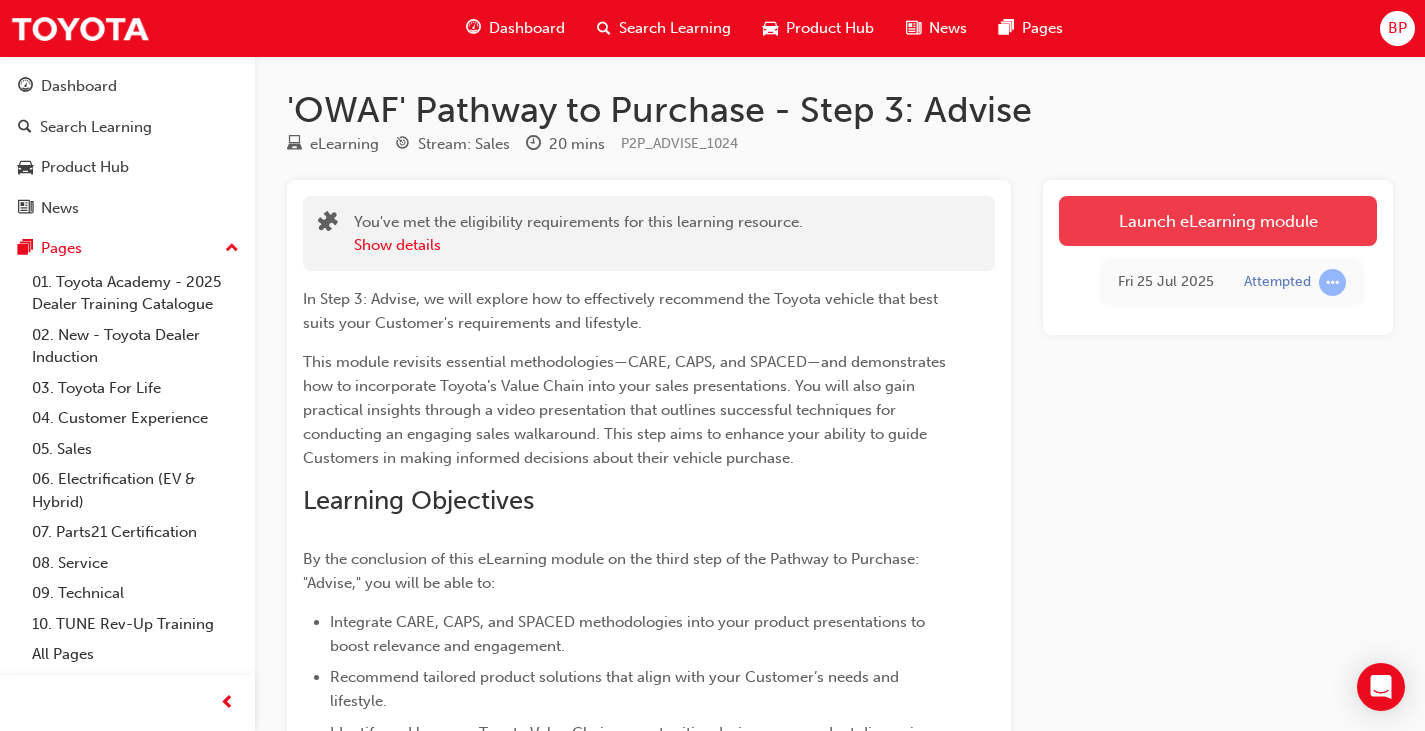 click on "Launch eLearning module" at bounding box center [1218, 221] 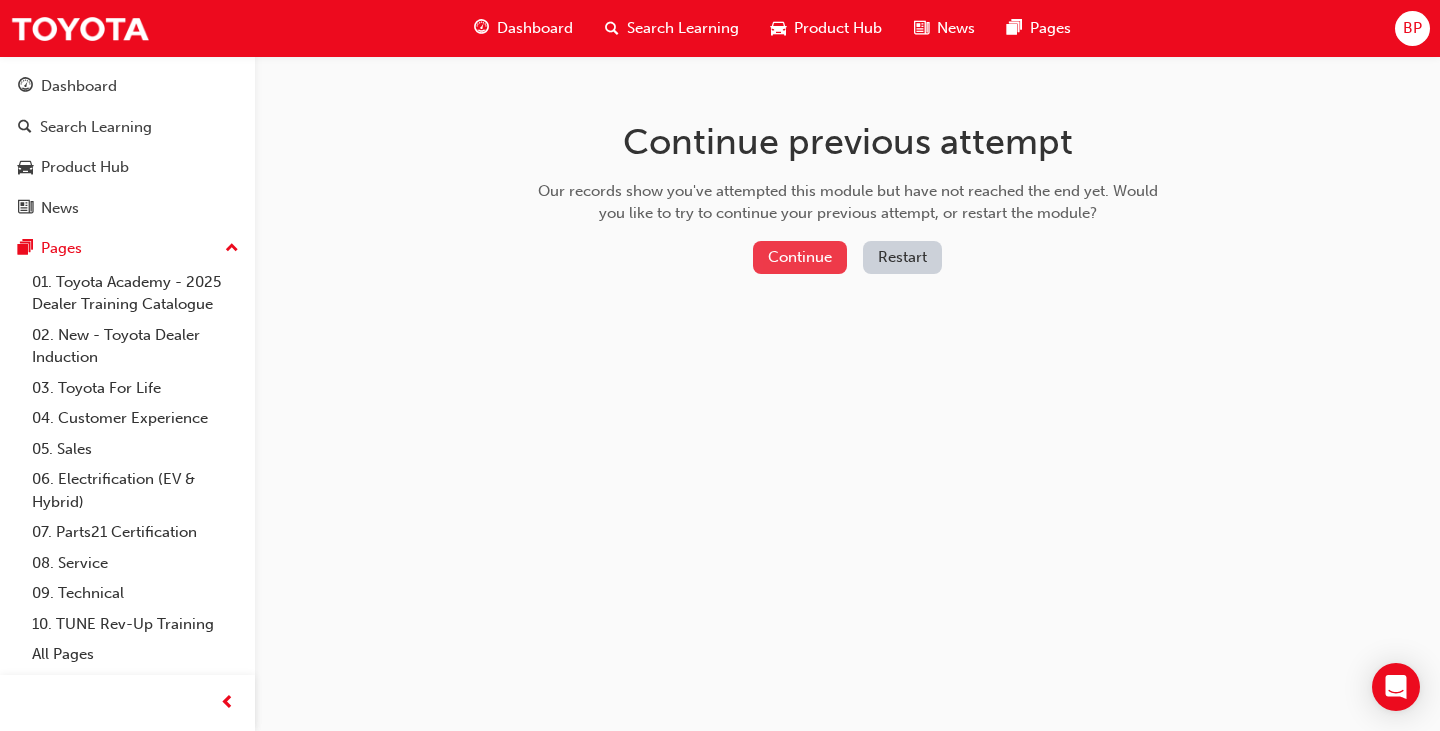 click on "Continue" at bounding box center (800, 257) 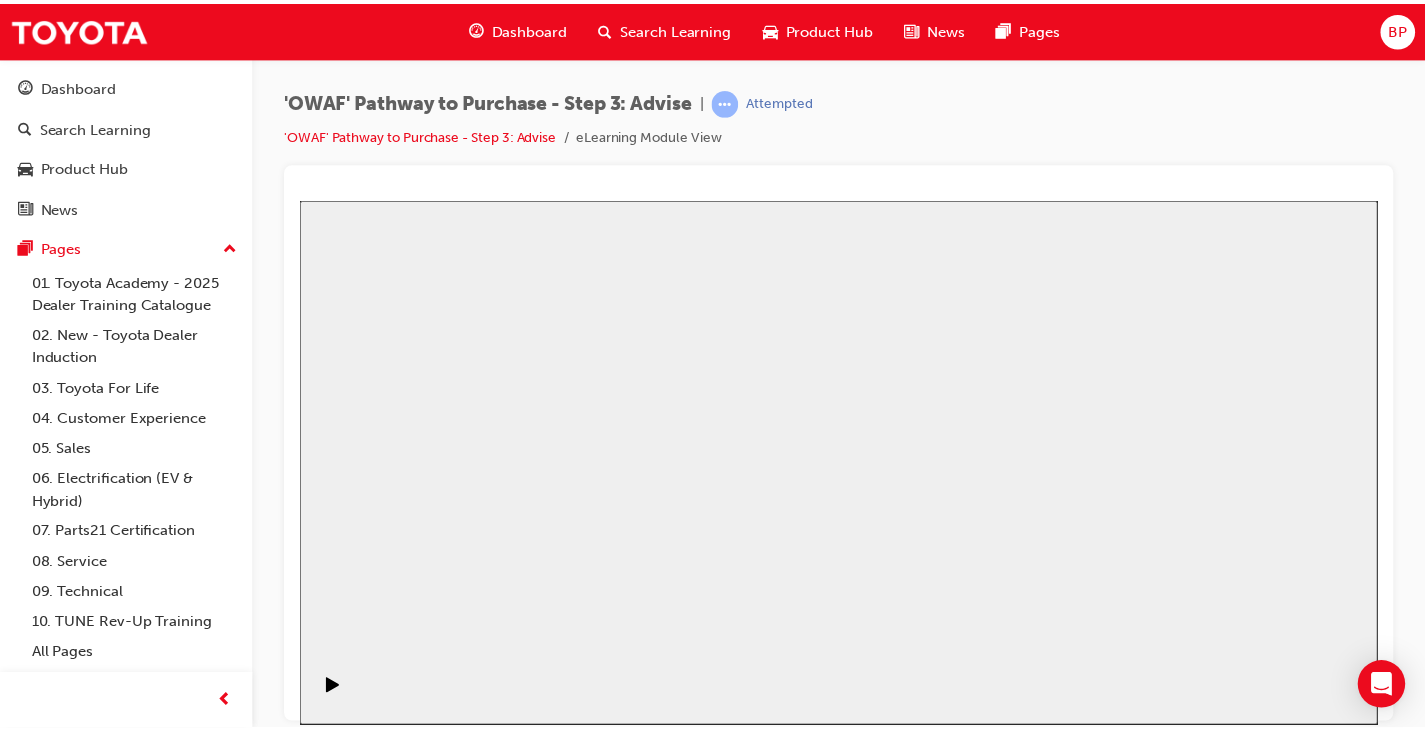 scroll, scrollTop: 0, scrollLeft: 0, axis: both 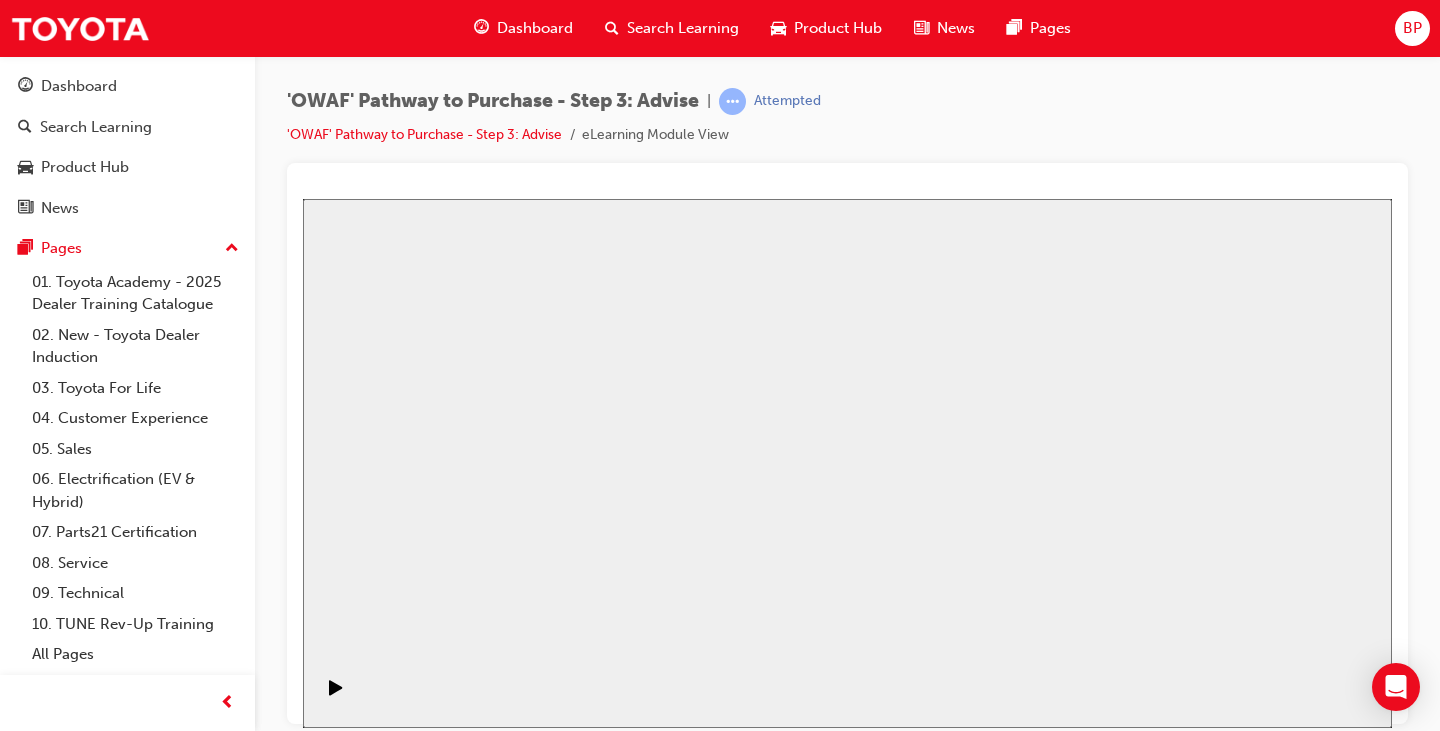 click on "Resume" at bounding box center (341, 2534) 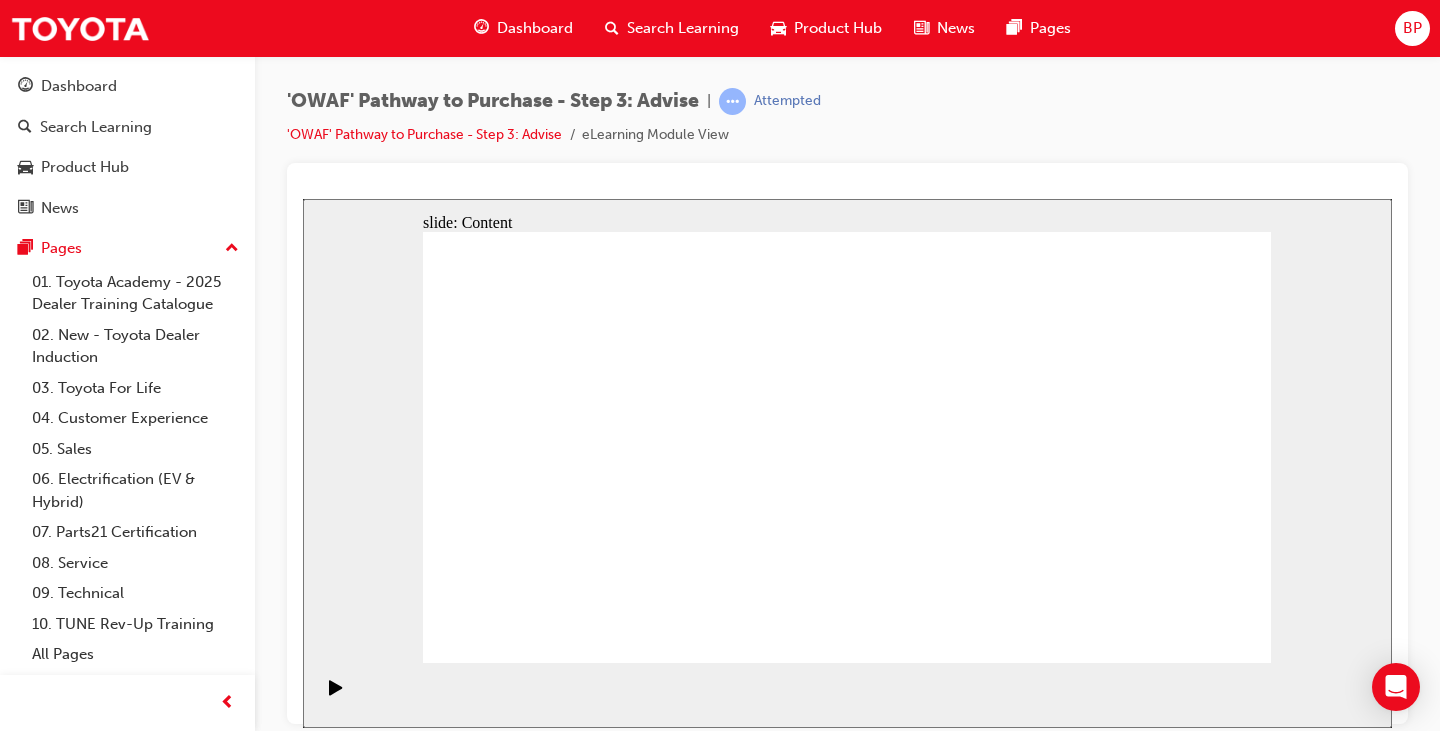 click at bounding box center (847, 1404) 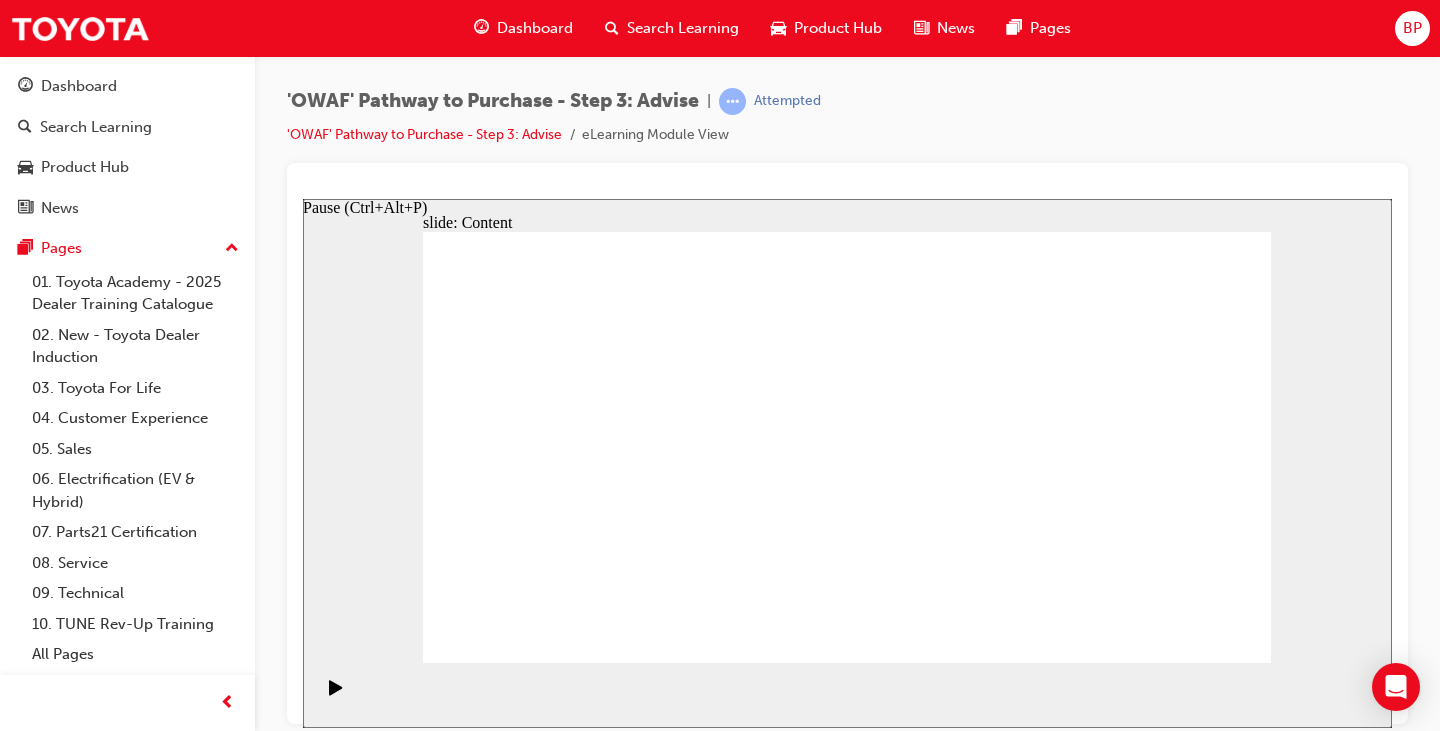 click 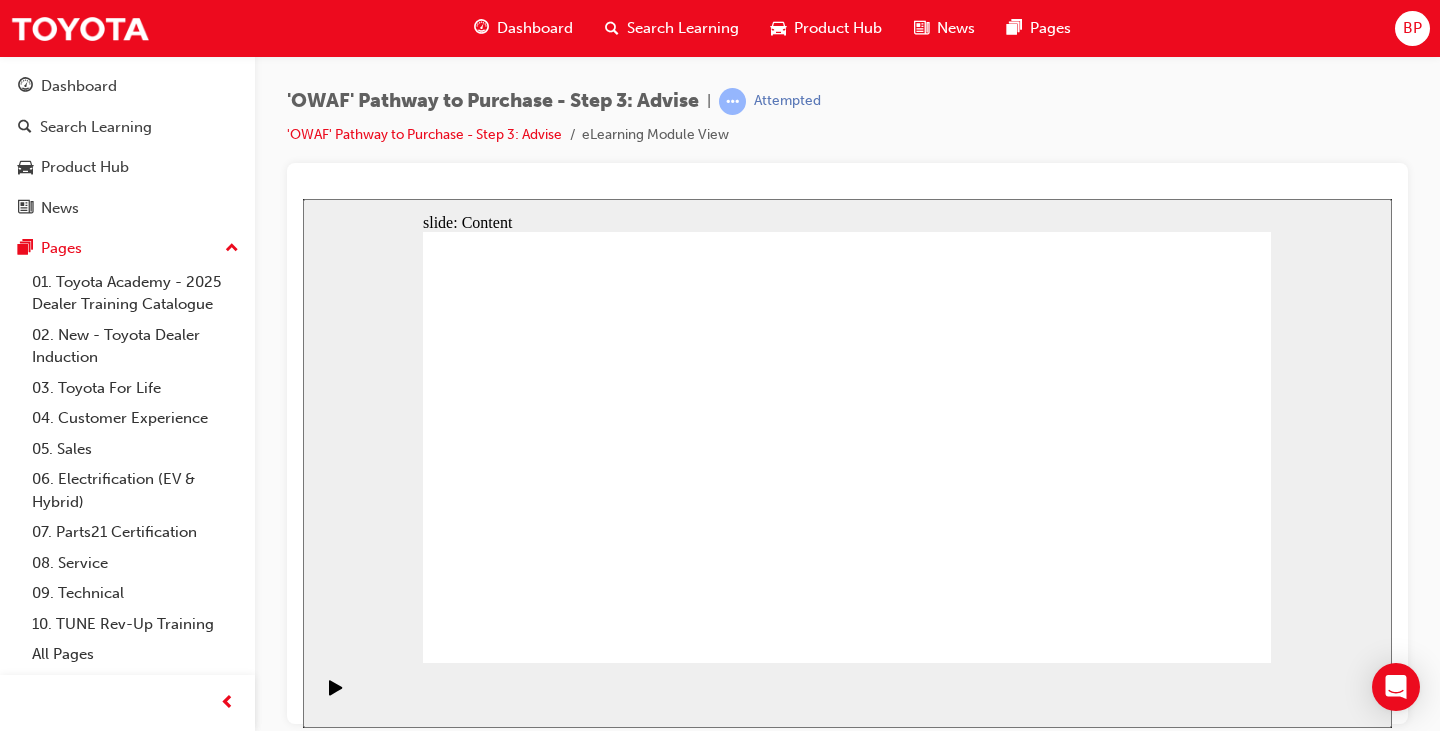 click at bounding box center (847, 1404) 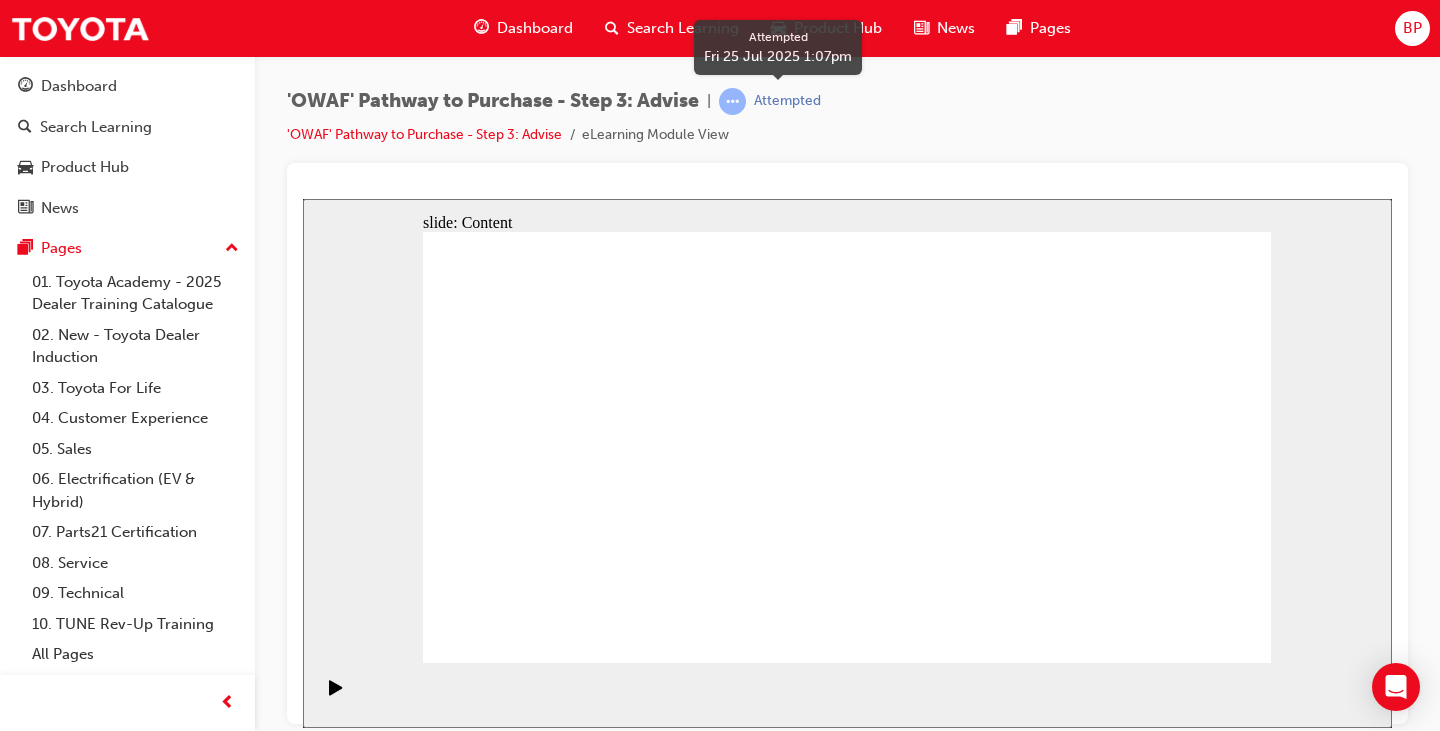 click on "Attempted" at bounding box center [787, 101] 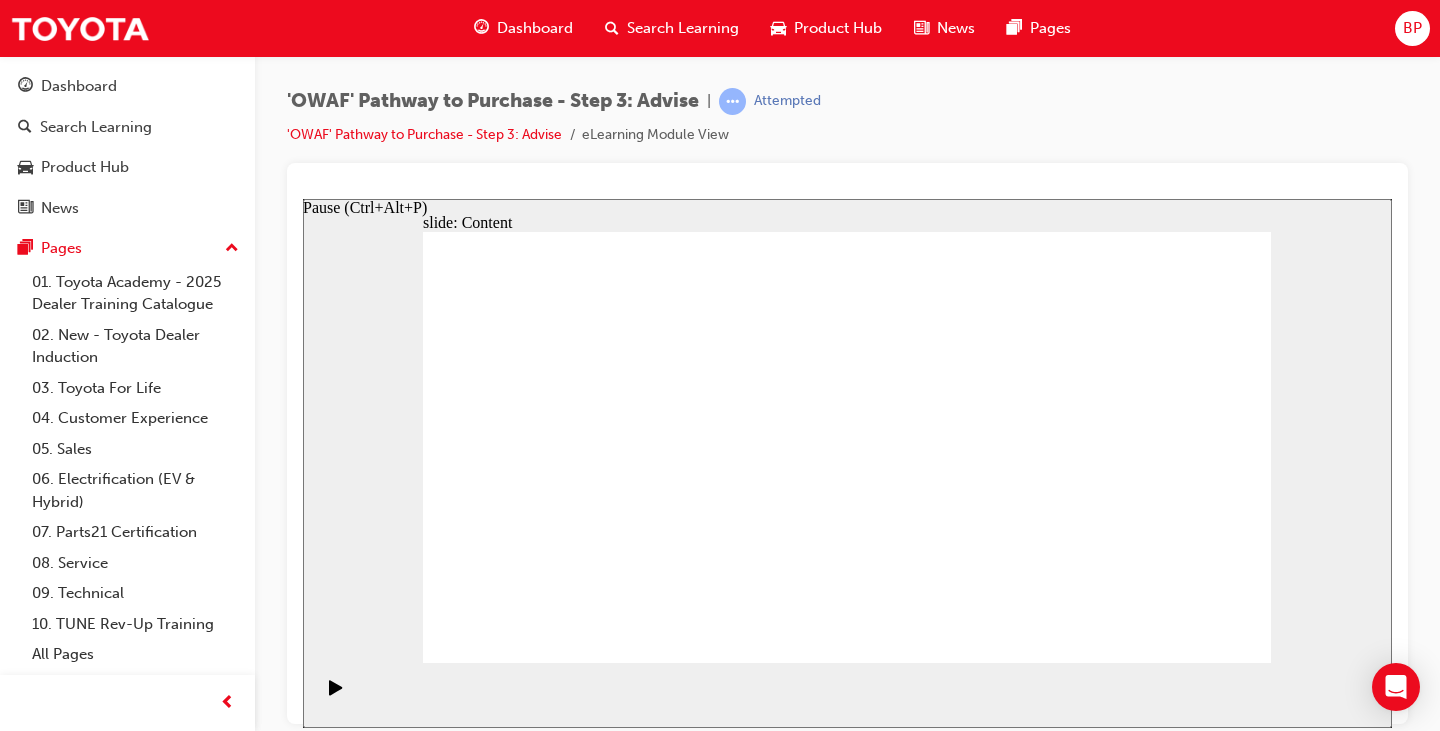 click 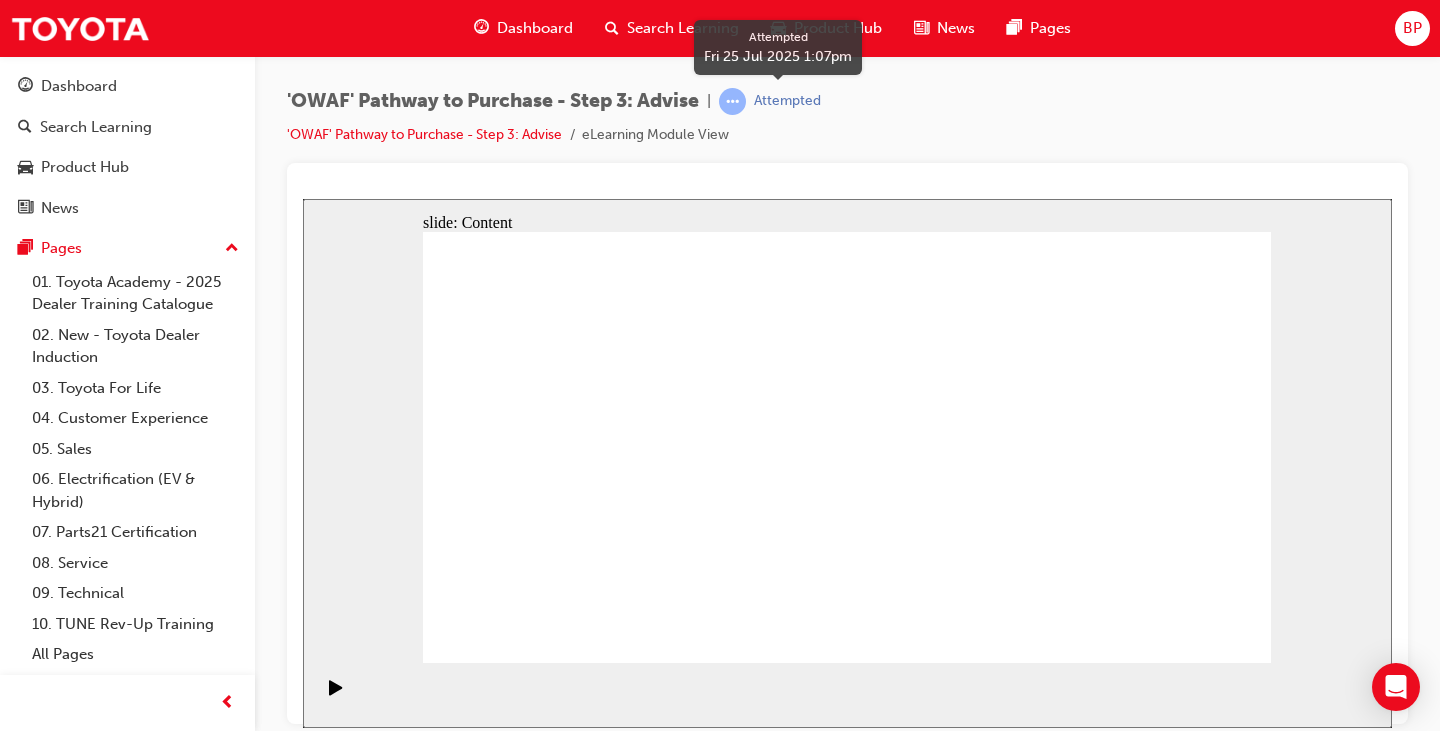 click at bounding box center (732, 101) 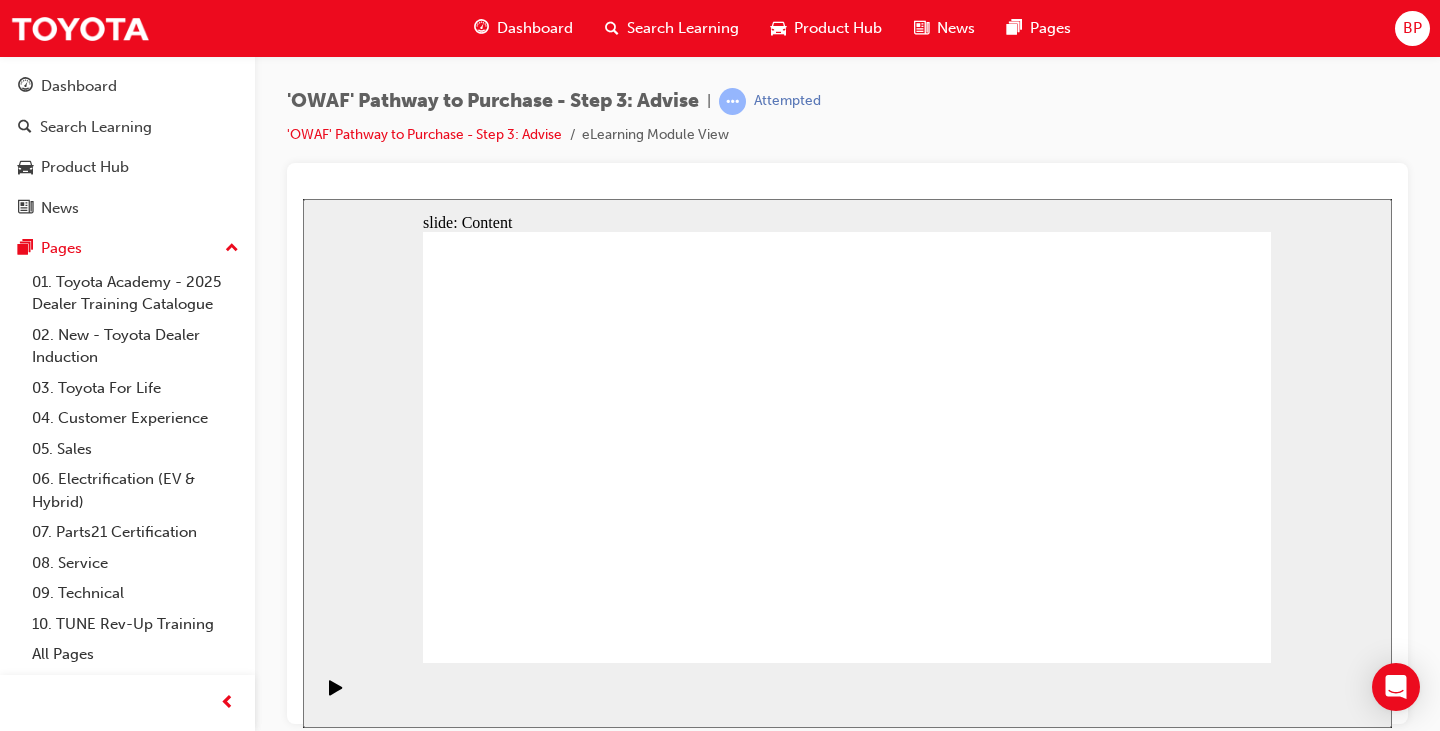 click at bounding box center (847, 1404) 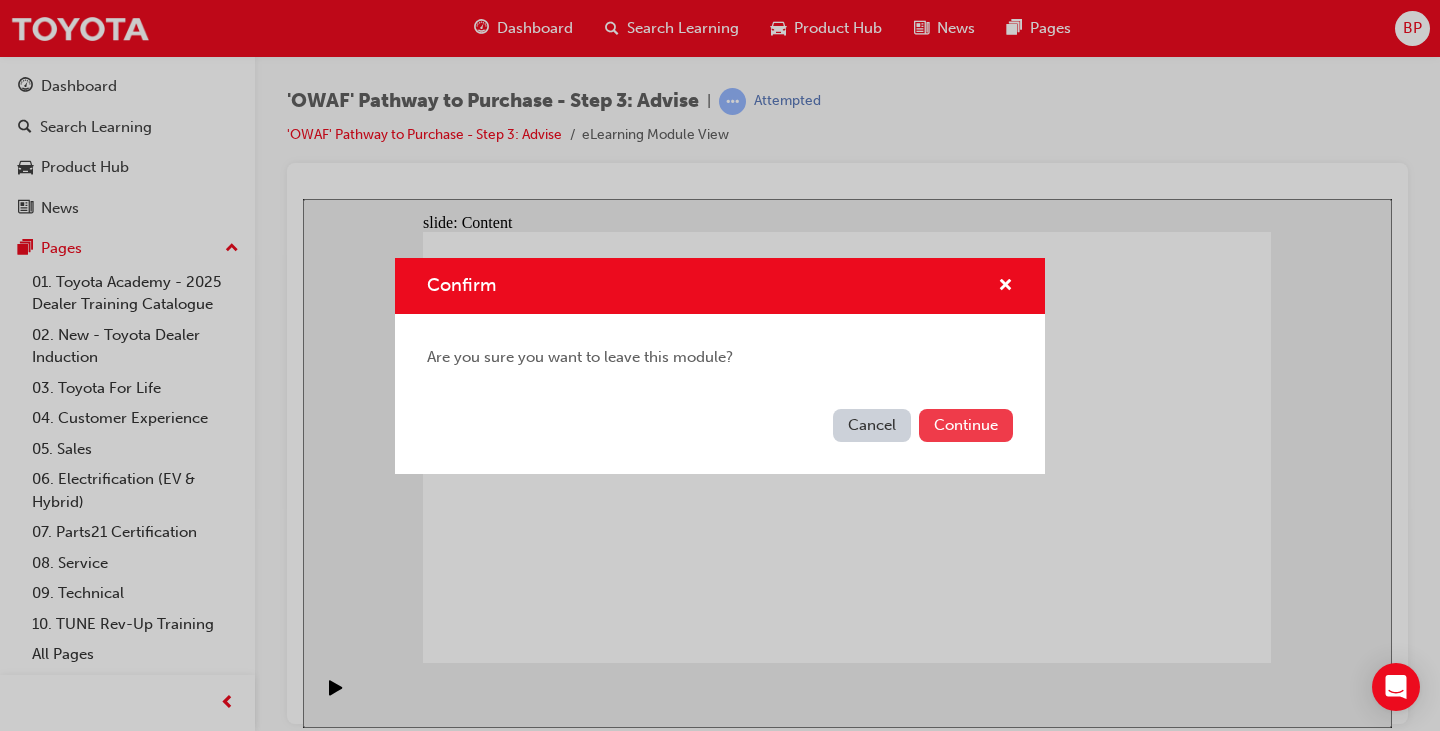 click on "Continue" at bounding box center (966, 425) 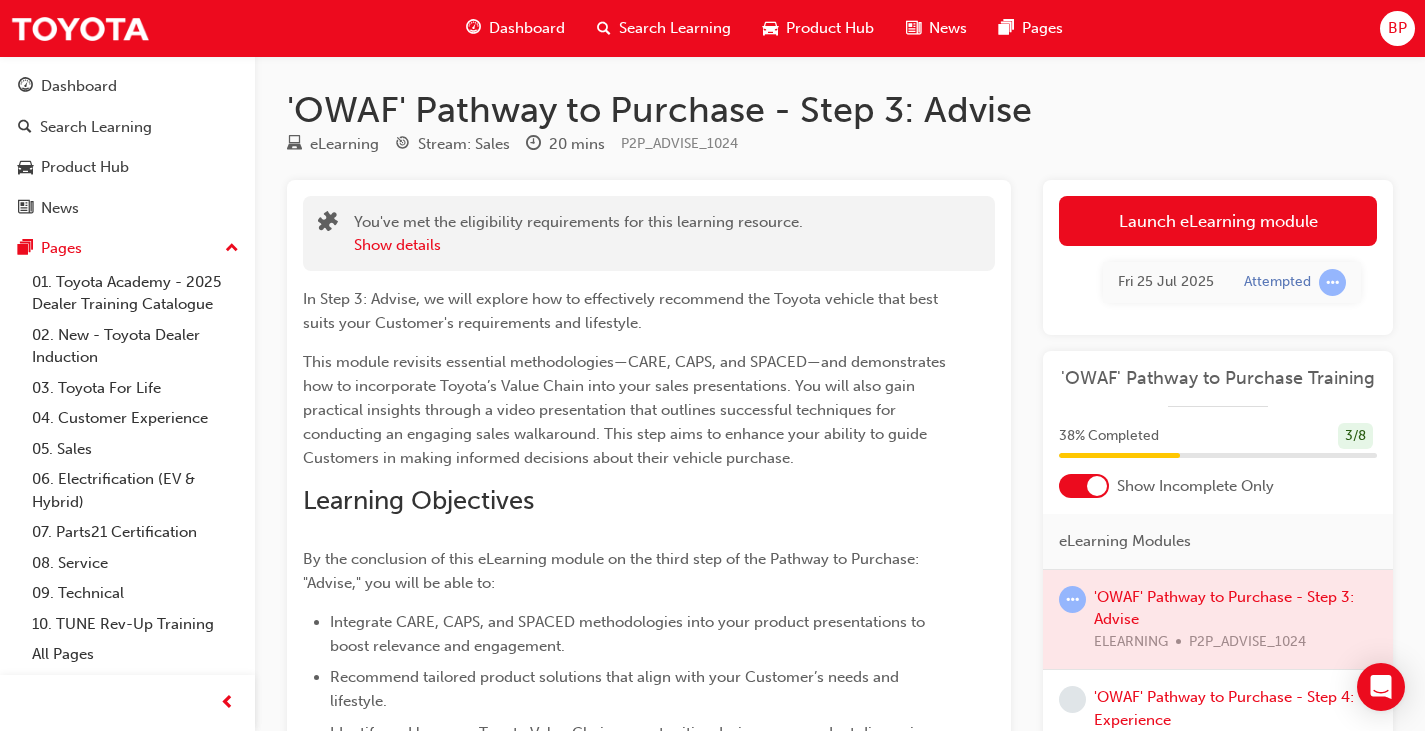 scroll, scrollTop: 100, scrollLeft: 0, axis: vertical 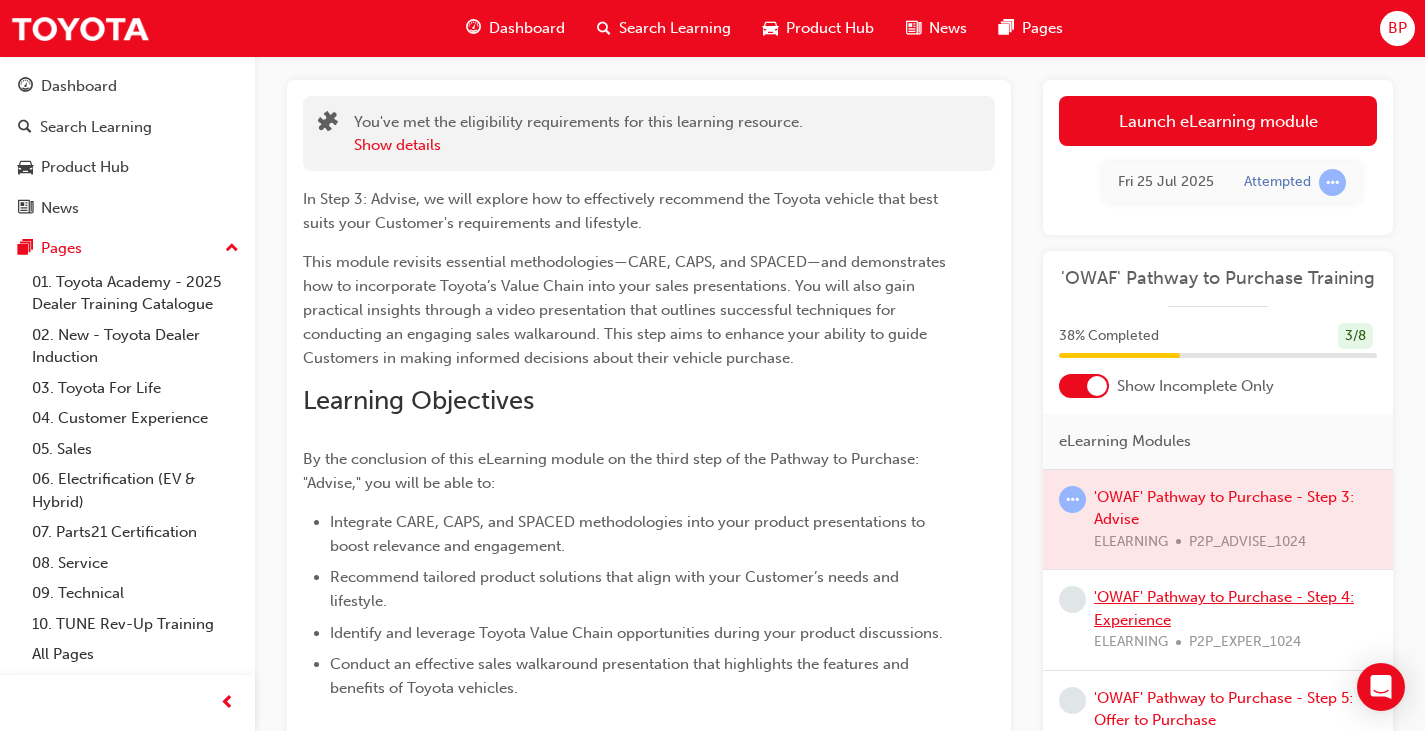 click on "'OWAF' Pathway to Purchase - Step 4: Experience" at bounding box center [1224, 608] 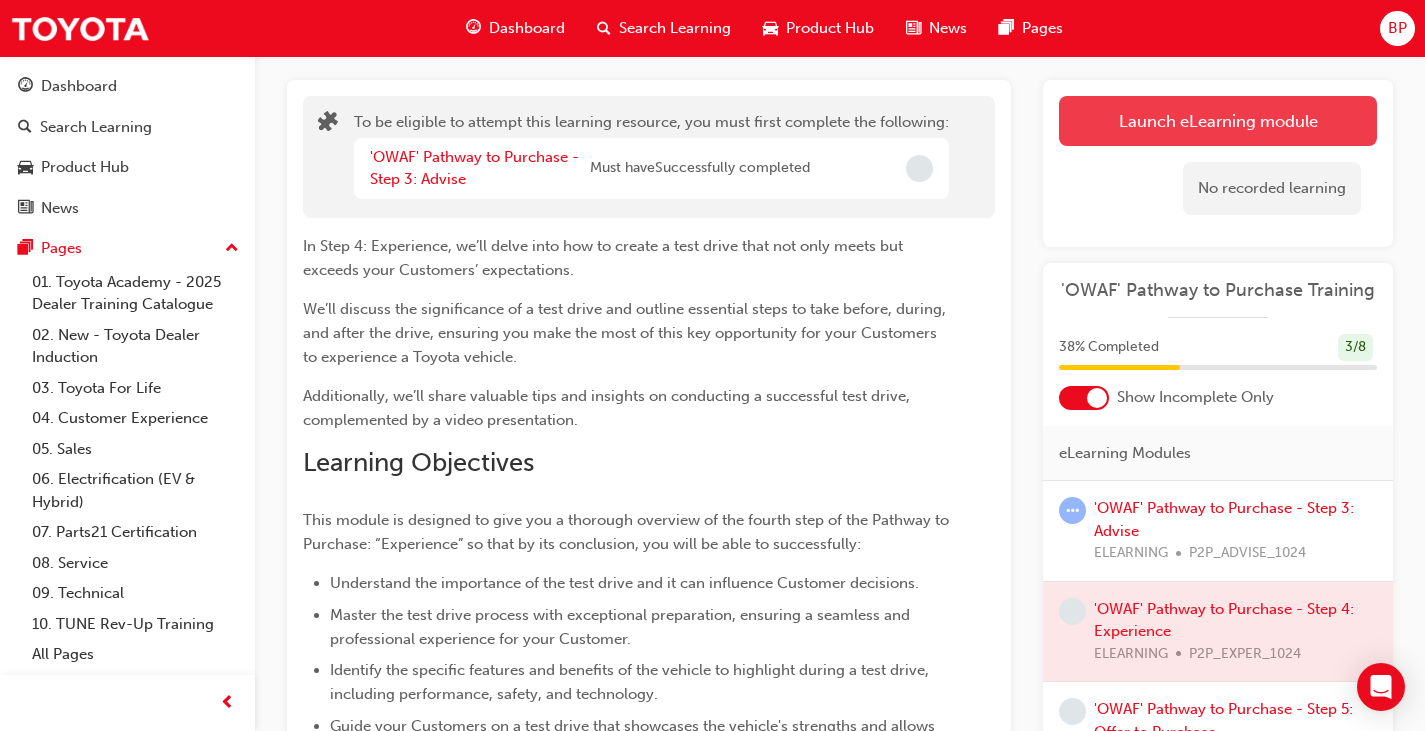 click on "Launch eLearning module" at bounding box center (1218, 121) 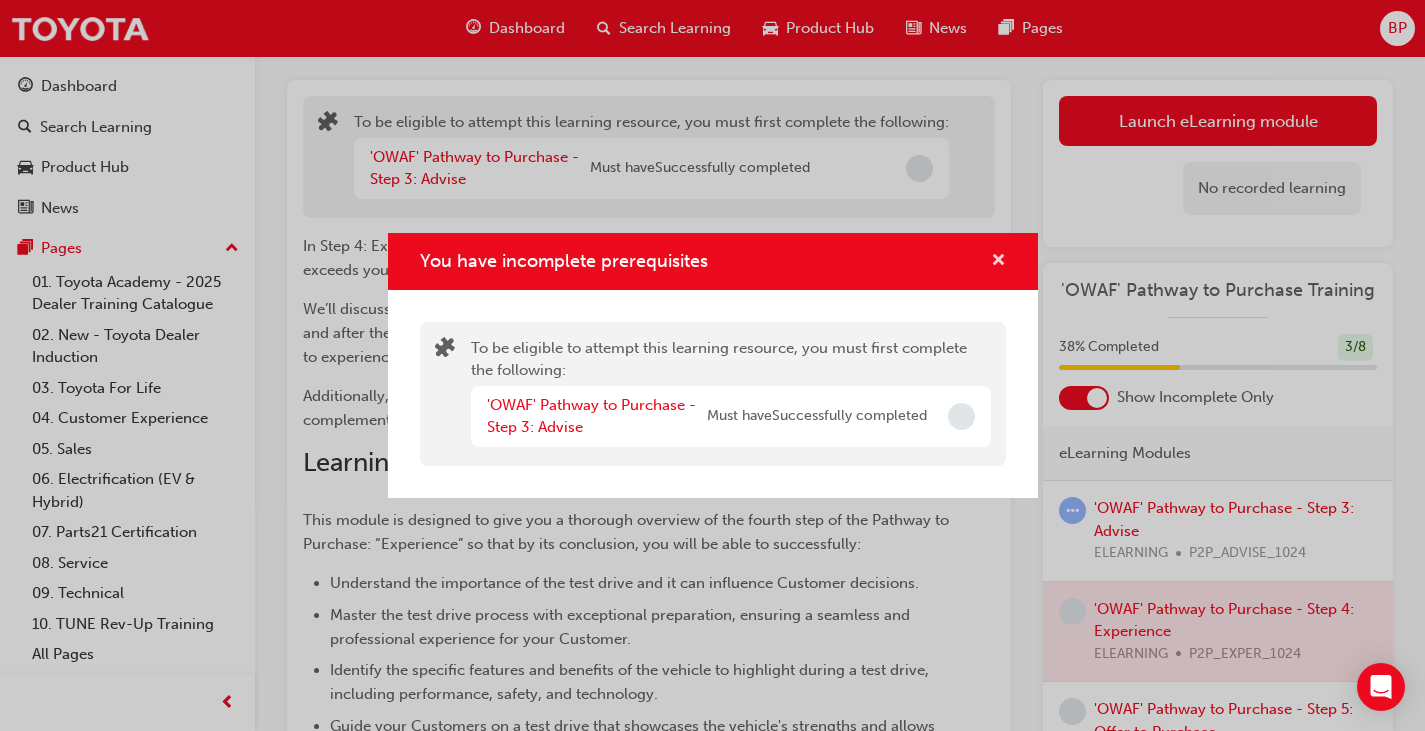 click at bounding box center (998, 262) 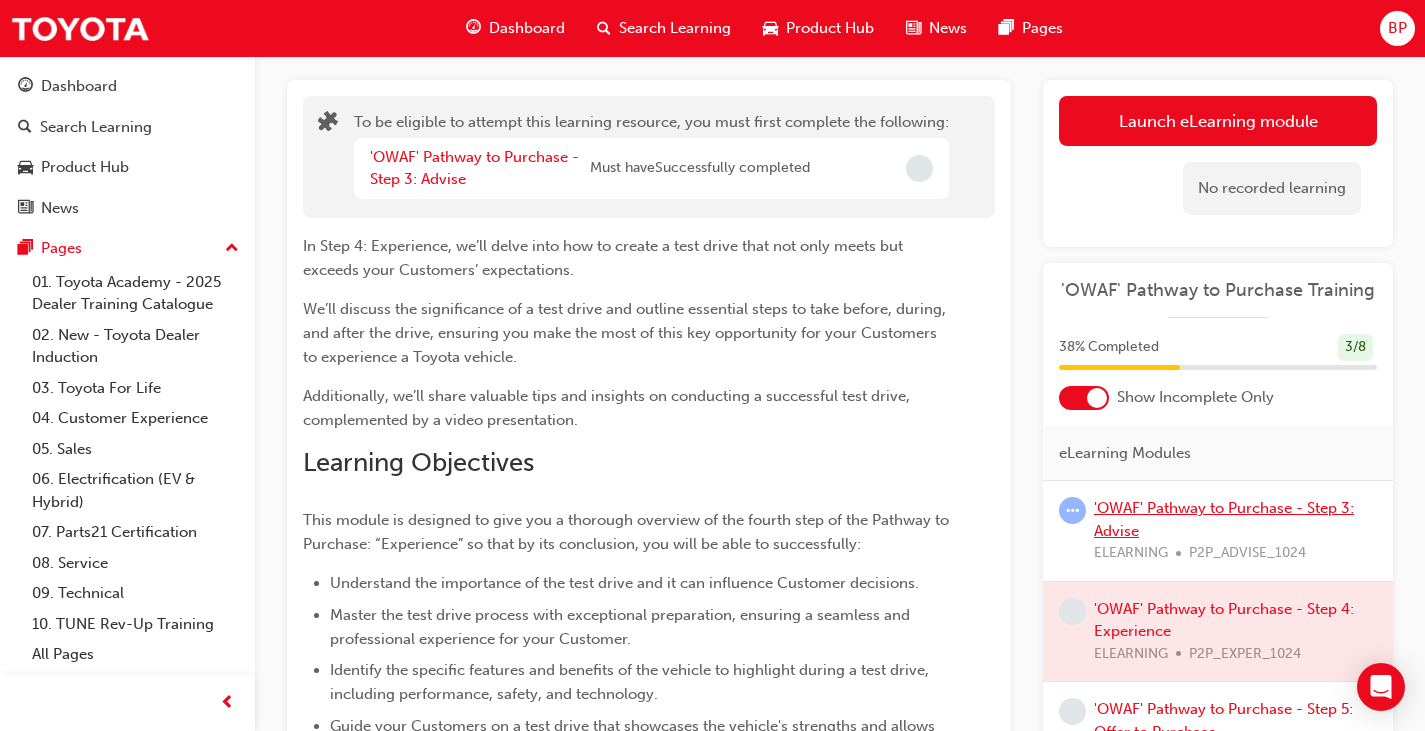 click on "'OWAF' Pathway to Purchase - Step 3: Advise" at bounding box center (1224, 519) 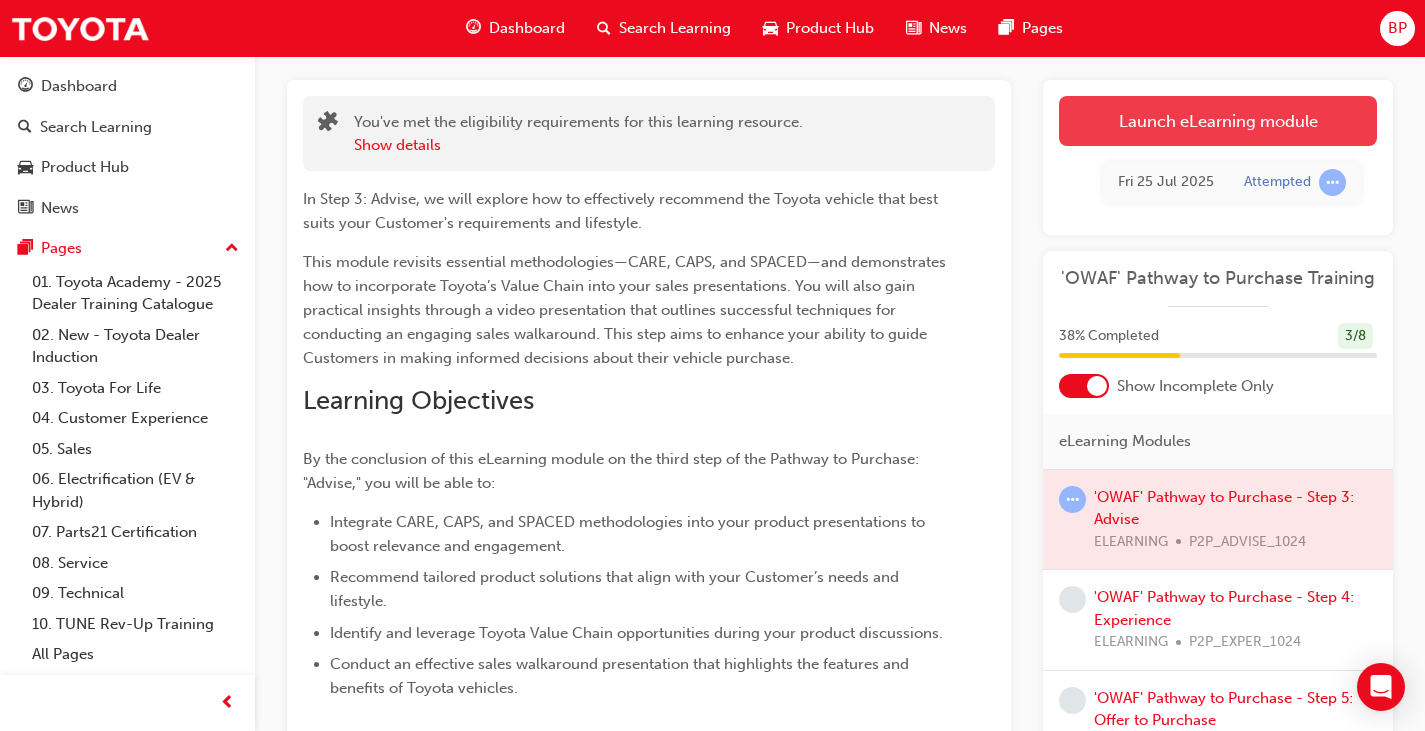 click on "Launch eLearning module" at bounding box center [1218, 121] 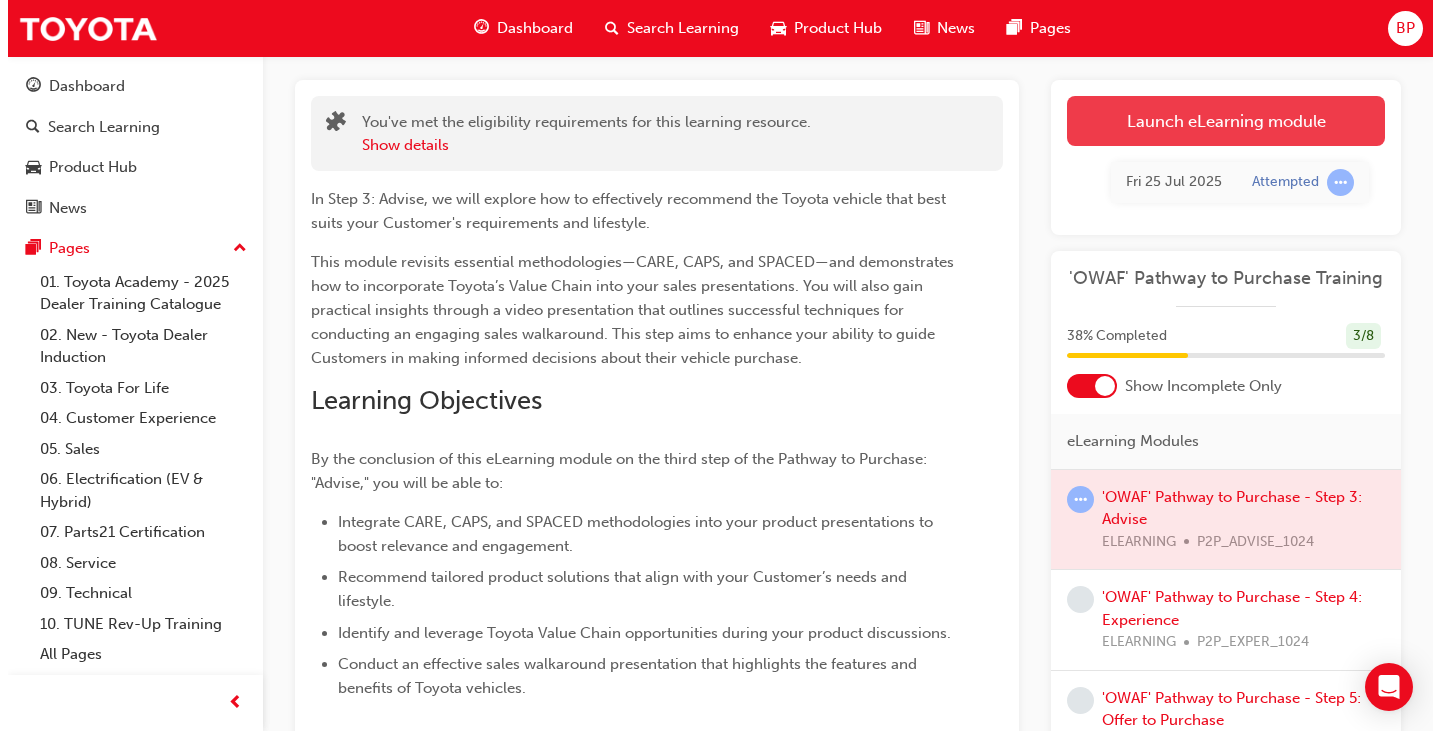 scroll, scrollTop: 0, scrollLeft: 0, axis: both 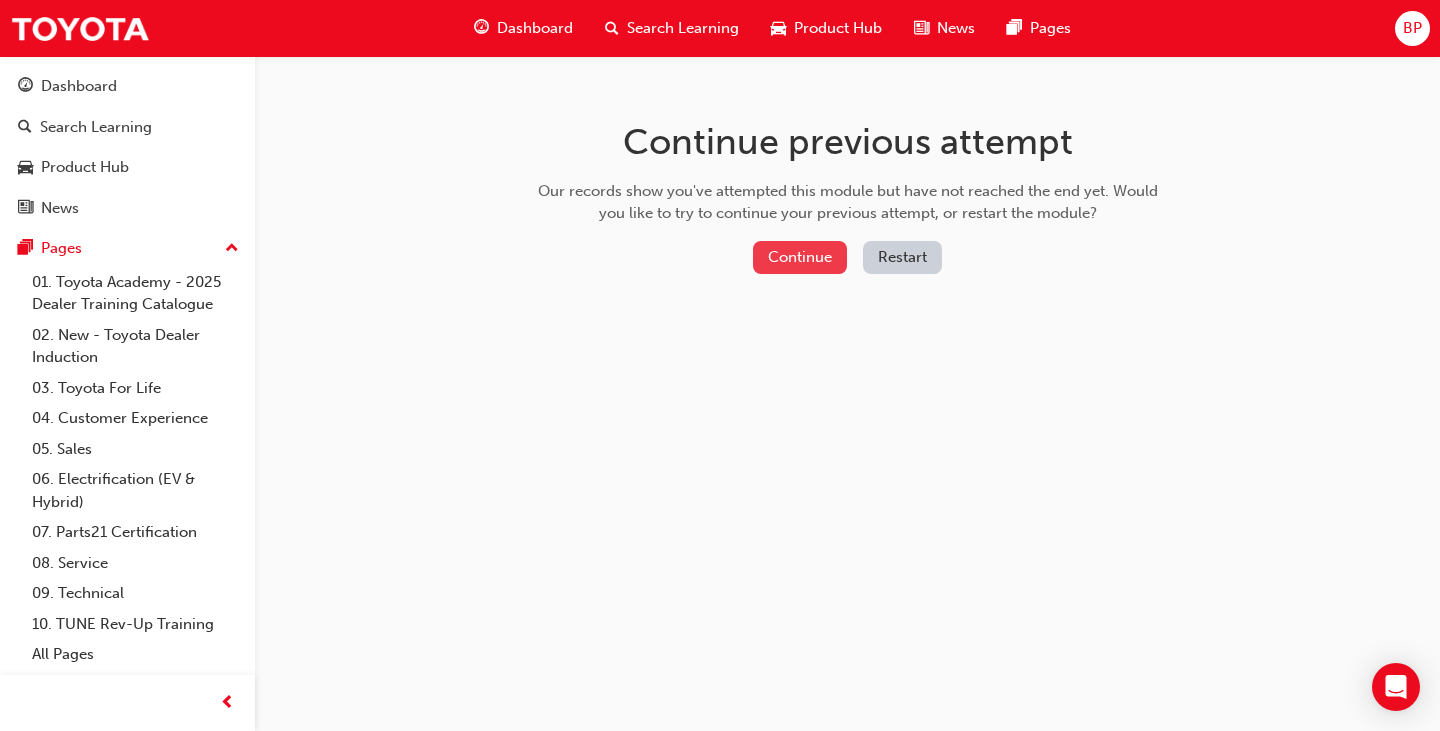click on "Continue" at bounding box center [800, 257] 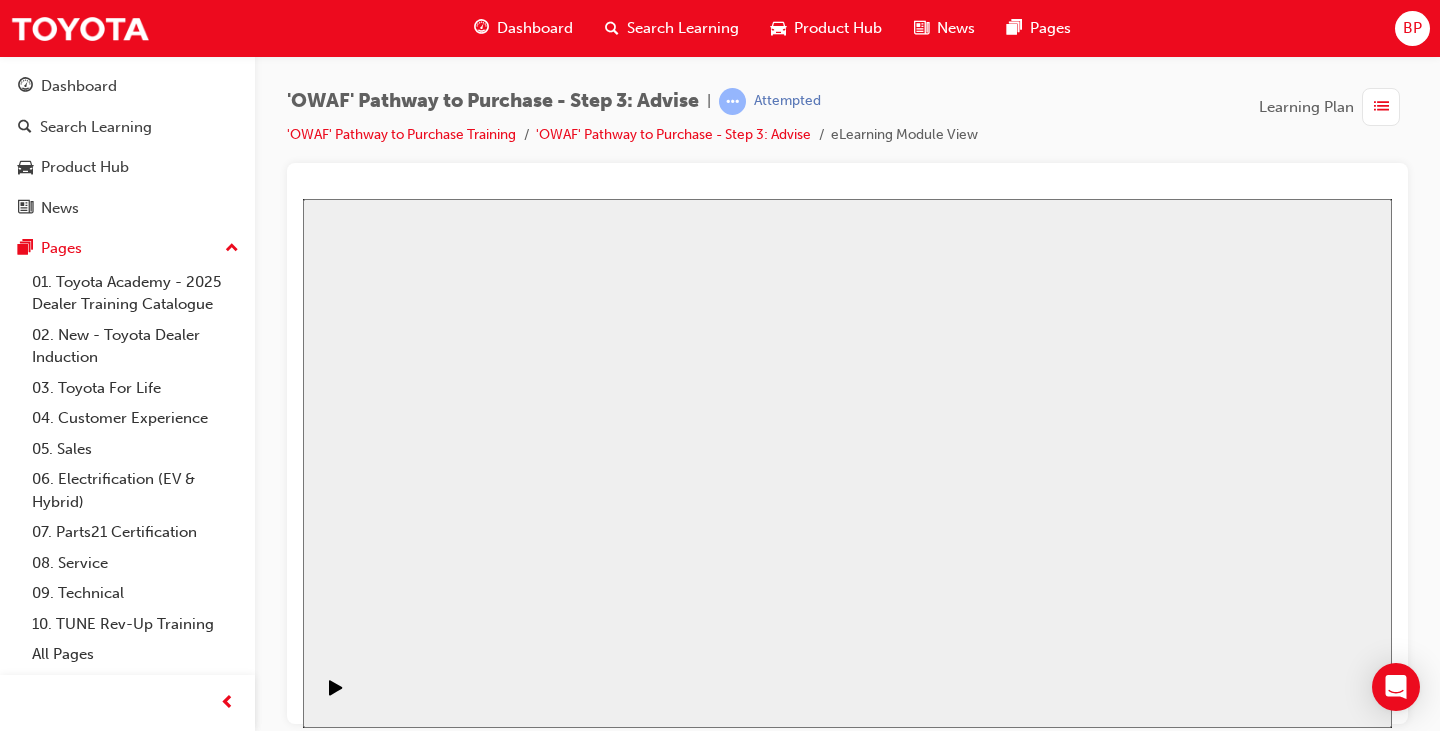 scroll, scrollTop: 0, scrollLeft: 0, axis: both 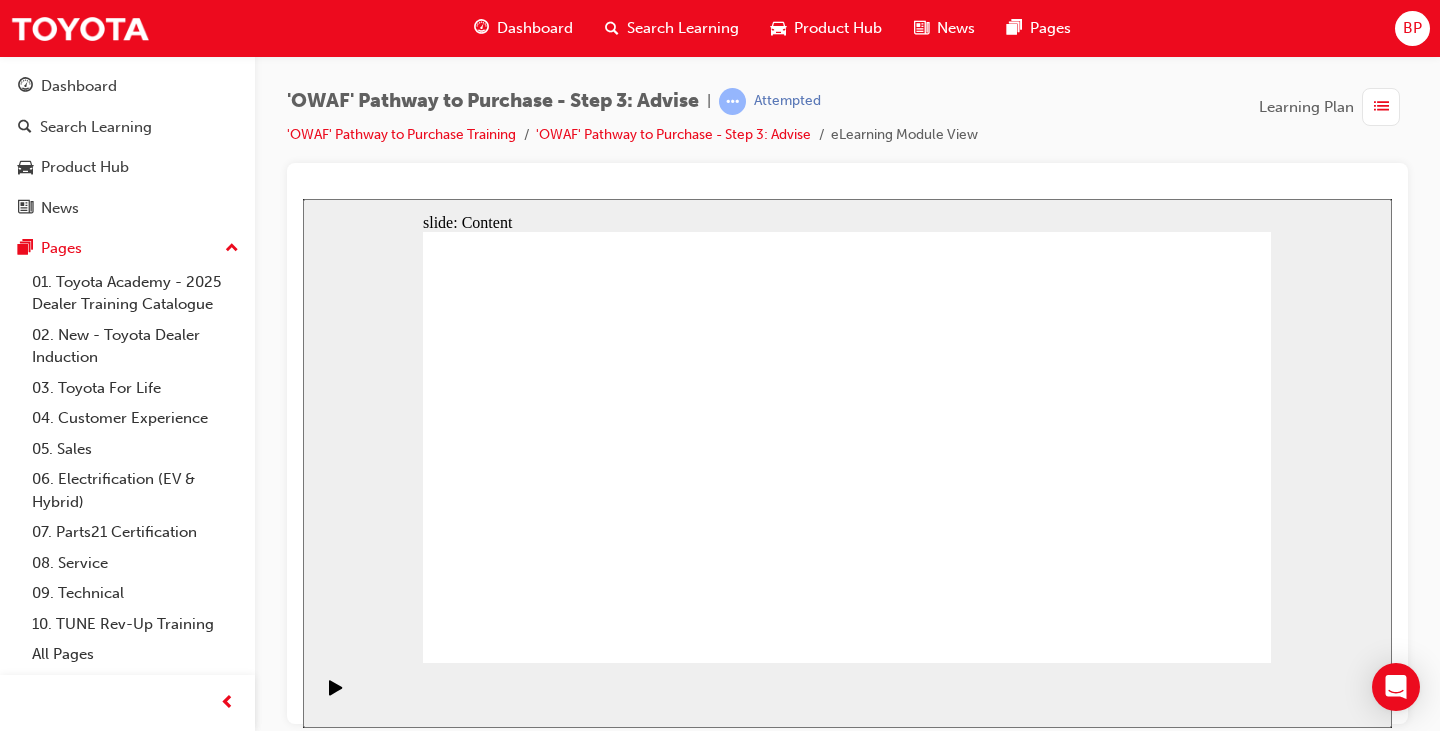 click 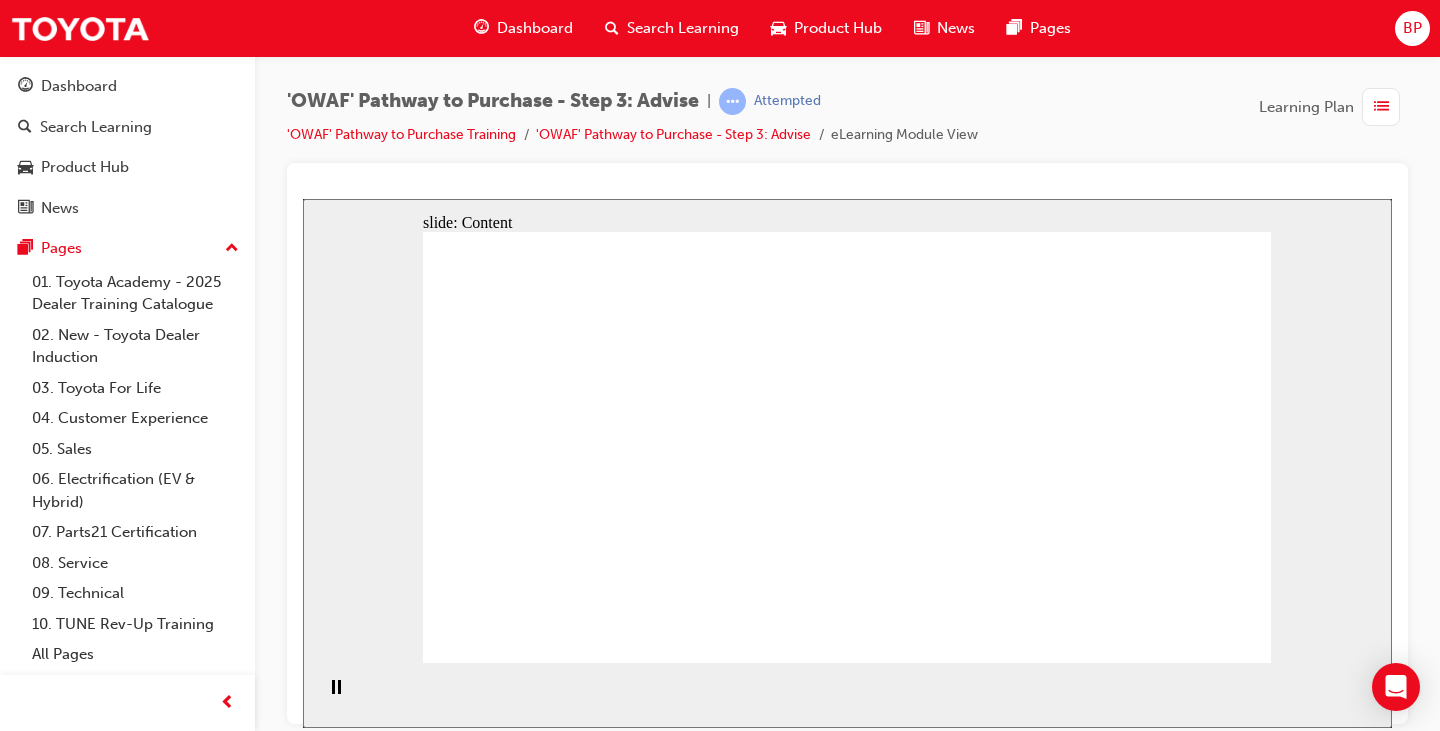 click 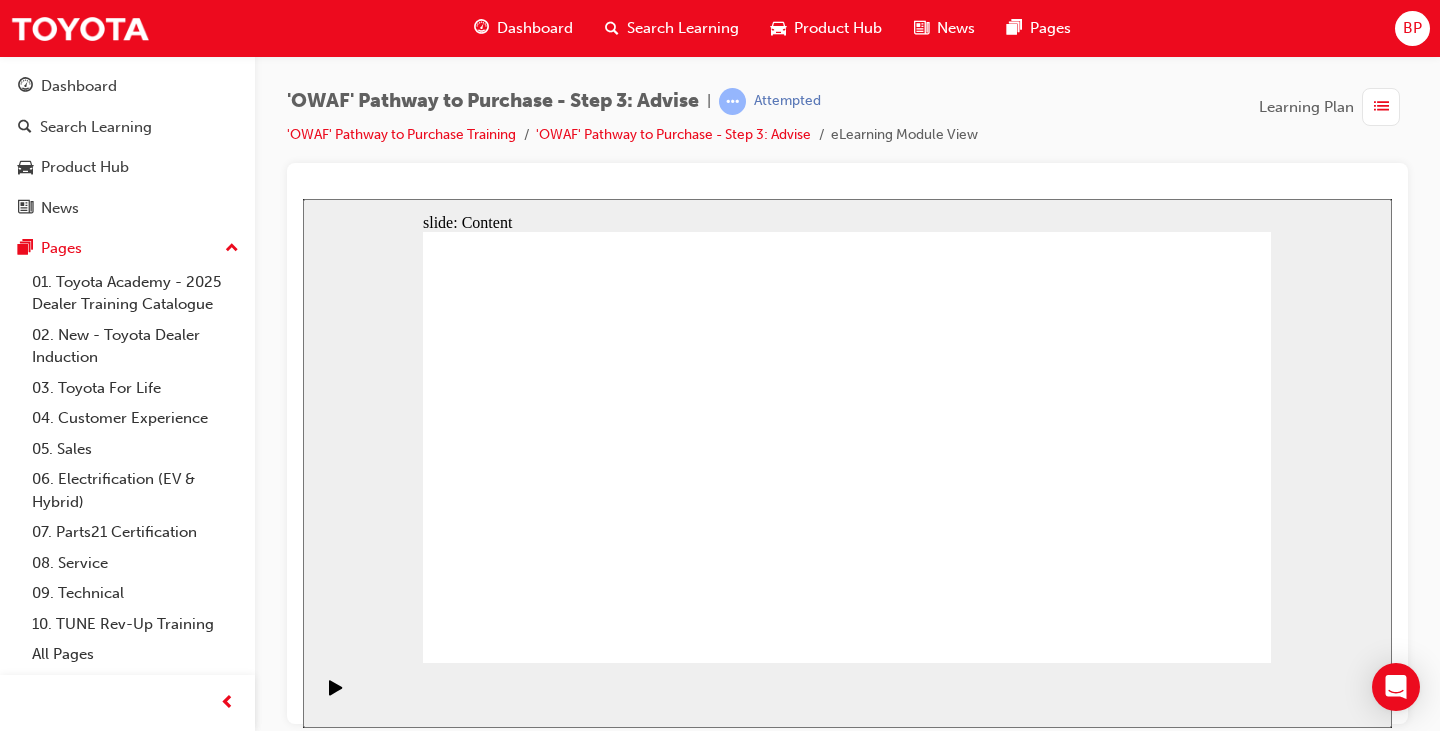 click 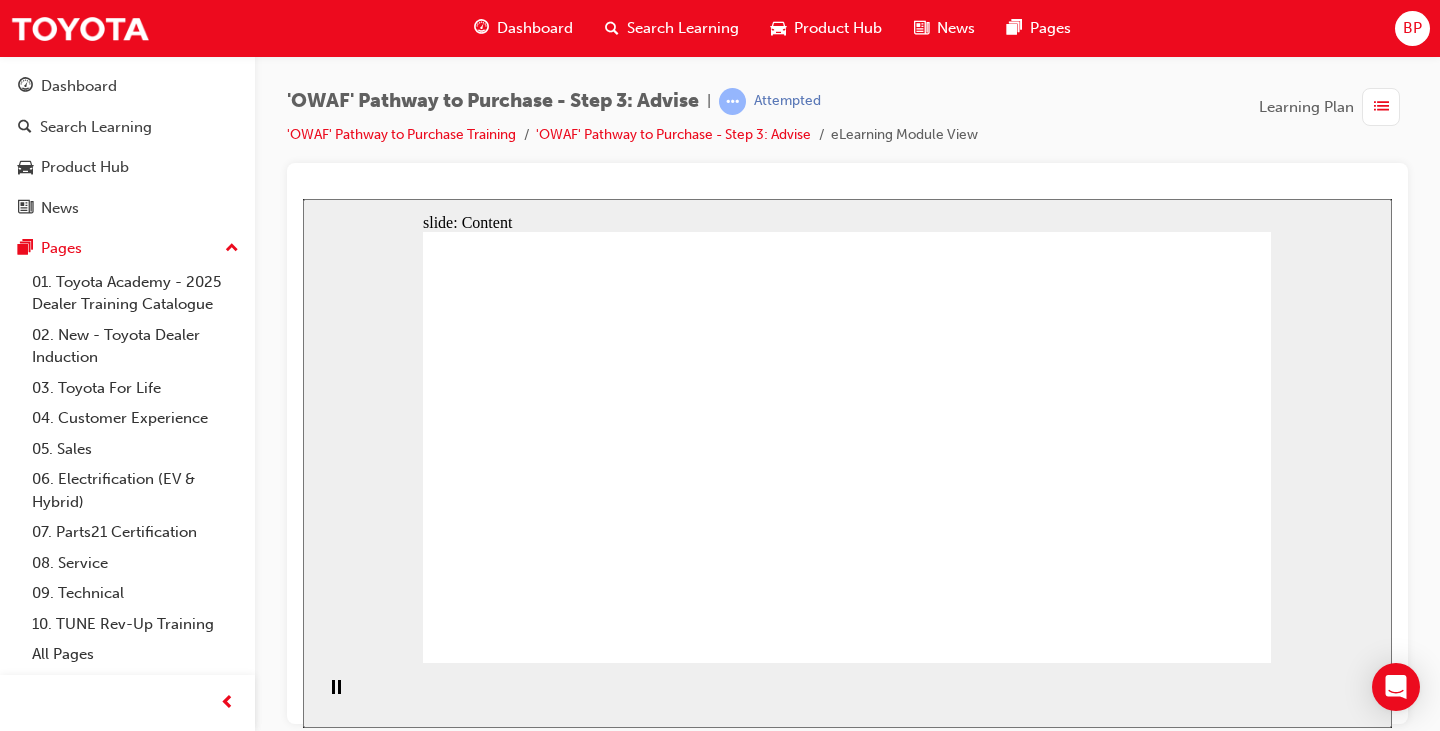 click 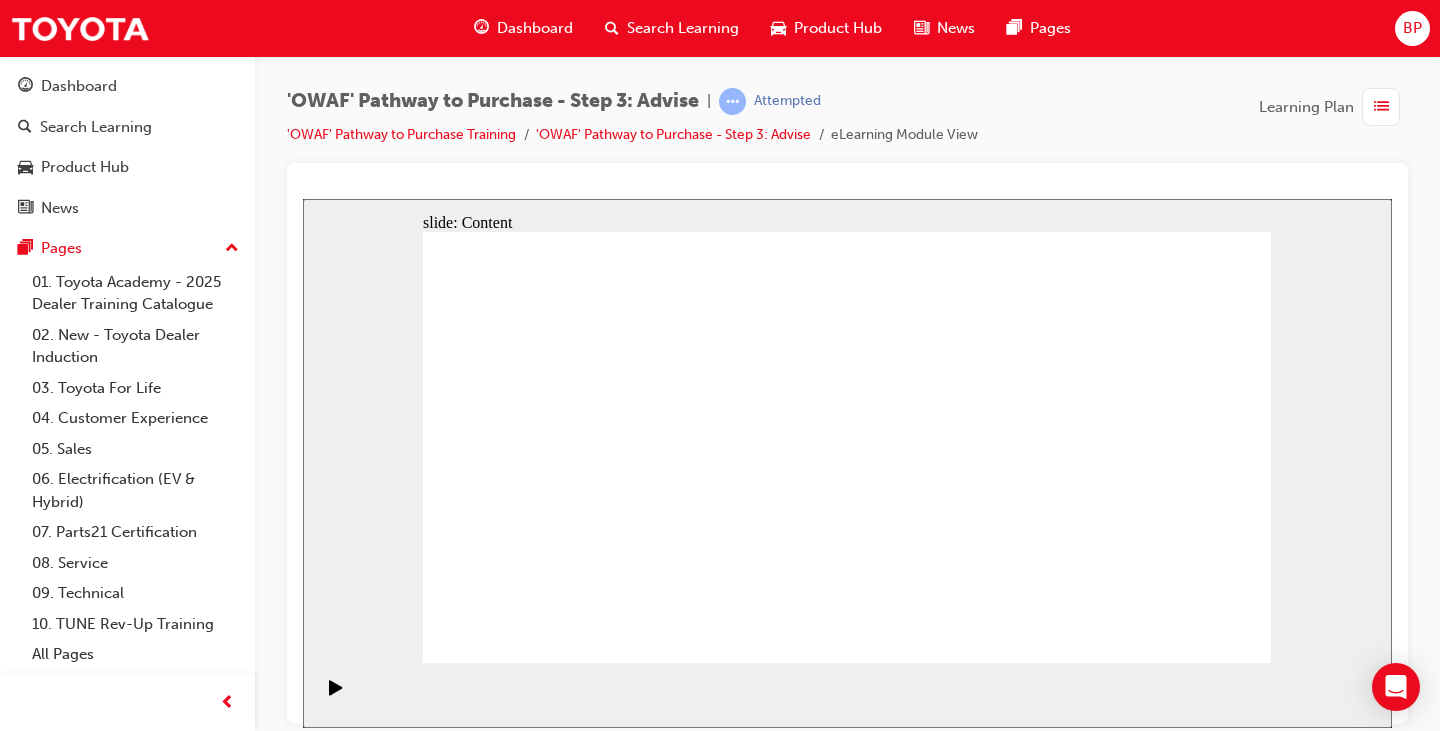 click 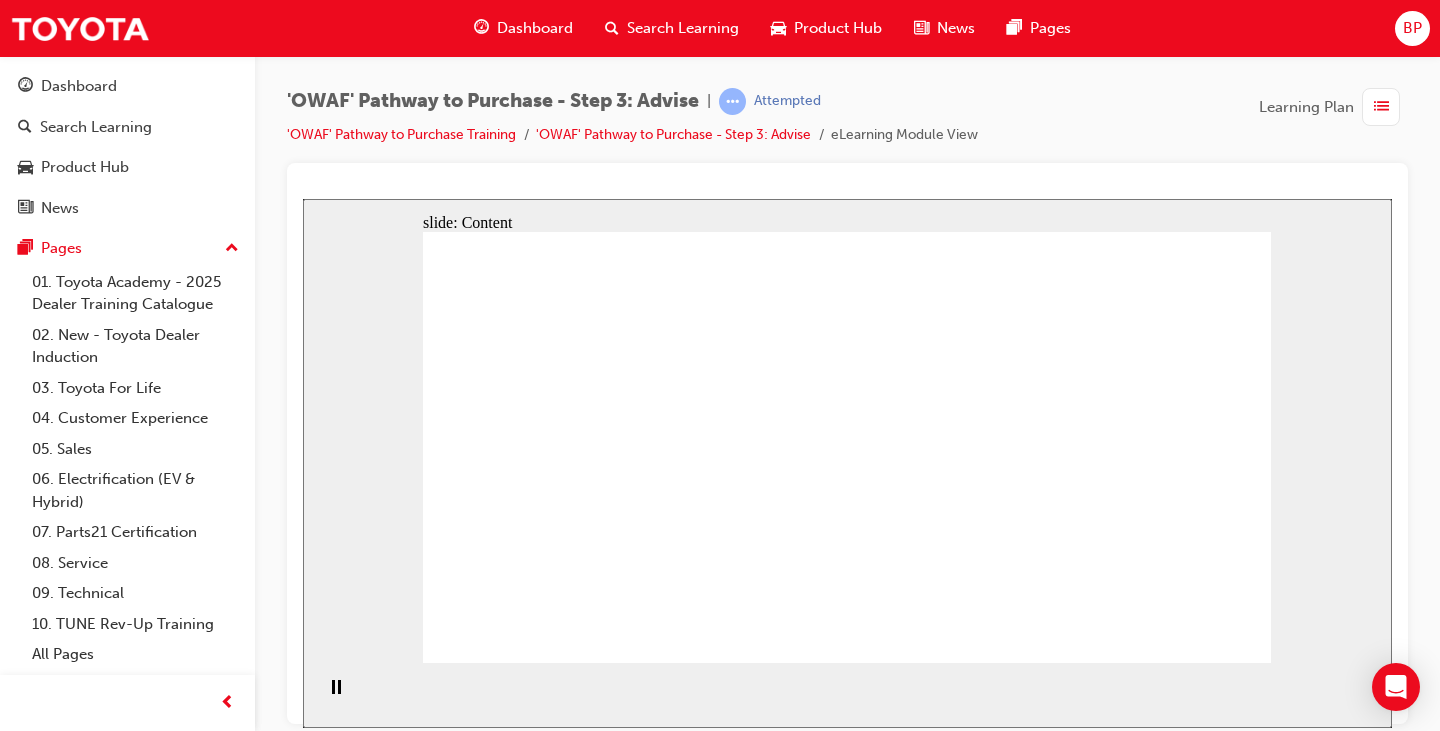 click 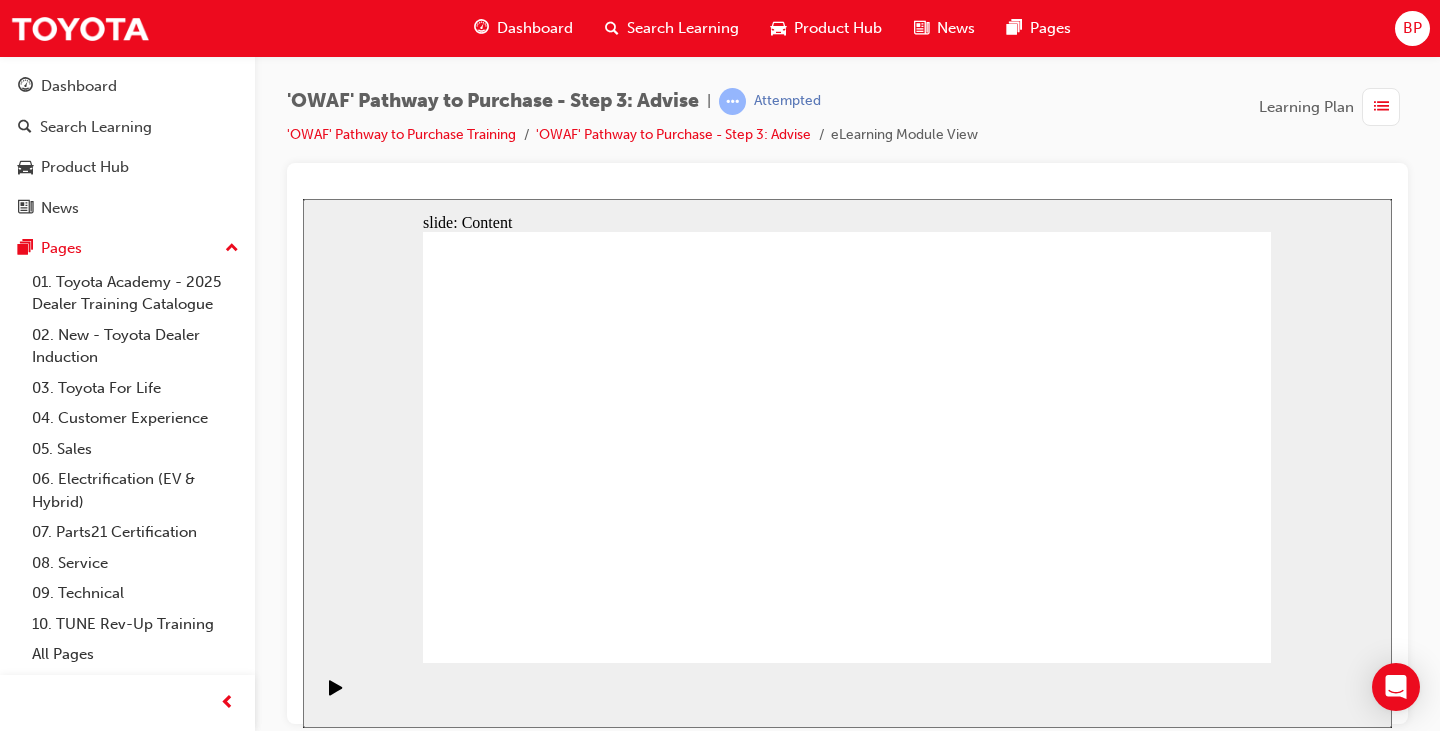 click 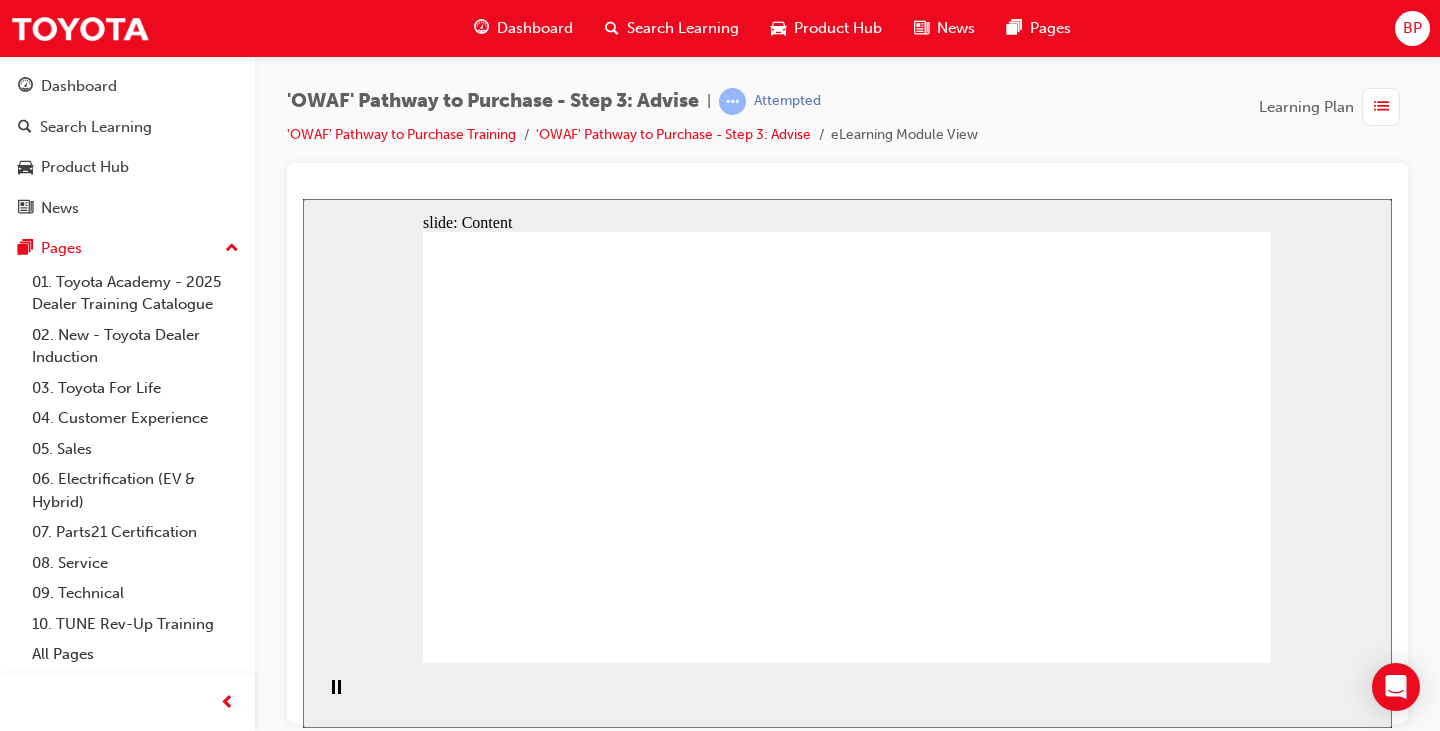 click 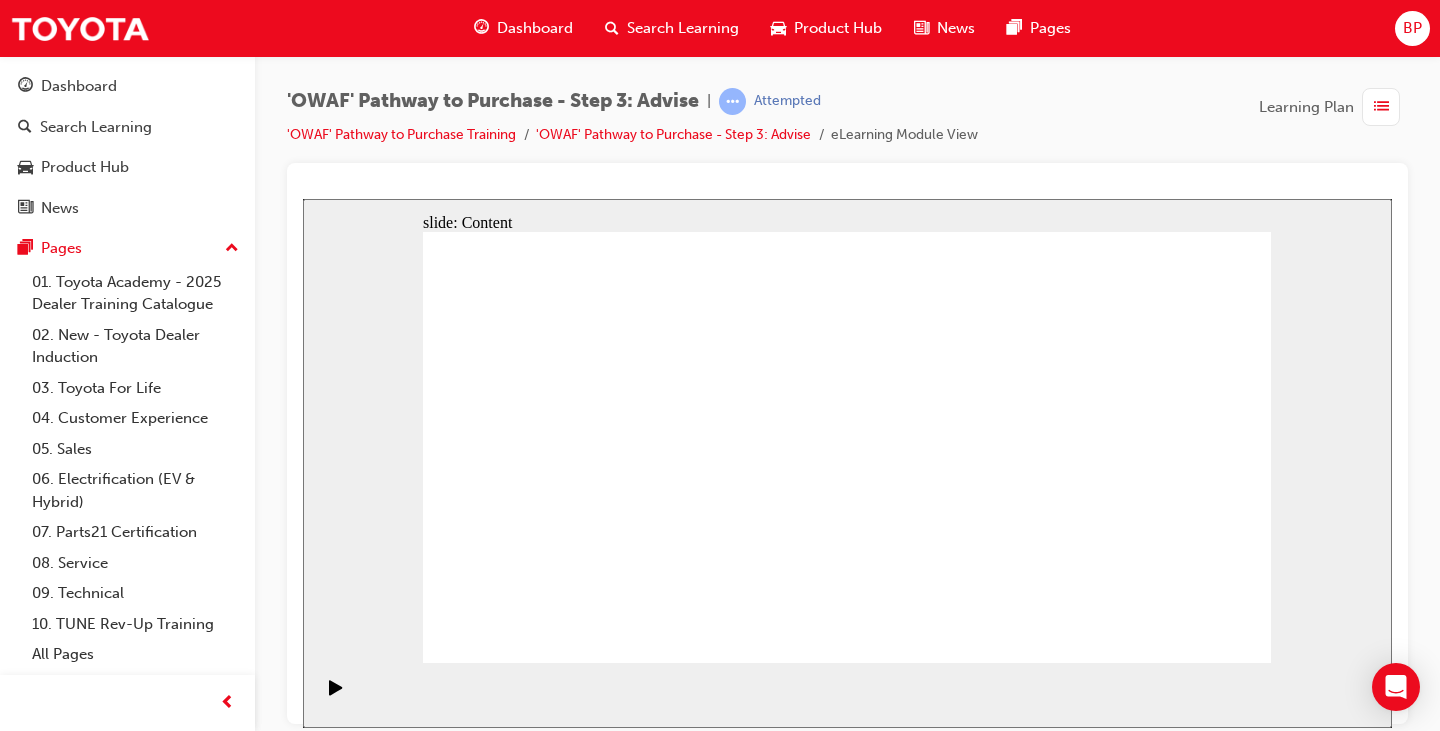 click 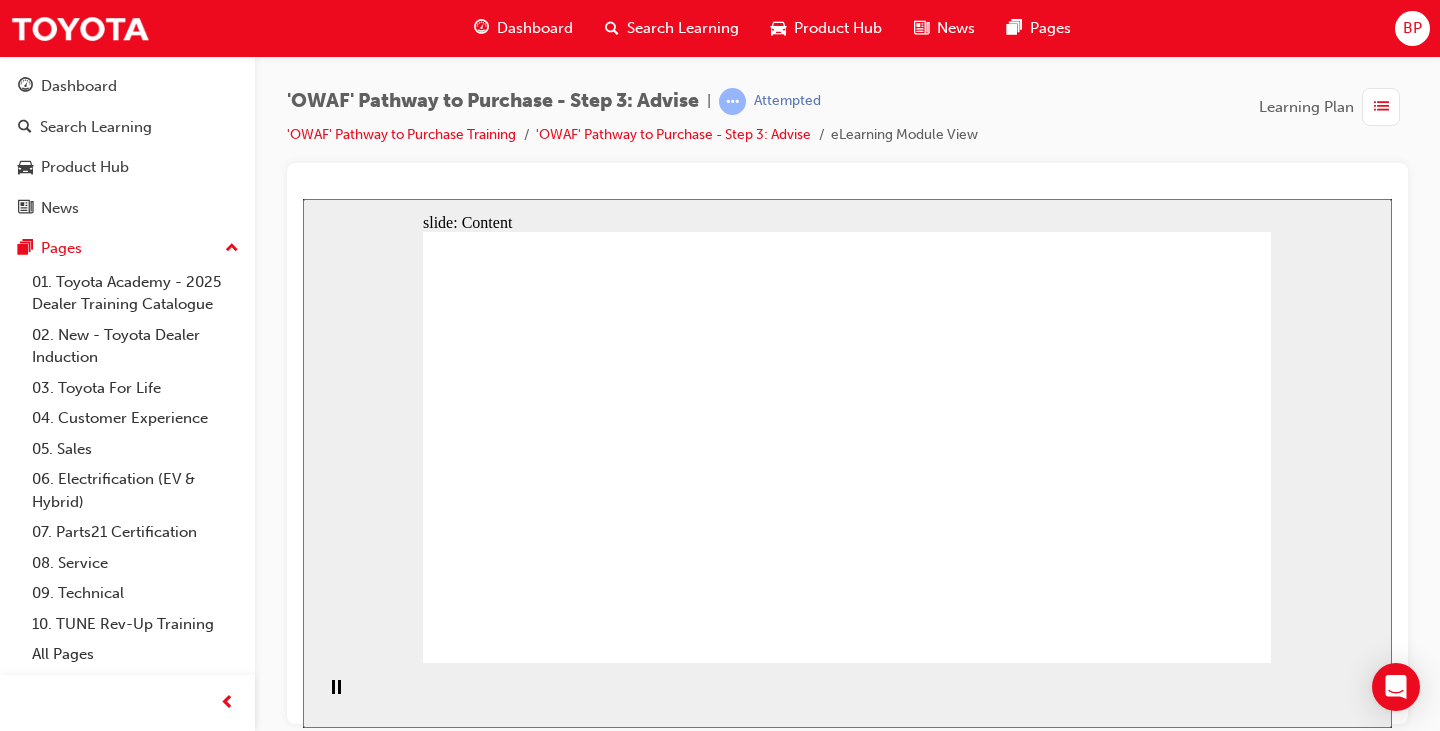 click 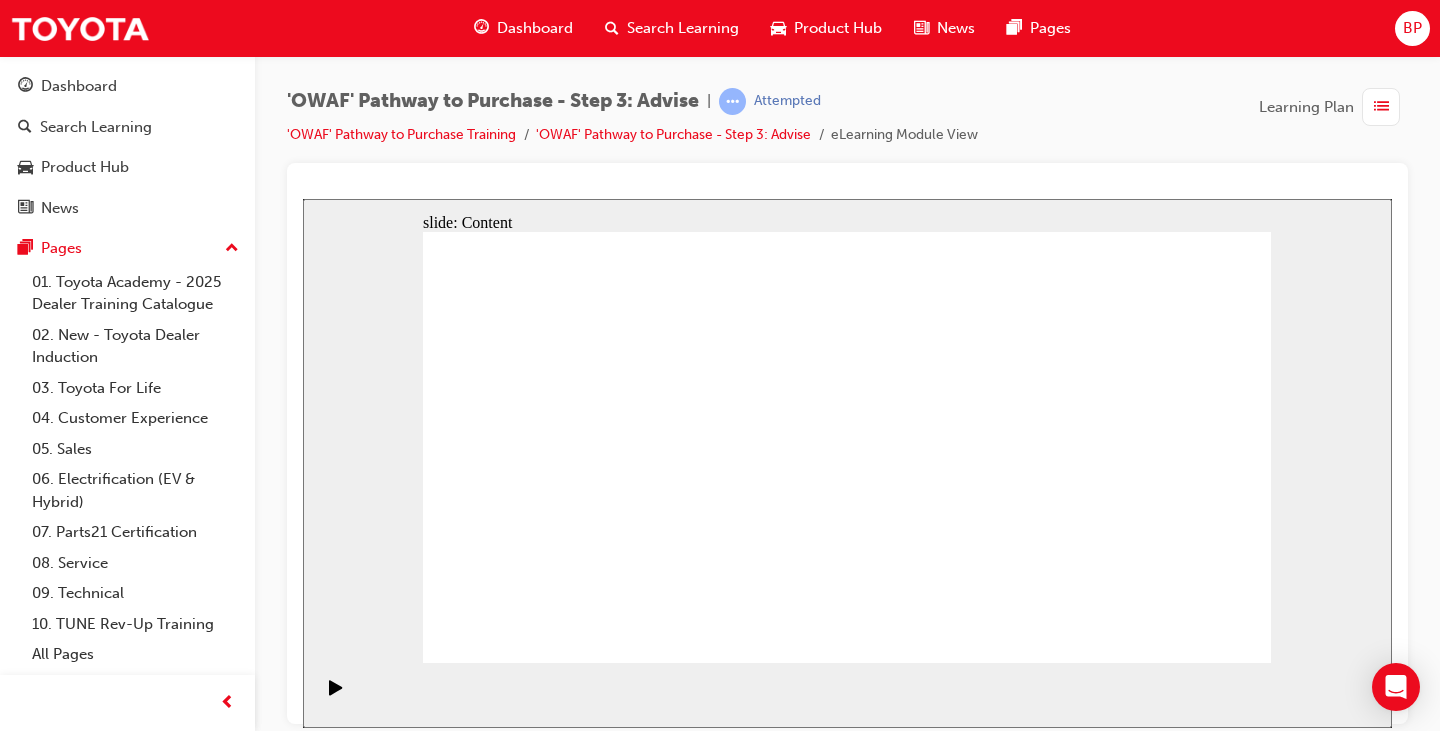 click 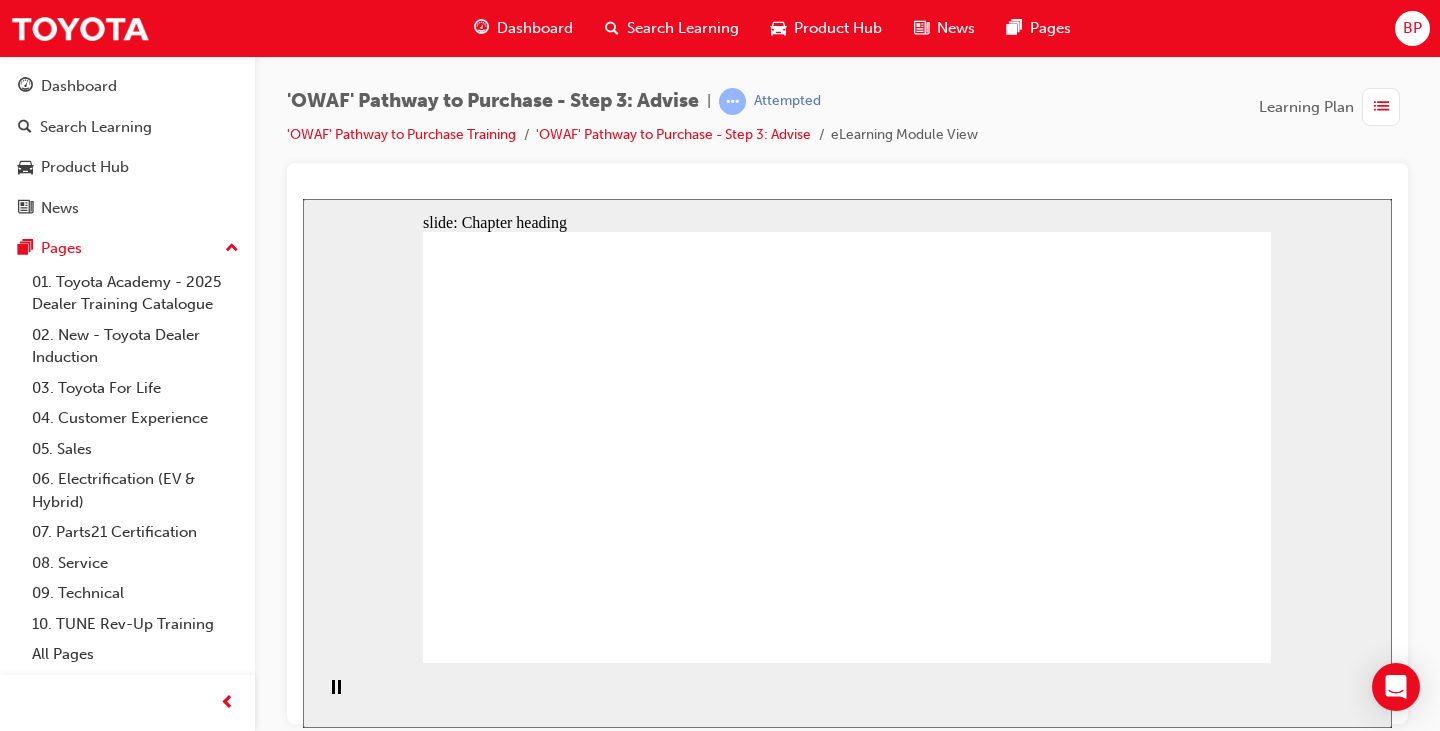 click 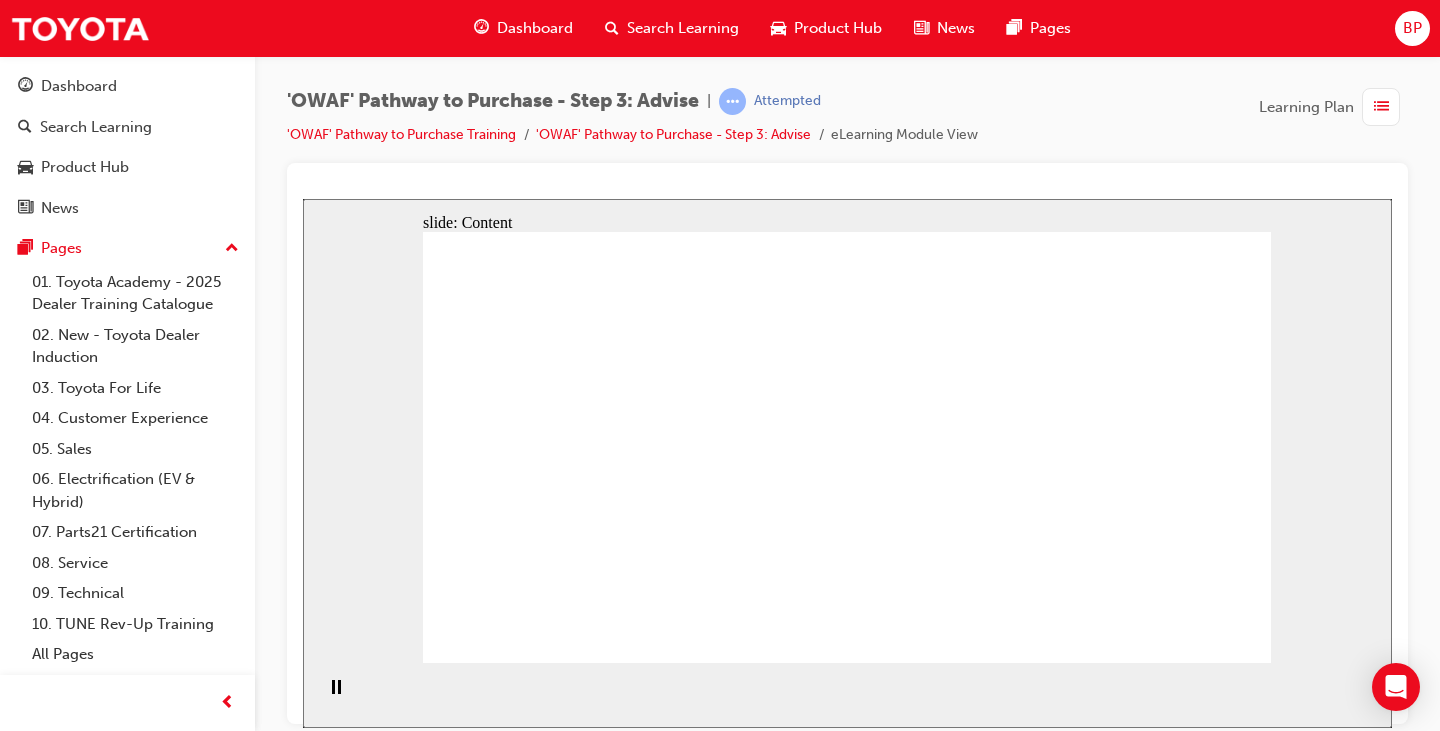 click 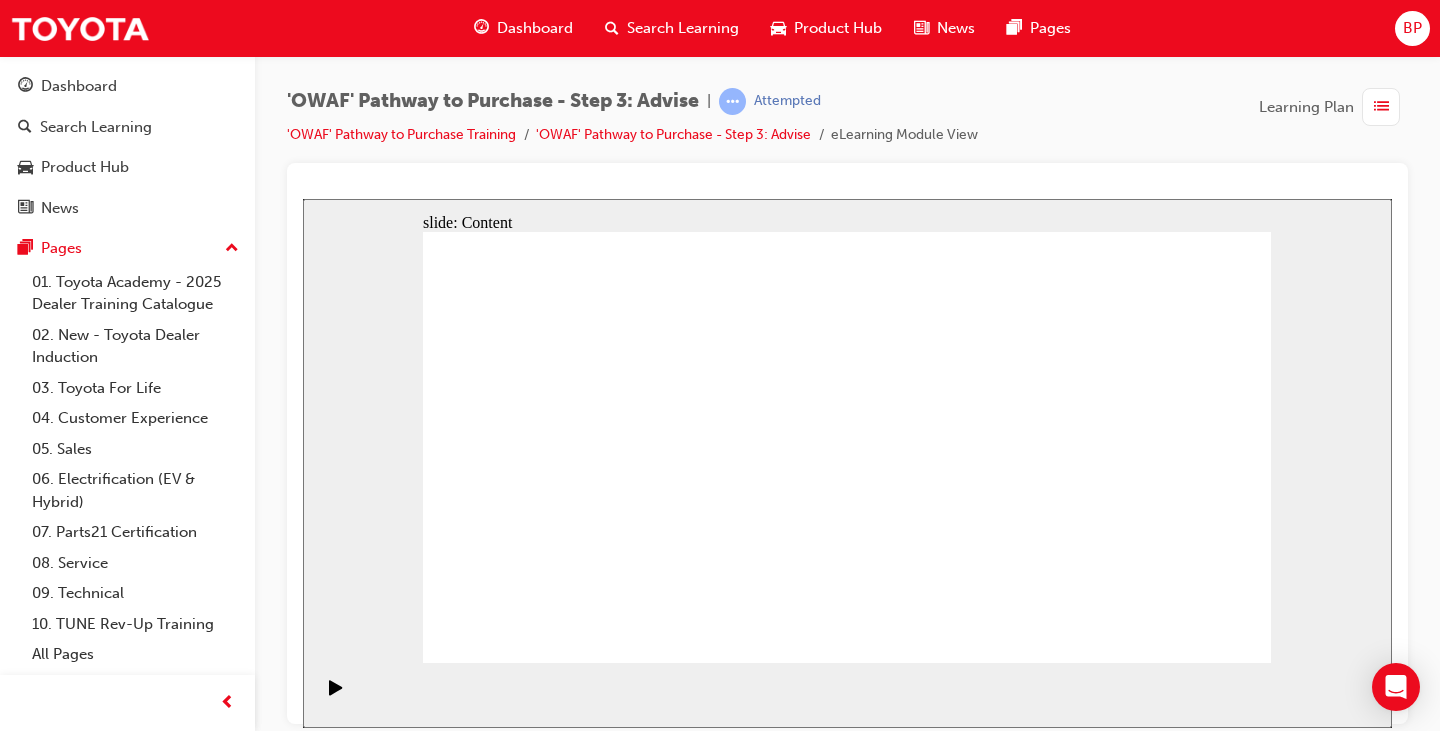 click 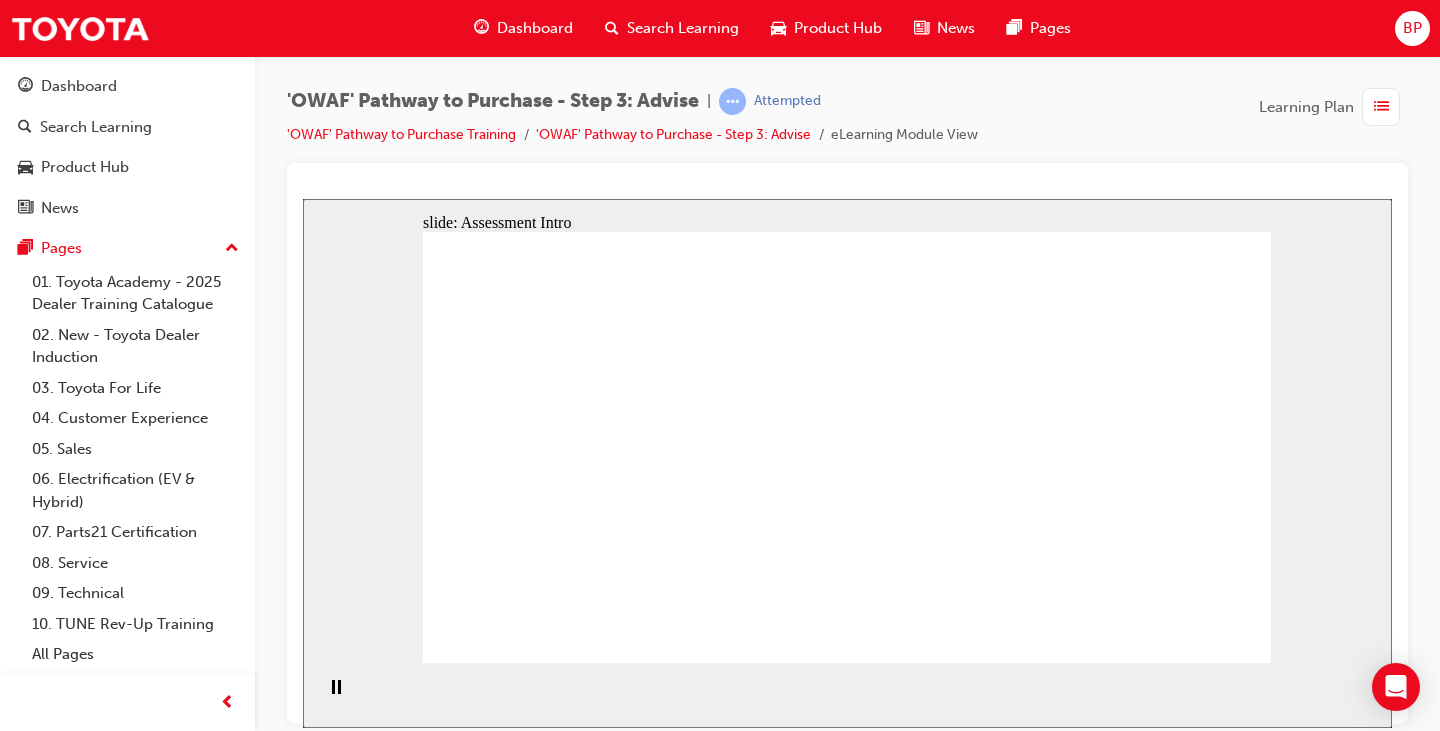 click 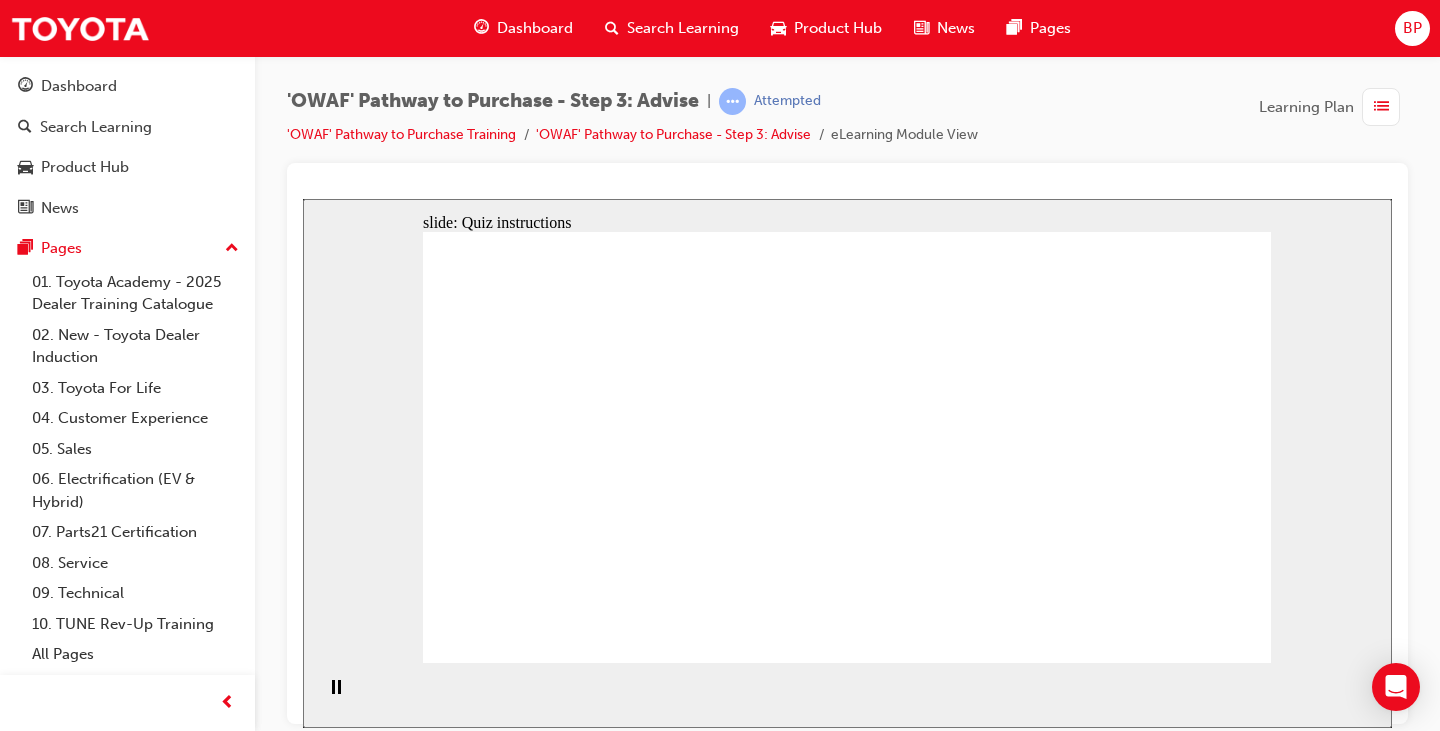 click 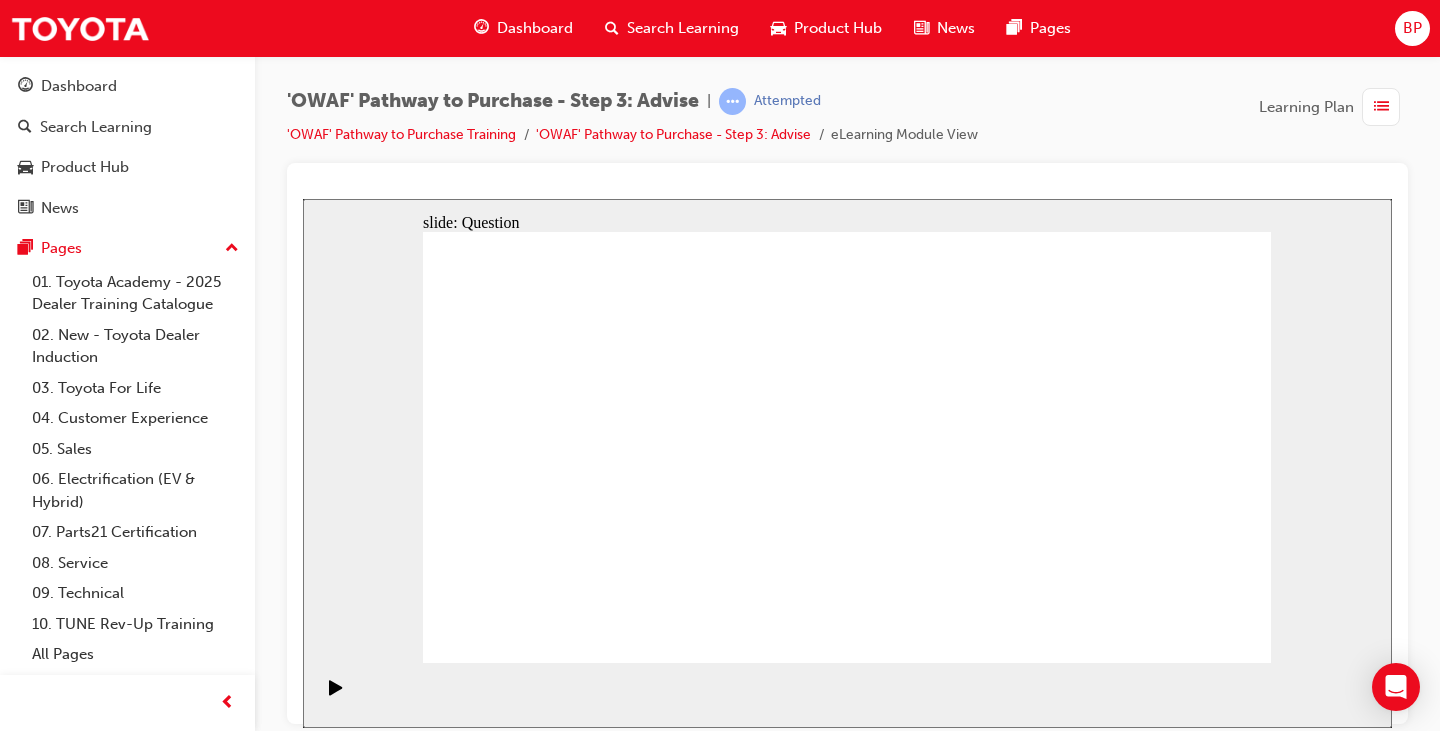 drag, startPoint x: 839, startPoint y: 590, endPoint x: 615, endPoint y: 396, distance: 296.3309 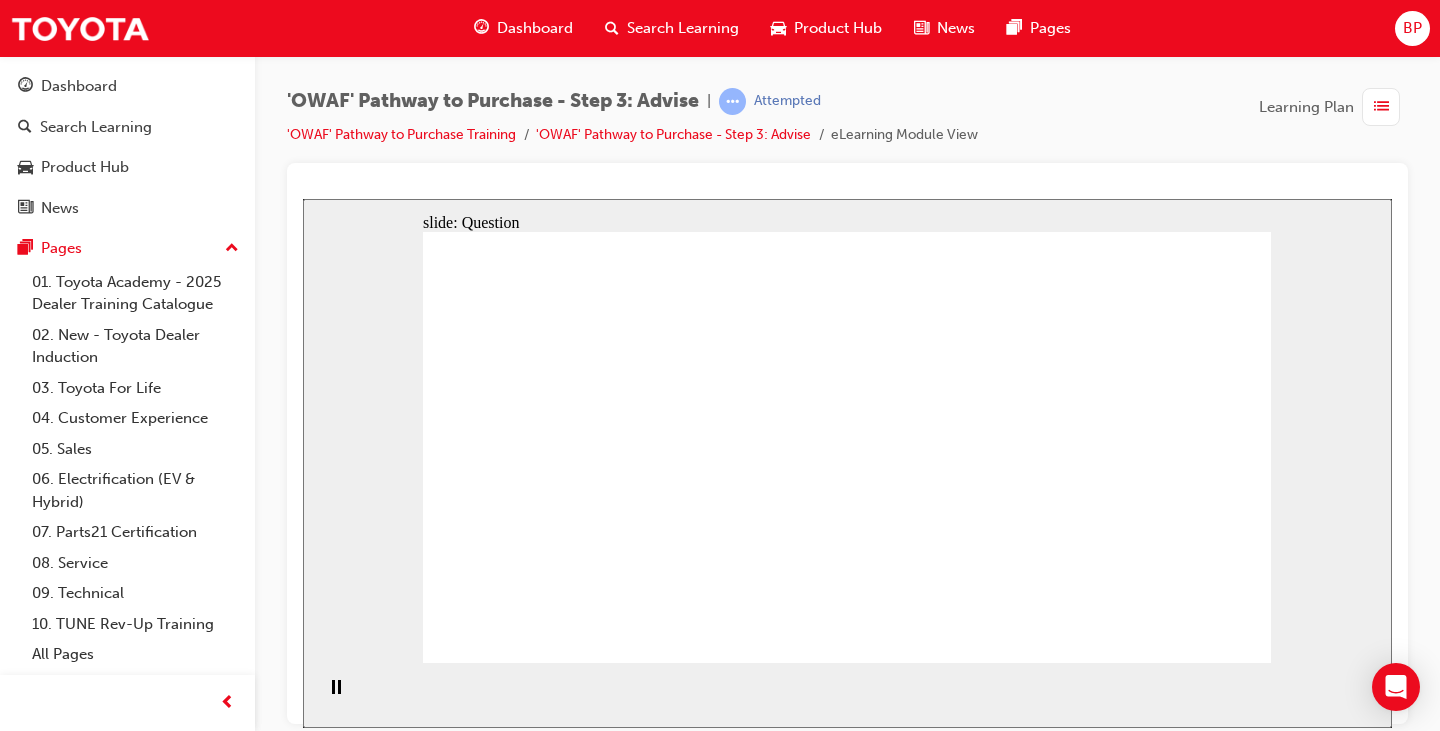 drag, startPoint x: 1109, startPoint y: 505, endPoint x: 873, endPoint y: 447, distance: 243.02263 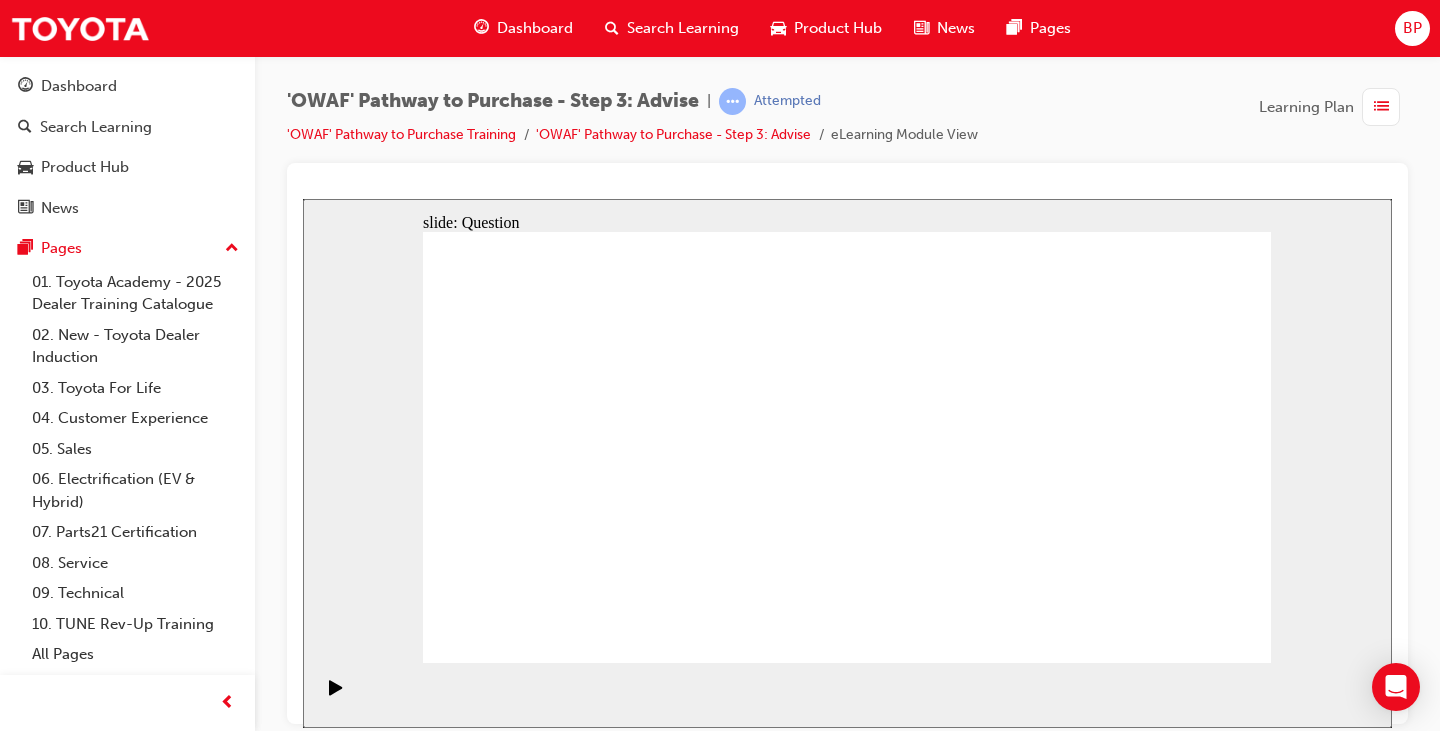 drag, startPoint x: 1106, startPoint y: 504, endPoint x: 590, endPoint y: 480, distance: 516.55786 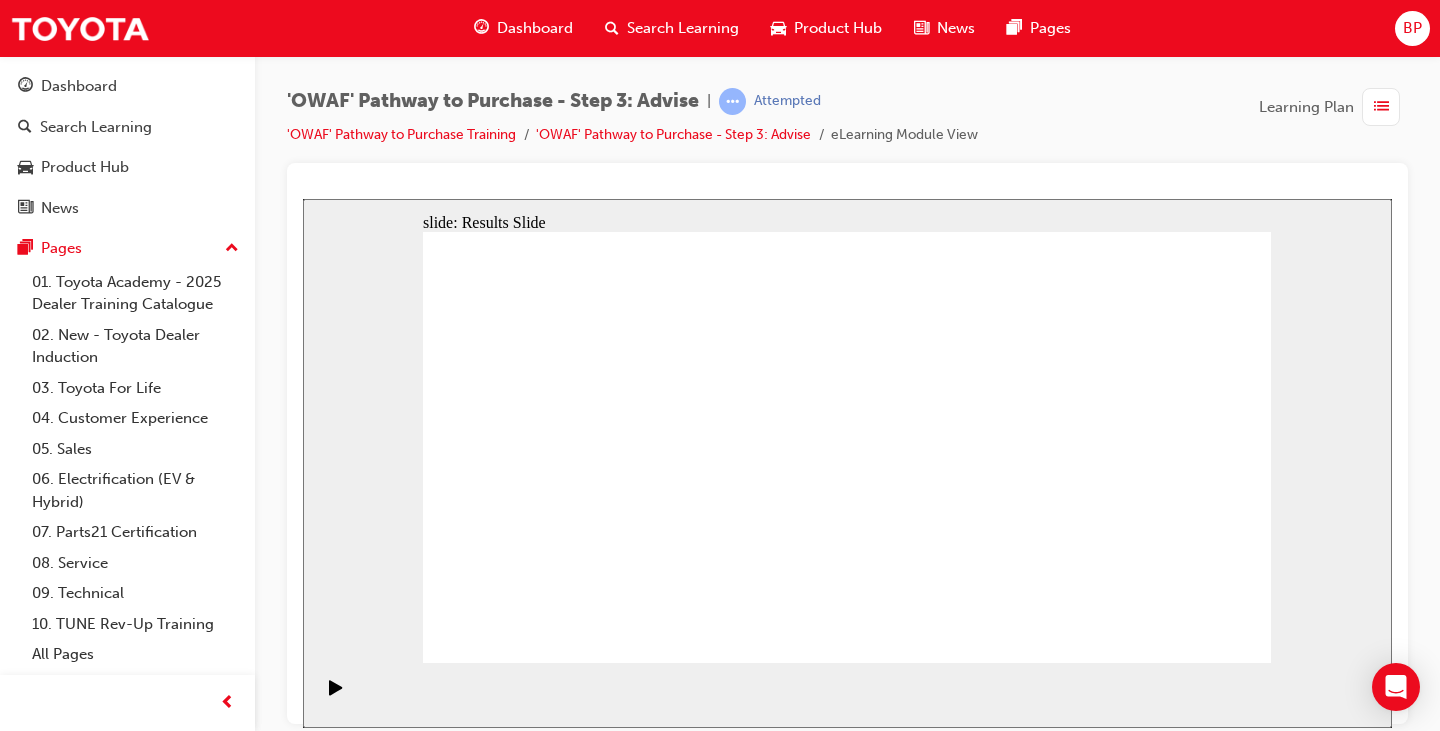 click 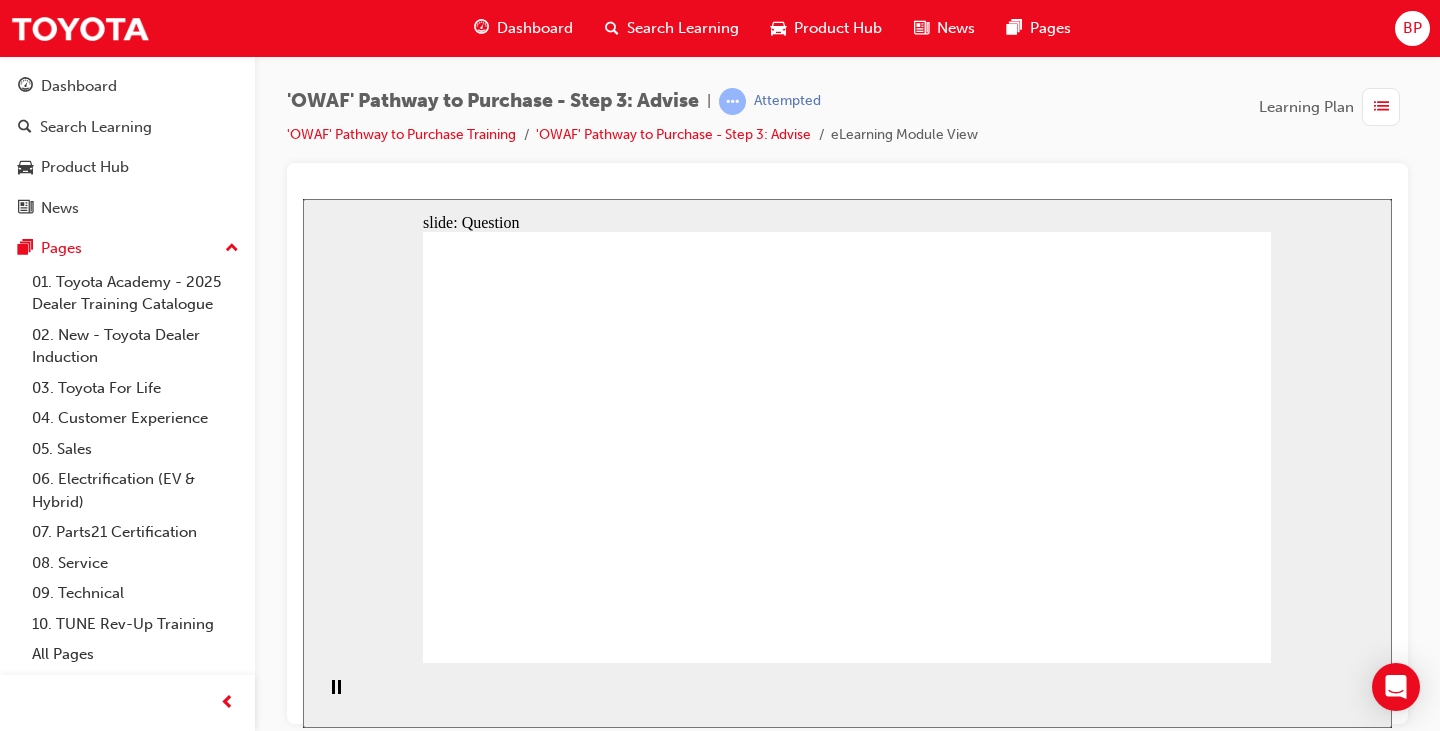 click 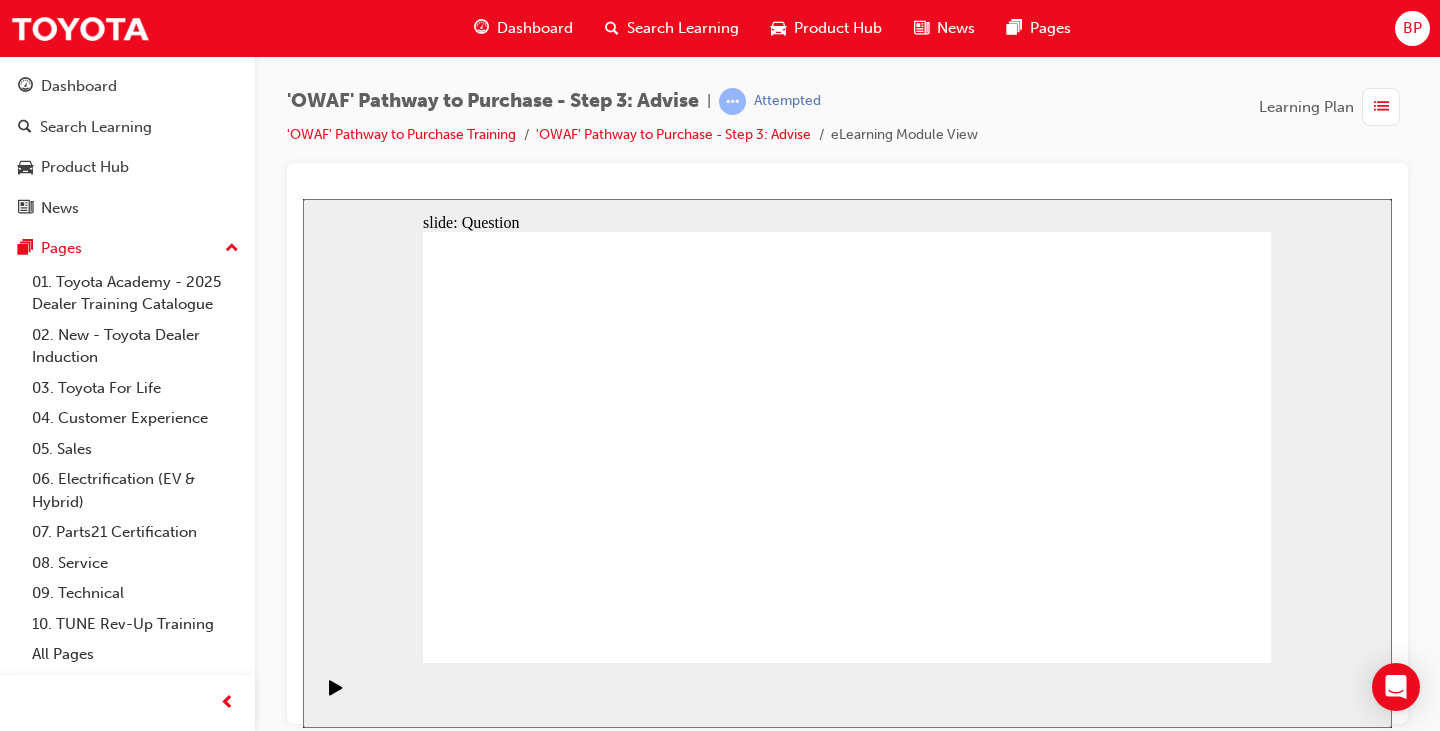 drag, startPoint x: 873, startPoint y: 588, endPoint x: 663, endPoint y: 416, distance: 271.44797 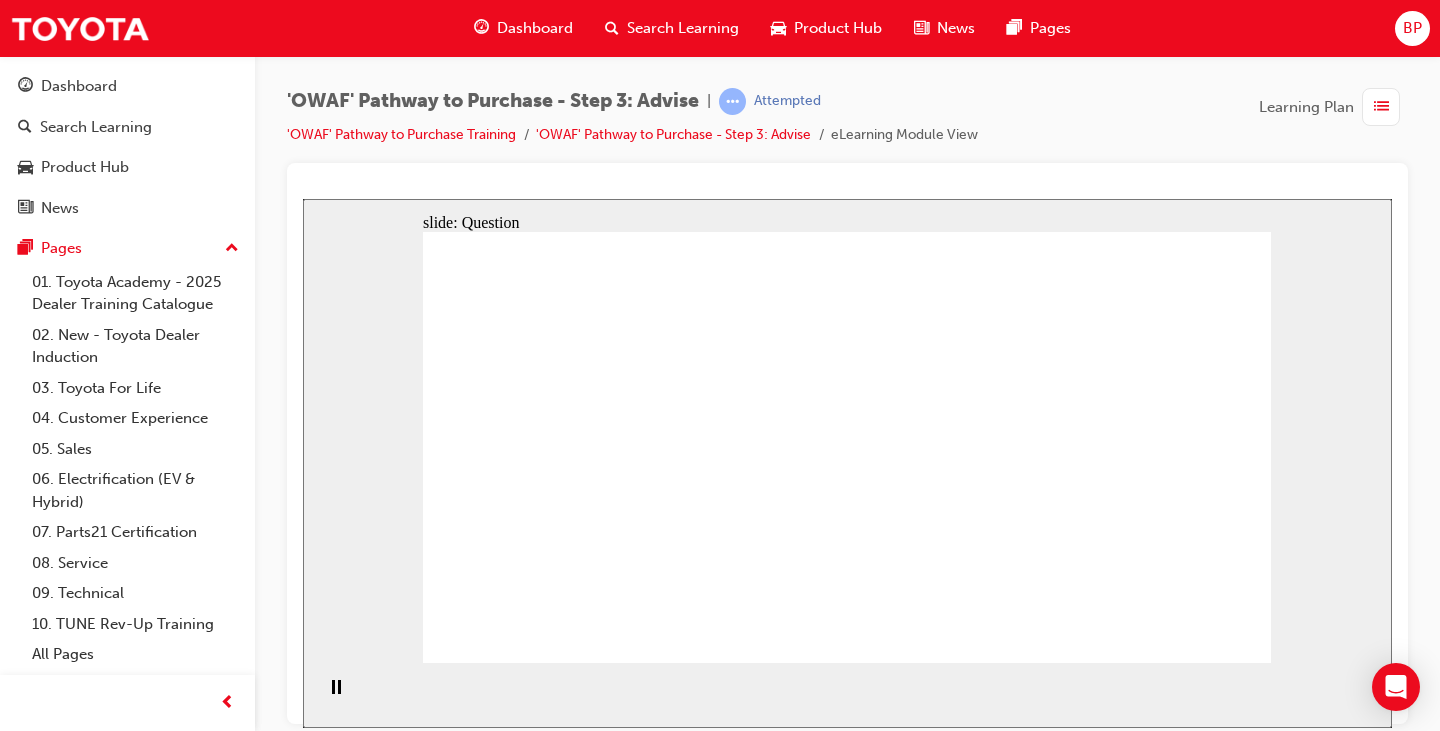 drag, startPoint x: 1141, startPoint y: 514, endPoint x: 819, endPoint y: 470, distance: 324.9923 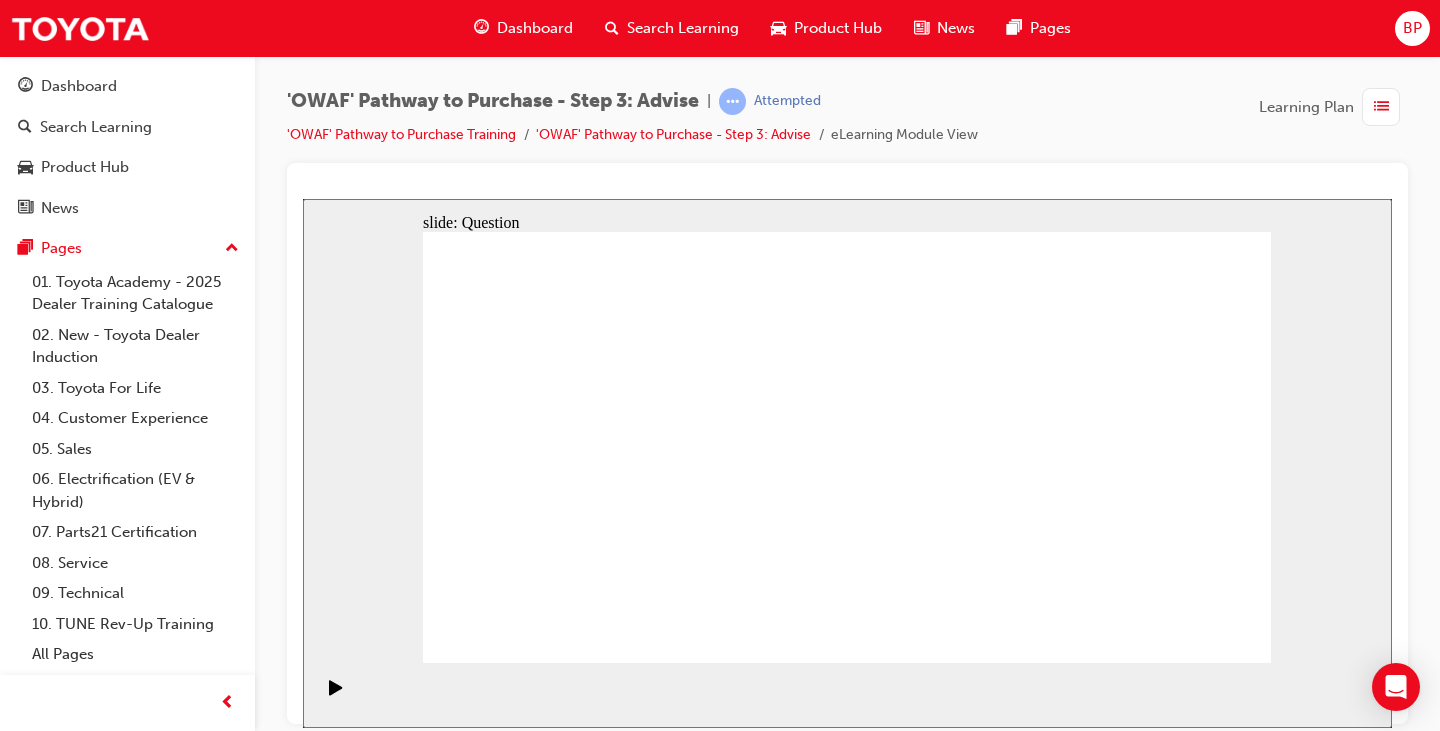 drag, startPoint x: 1148, startPoint y: 504, endPoint x: 863, endPoint y: 482, distance: 285.84787 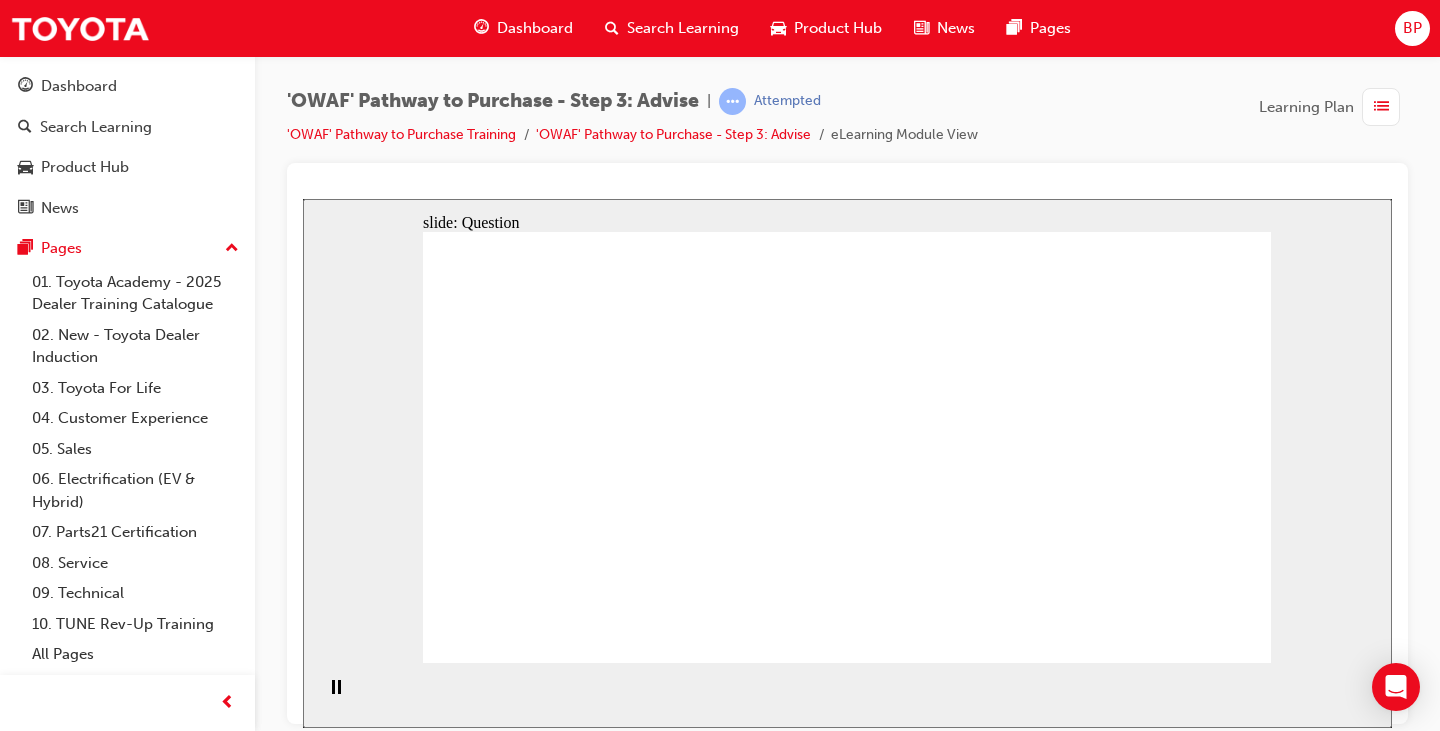 drag, startPoint x: 674, startPoint y: 535, endPoint x: 947, endPoint y: 534, distance: 273.00183 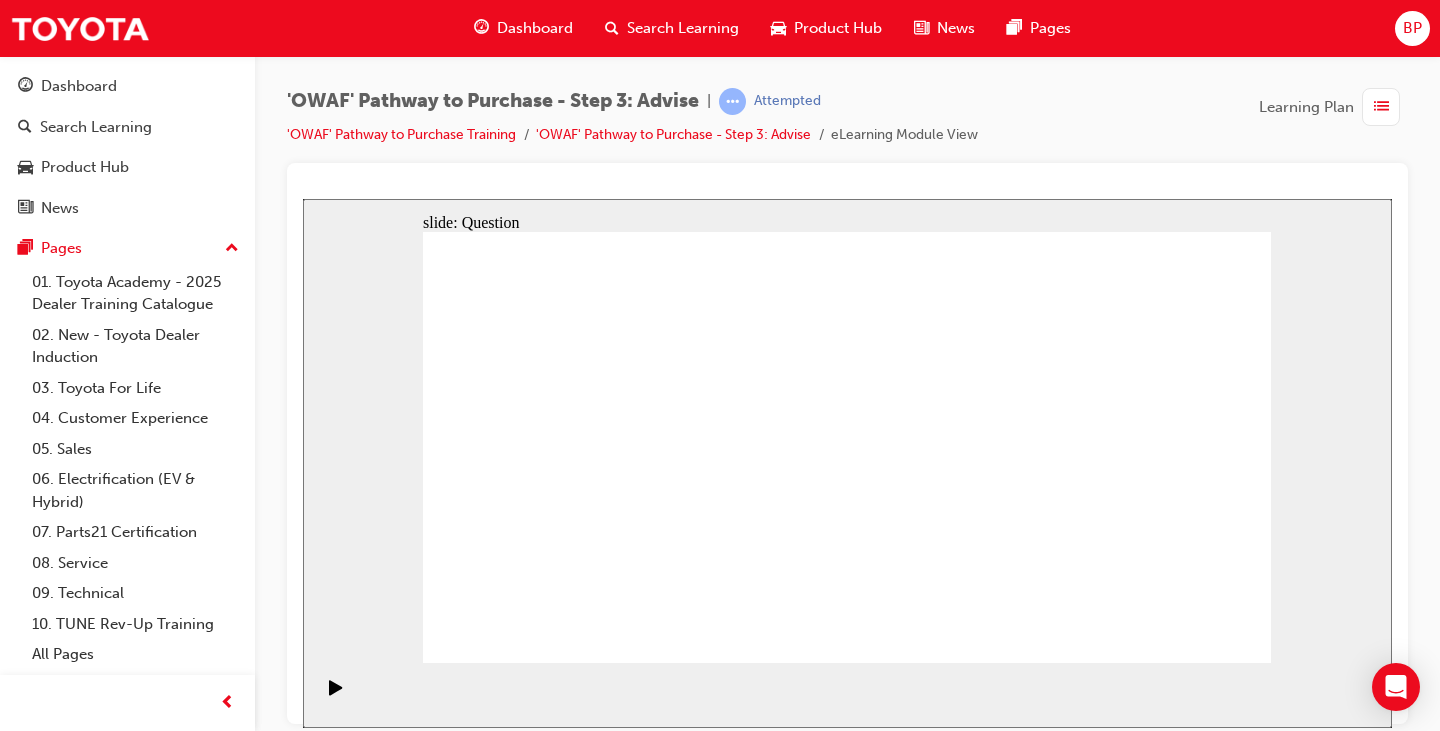 click 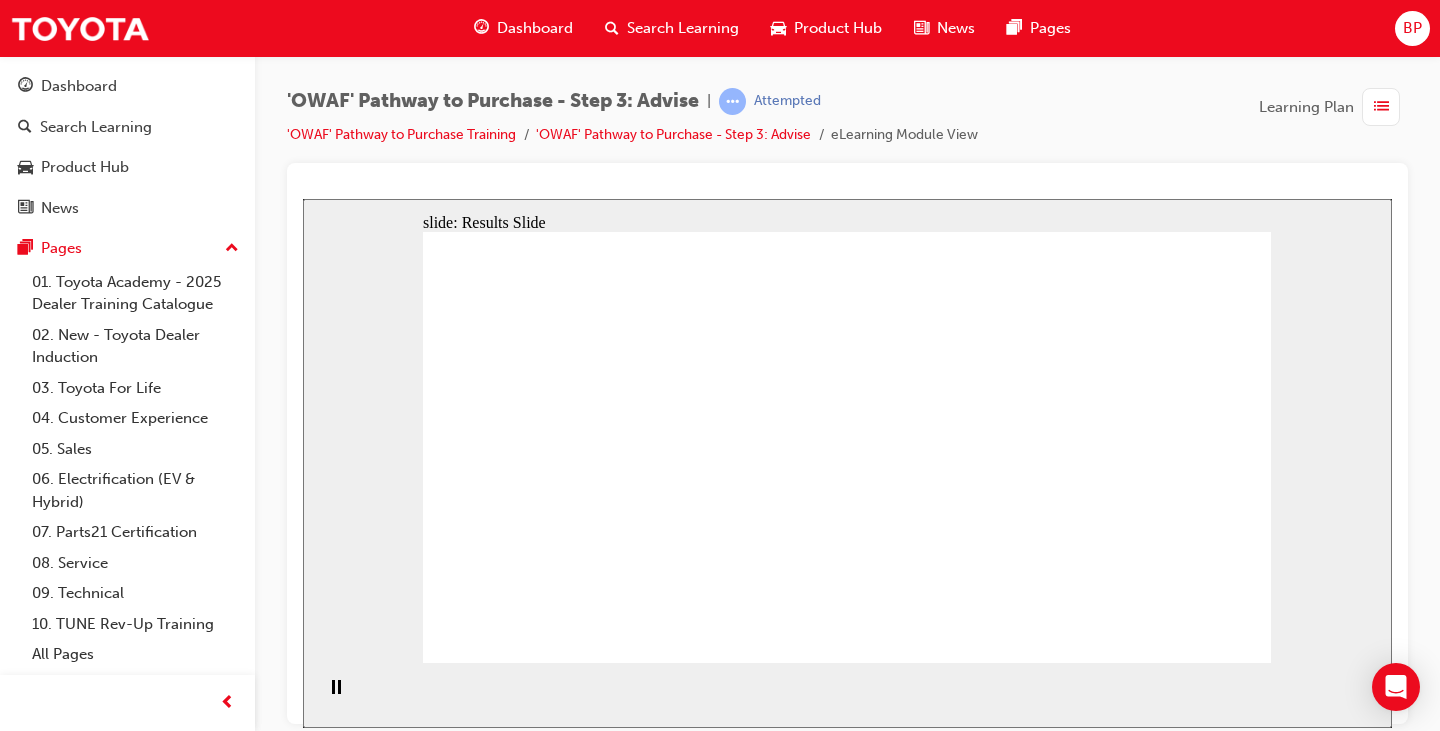 click 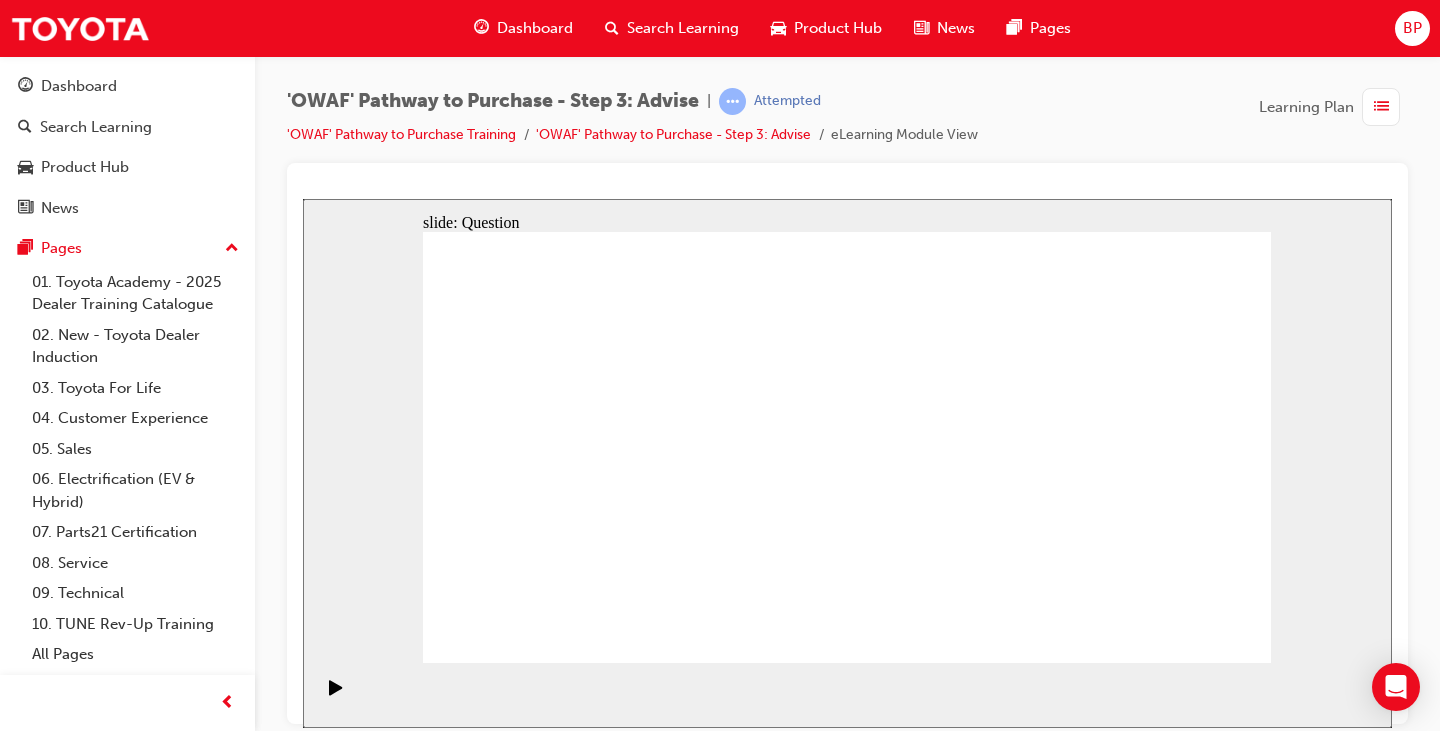 drag, startPoint x: 858, startPoint y: 587, endPoint x: 624, endPoint y: 417, distance: 289.23346 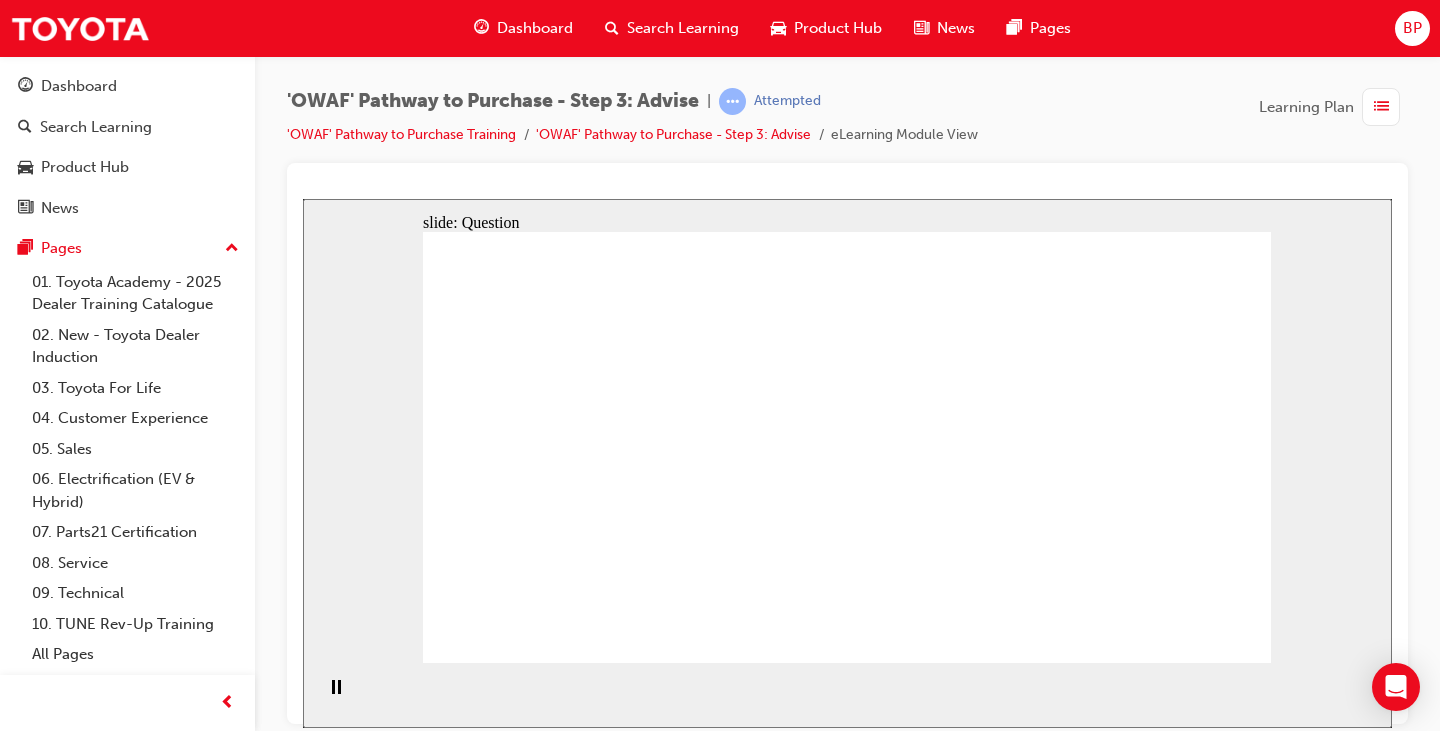 drag, startPoint x: 691, startPoint y: 535, endPoint x: 644, endPoint y: 441, distance: 105.09519 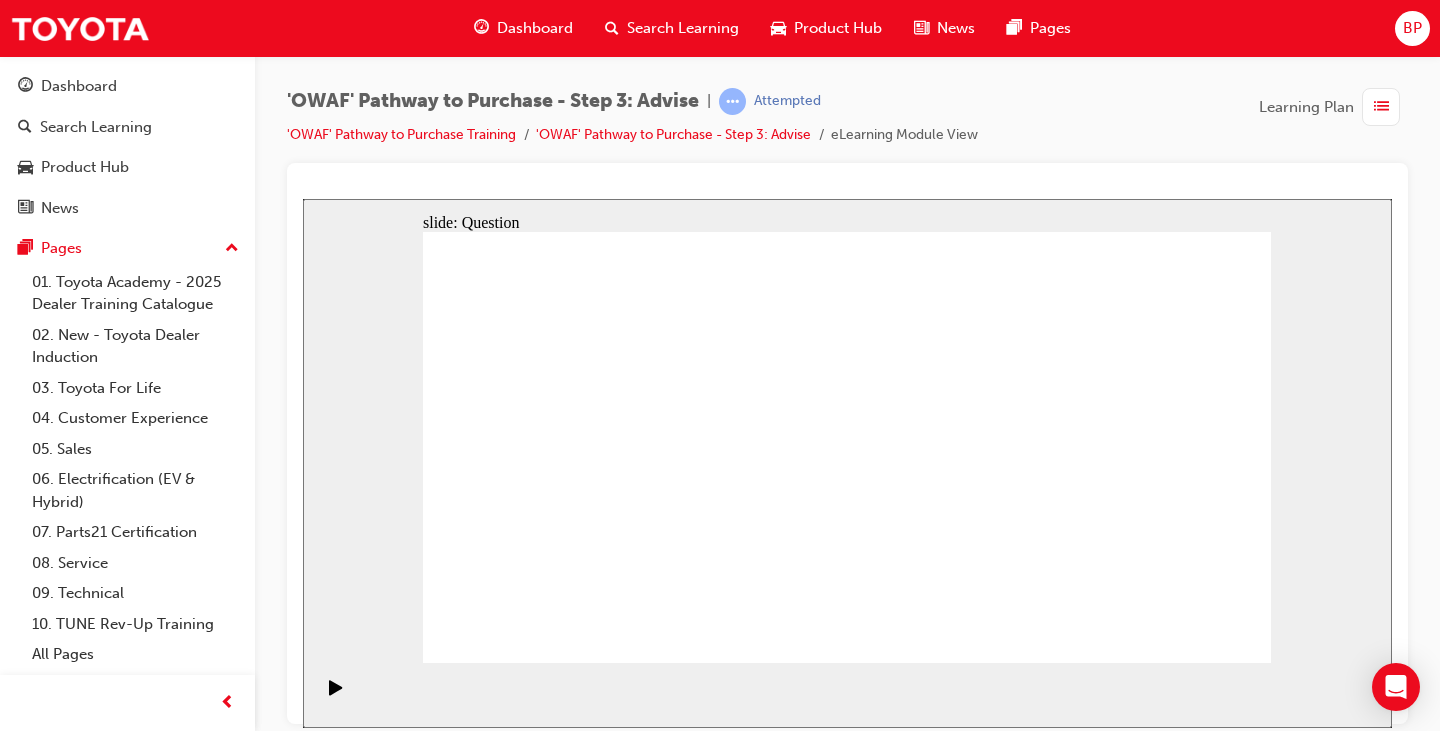 drag, startPoint x: 1003, startPoint y: 560, endPoint x: 999, endPoint y: 535, distance: 25.317978 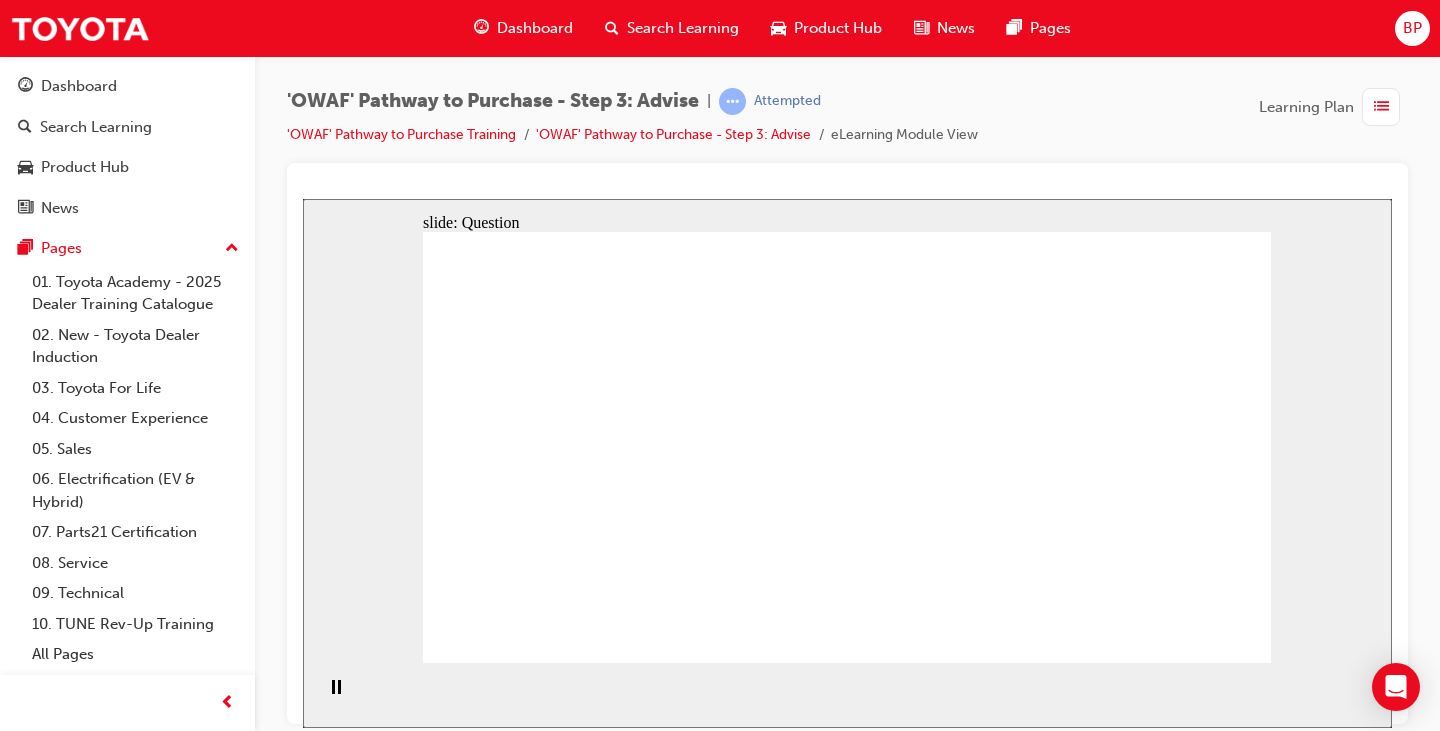drag, startPoint x: 1181, startPoint y: 521, endPoint x: 768, endPoint y: 519, distance: 413.00485 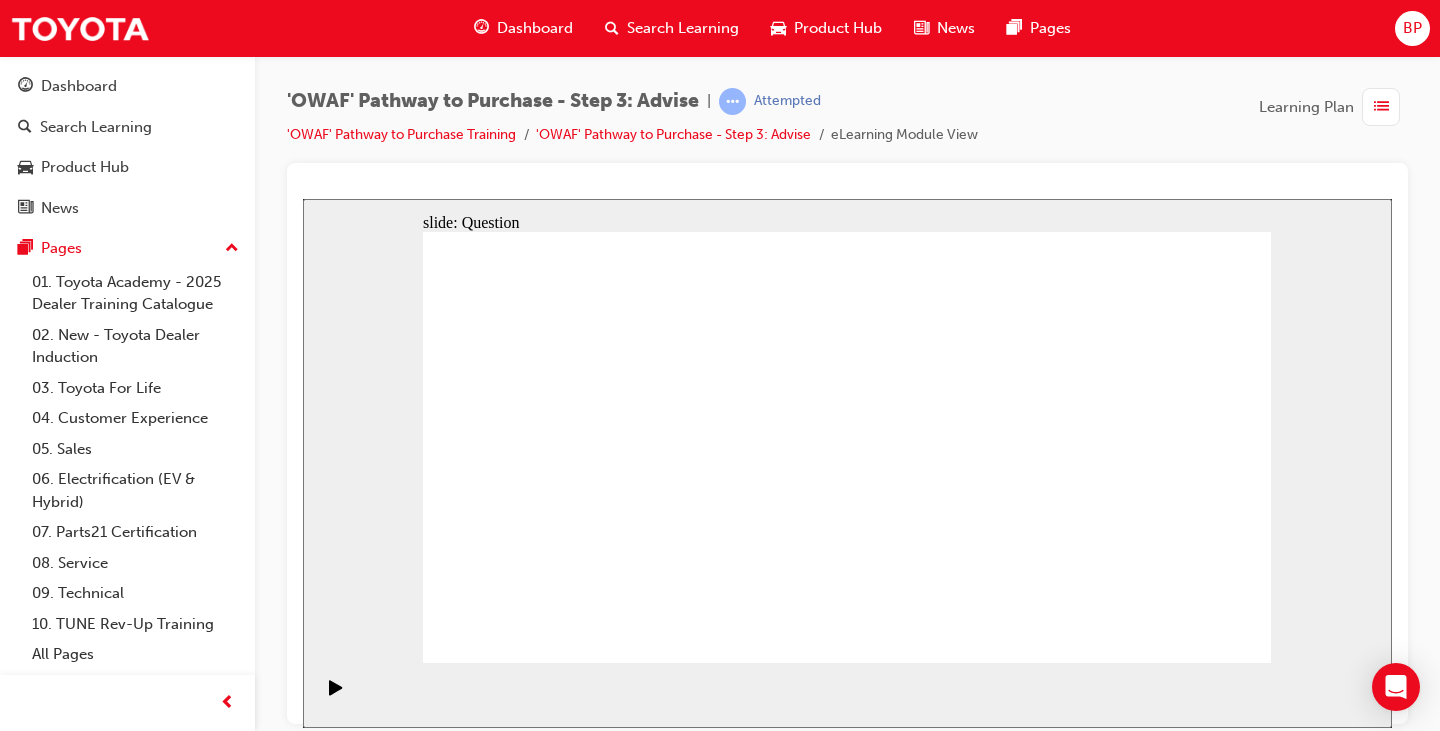 drag, startPoint x: 1082, startPoint y: 483, endPoint x: 737, endPoint y: 481, distance: 345.0058 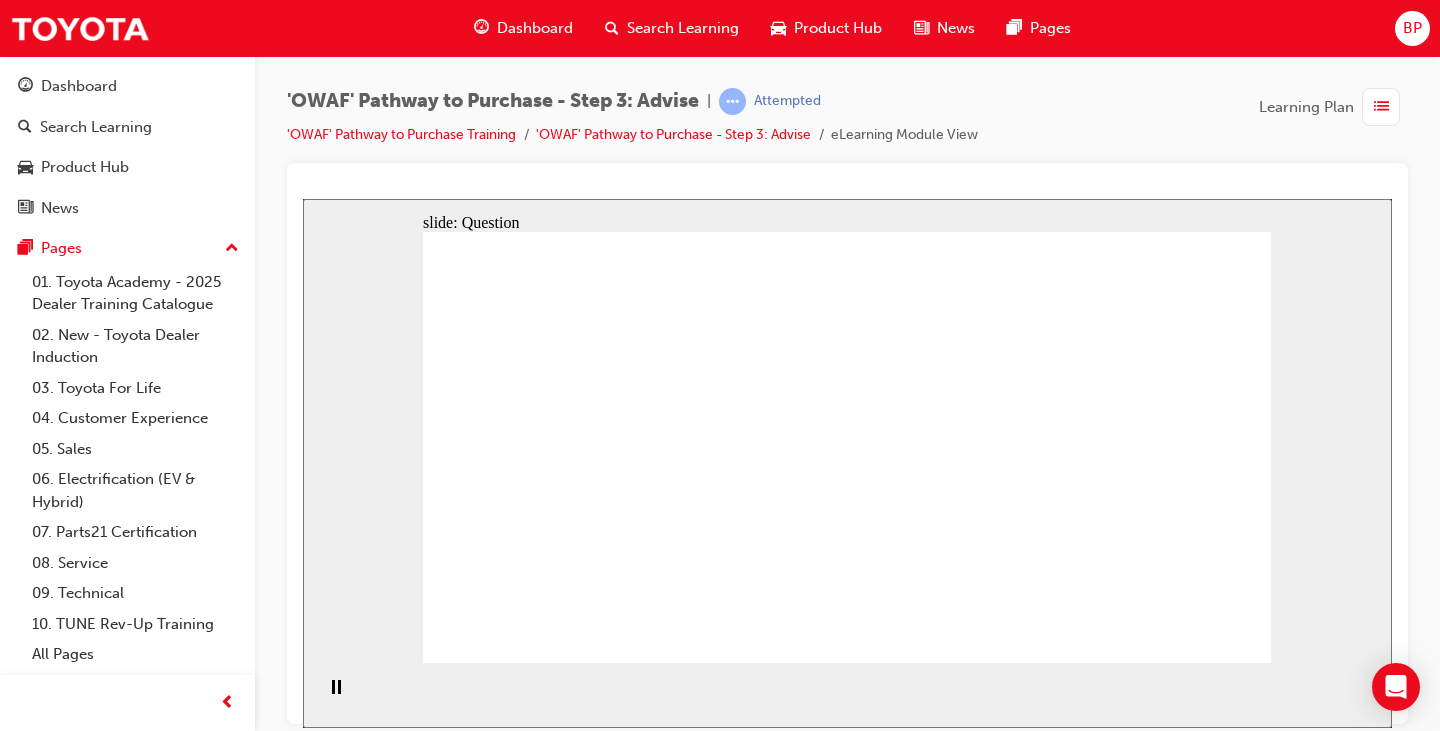 drag, startPoint x: 872, startPoint y: 537, endPoint x: 824, endPoint y: 536, distance: 48.010414 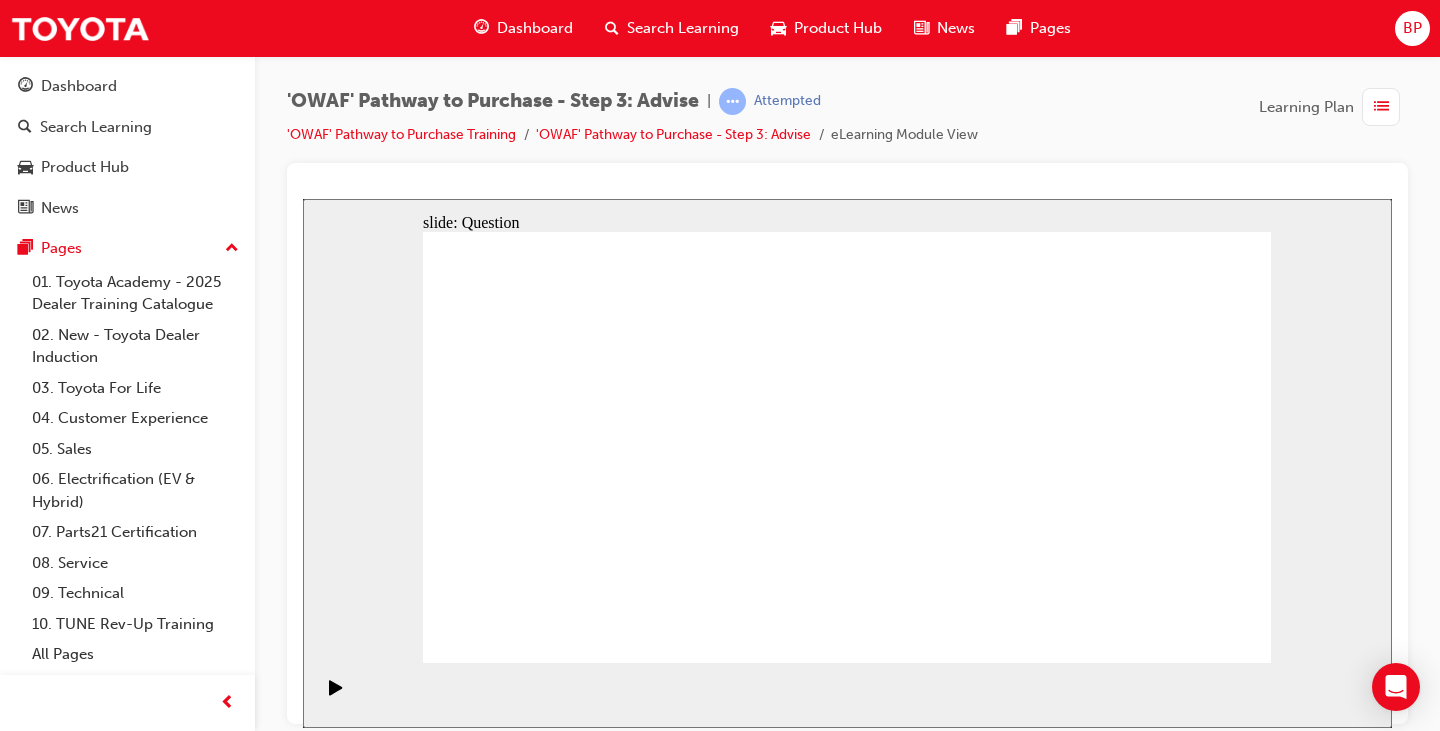 drag, startPoint x: 1055, startPoint y: 478, endPoint x: 820, endPoint y: 481, distance: 235.01915 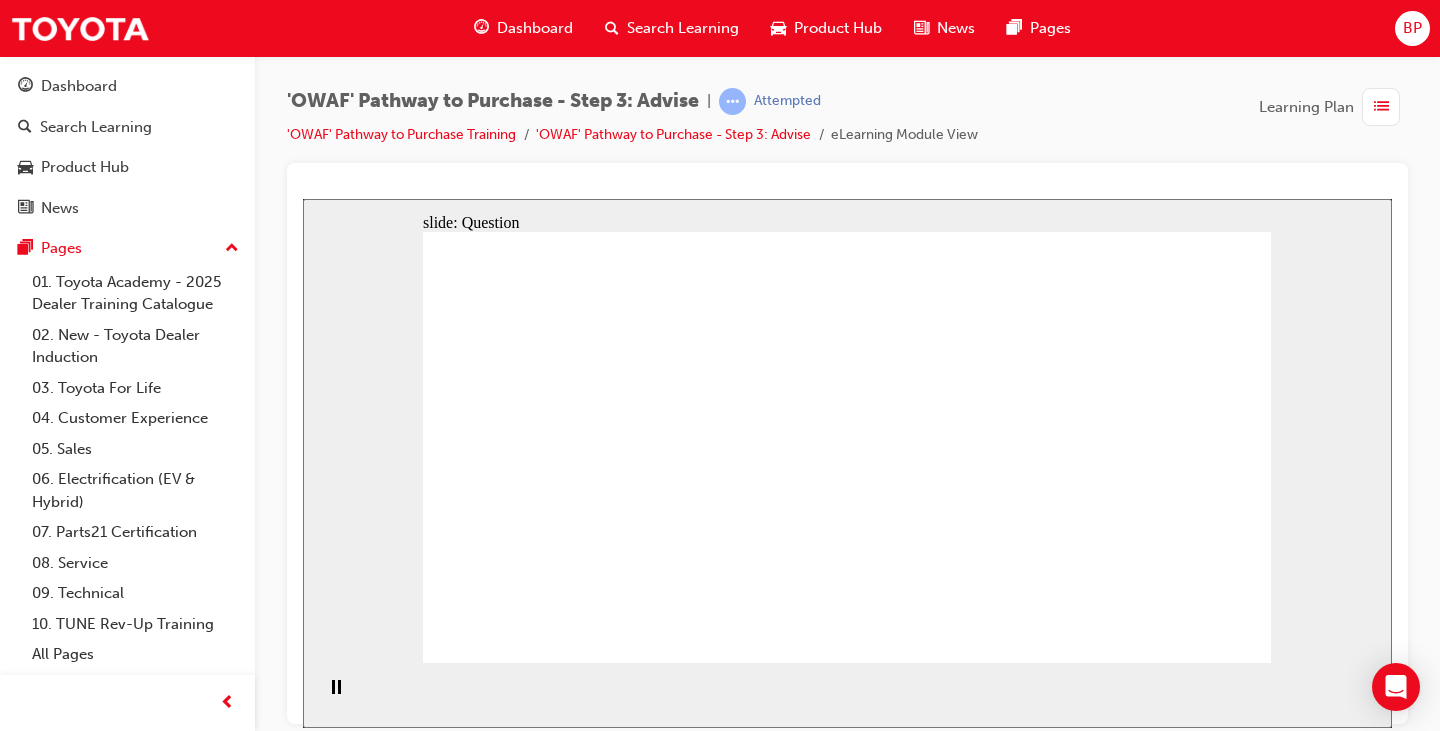 drag, startPoint x: 660, startPoint y: 538, endPoint x: 847, endPoint y: 524, distance: 187.52333 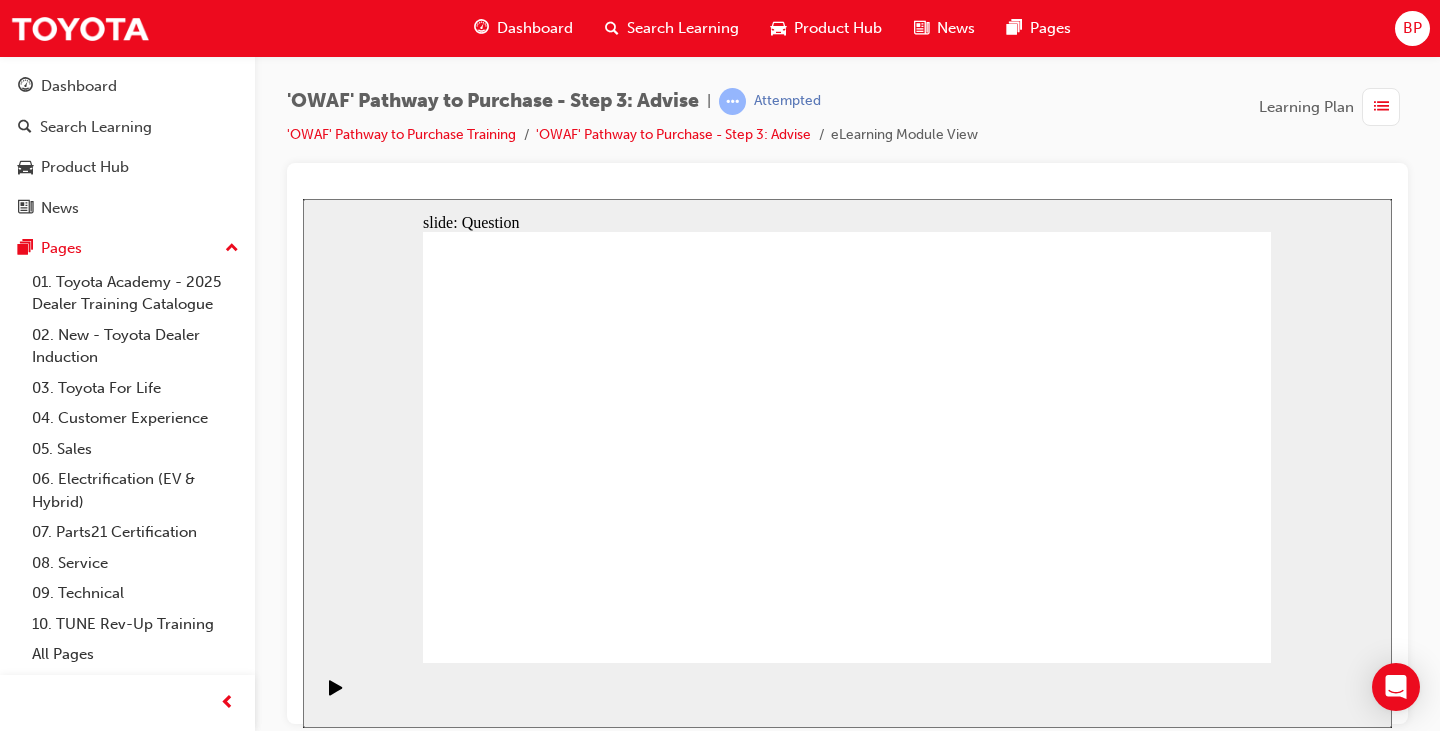 drag, startPoint x: 575, startPoint y: 459, endPoint x: 1083, endPoint y: 464, distance: 508.0246 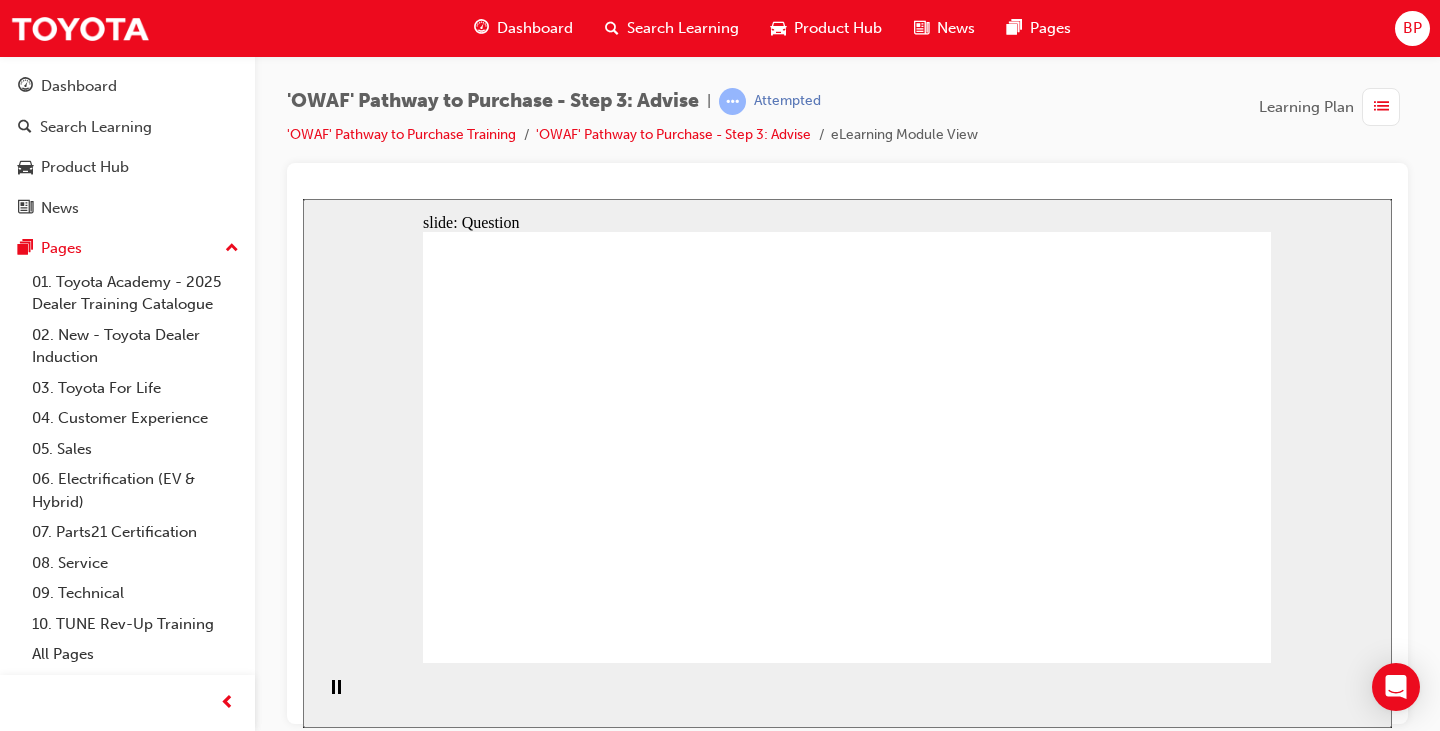 click 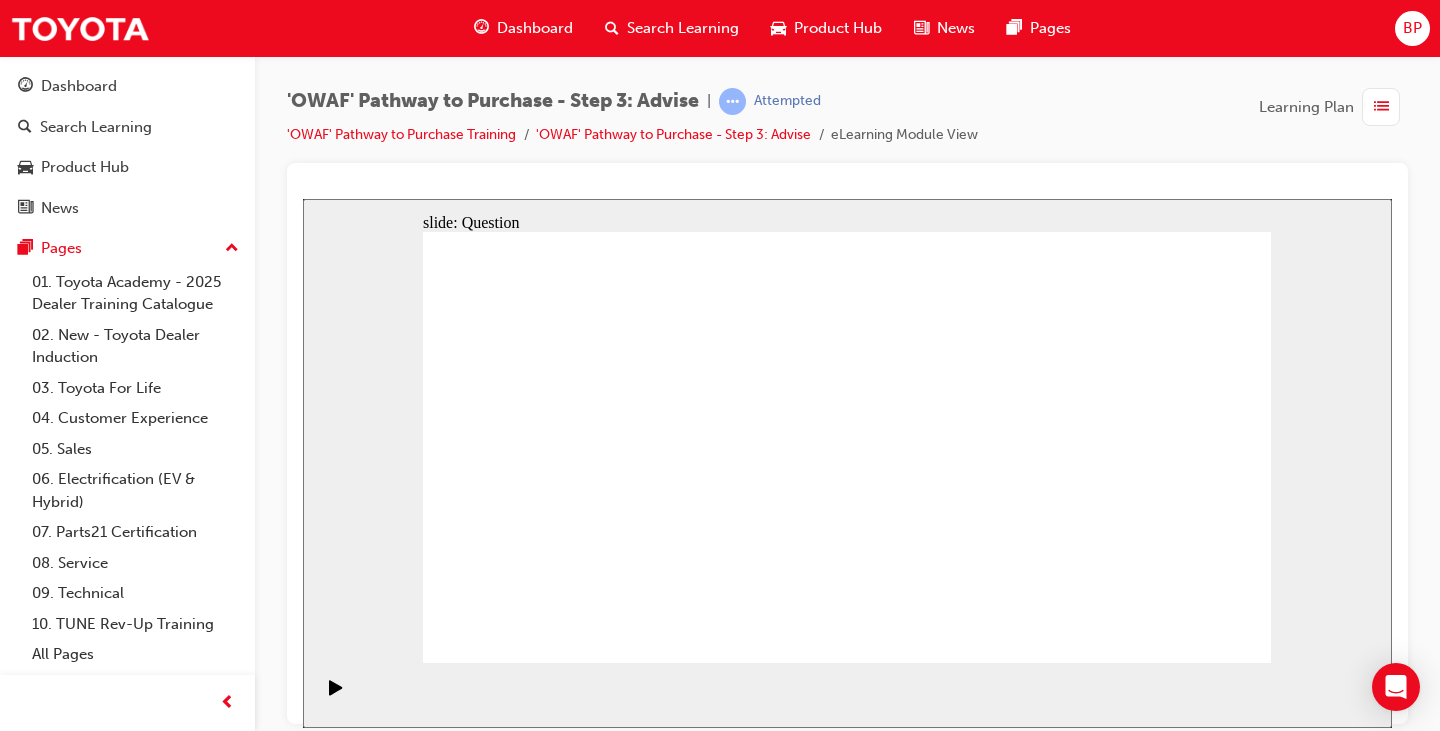 drag, startPoint x: 484, startPoint y: 392, endPoint x: 494, endPoint y: 509, distance: 117.426575 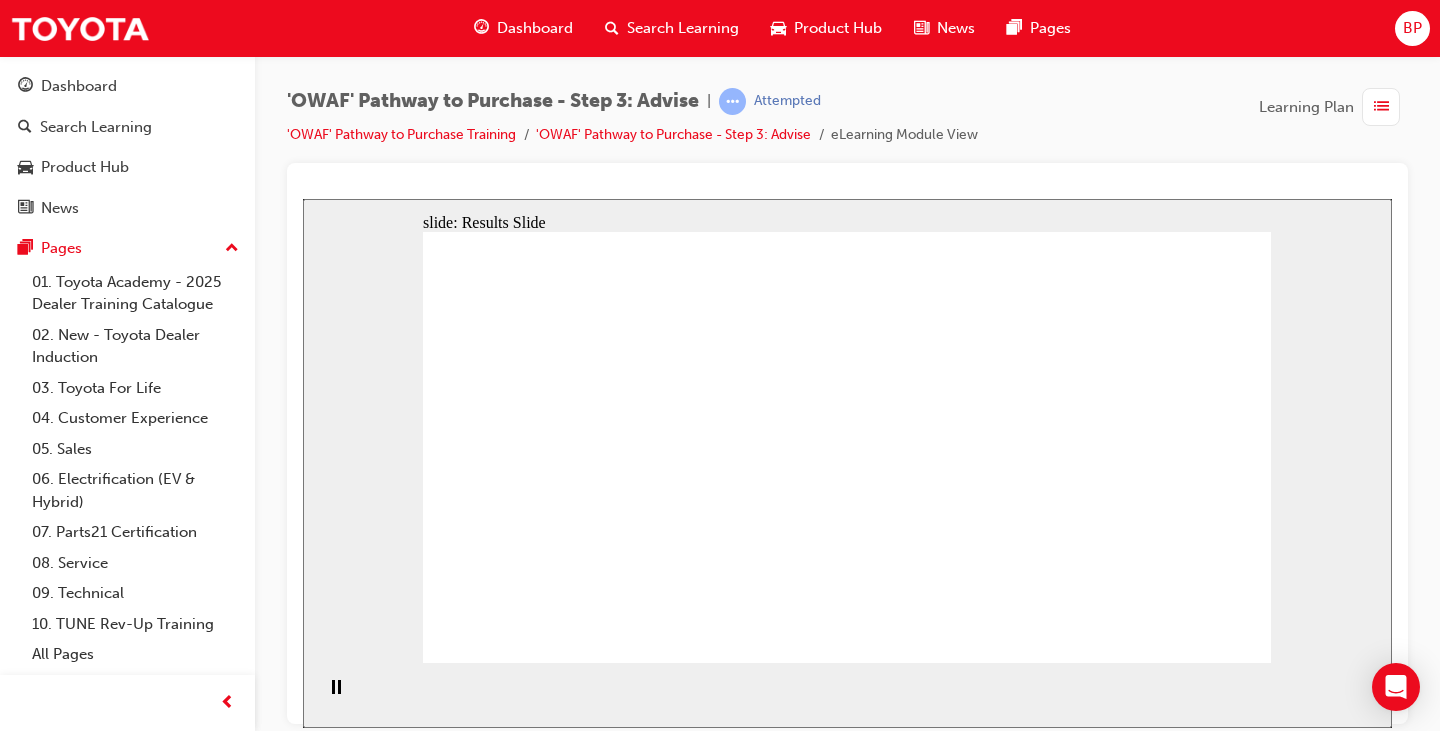 click 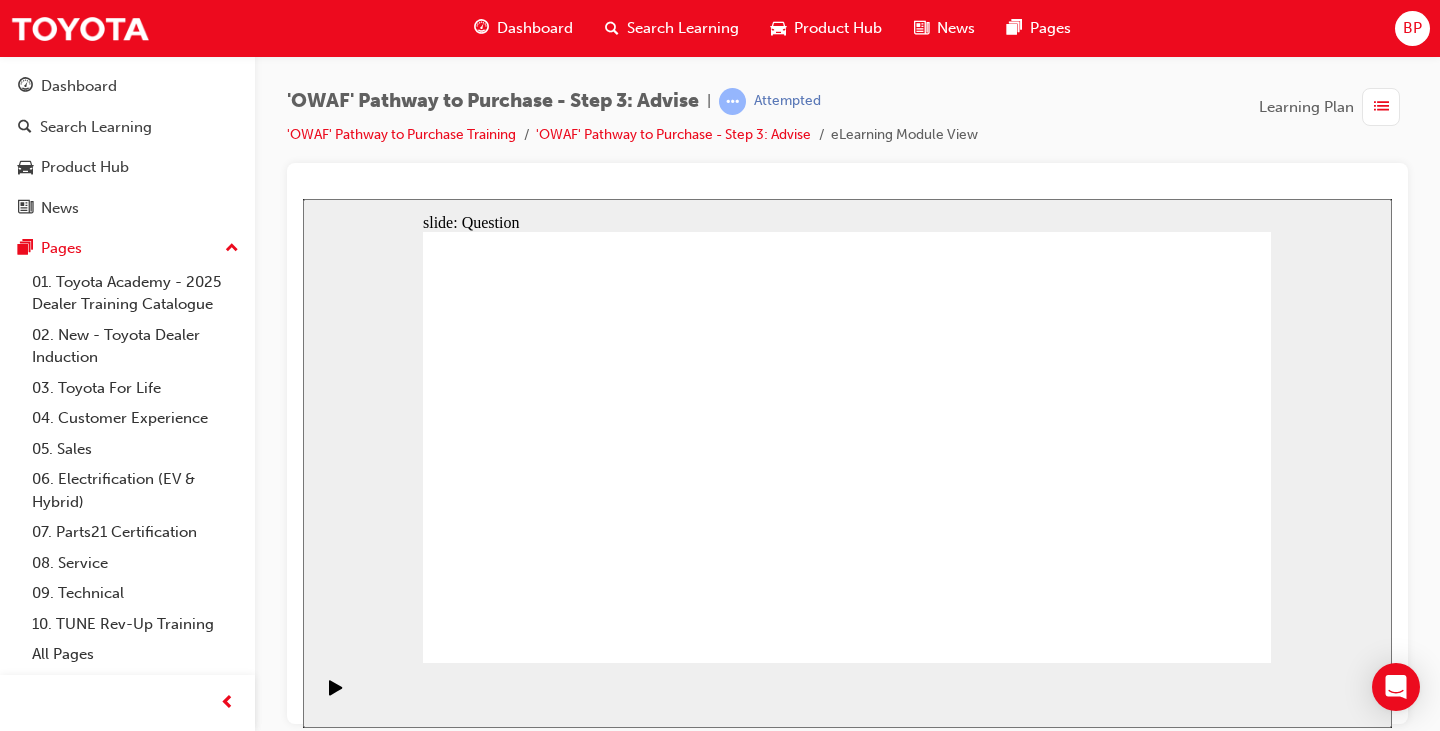 drag, startPoint x: 805, startPoint y: 575, endPoint x: 596, endPoint y: 419, distance: 260.8007 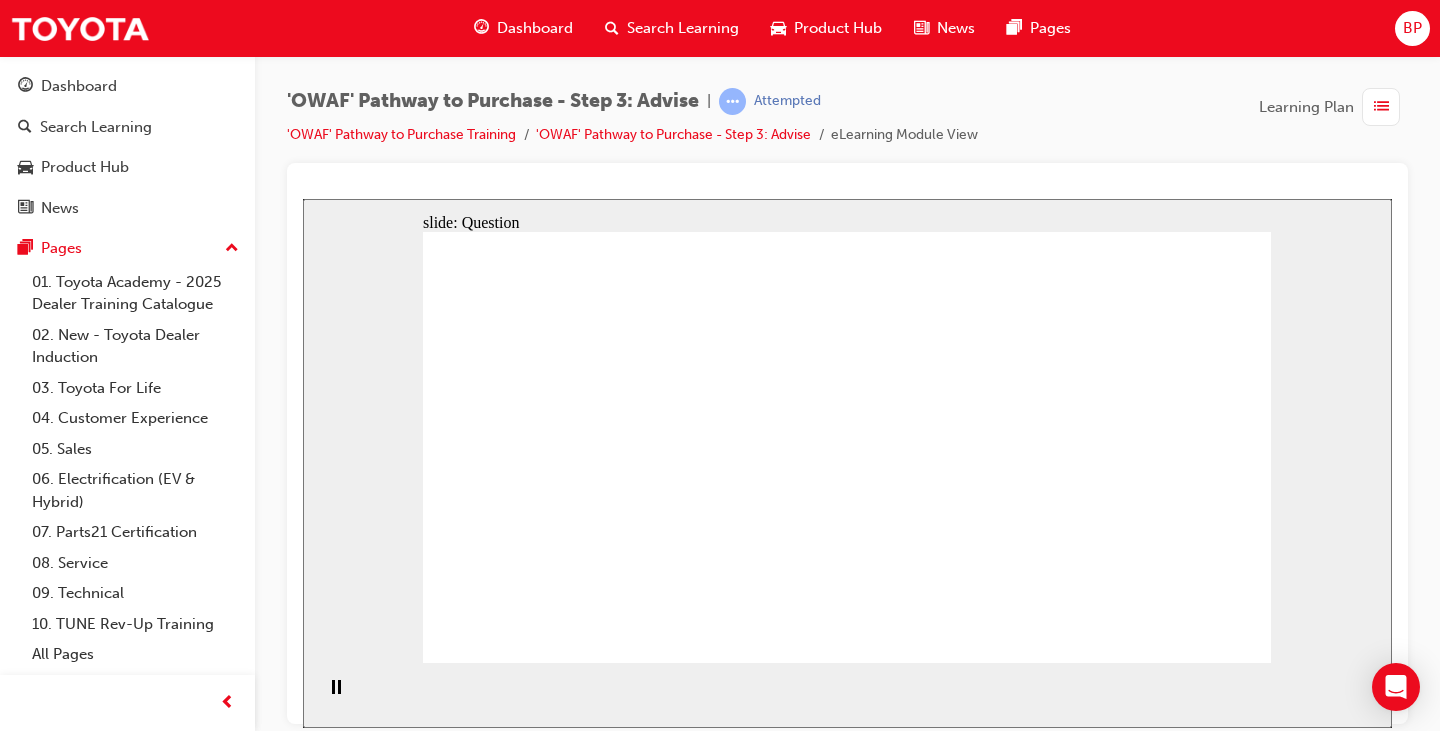 drag, startPoint x: 711, startPoint y: 576, endPoint x: 787, endPoint y: 398, distance: 193.54585 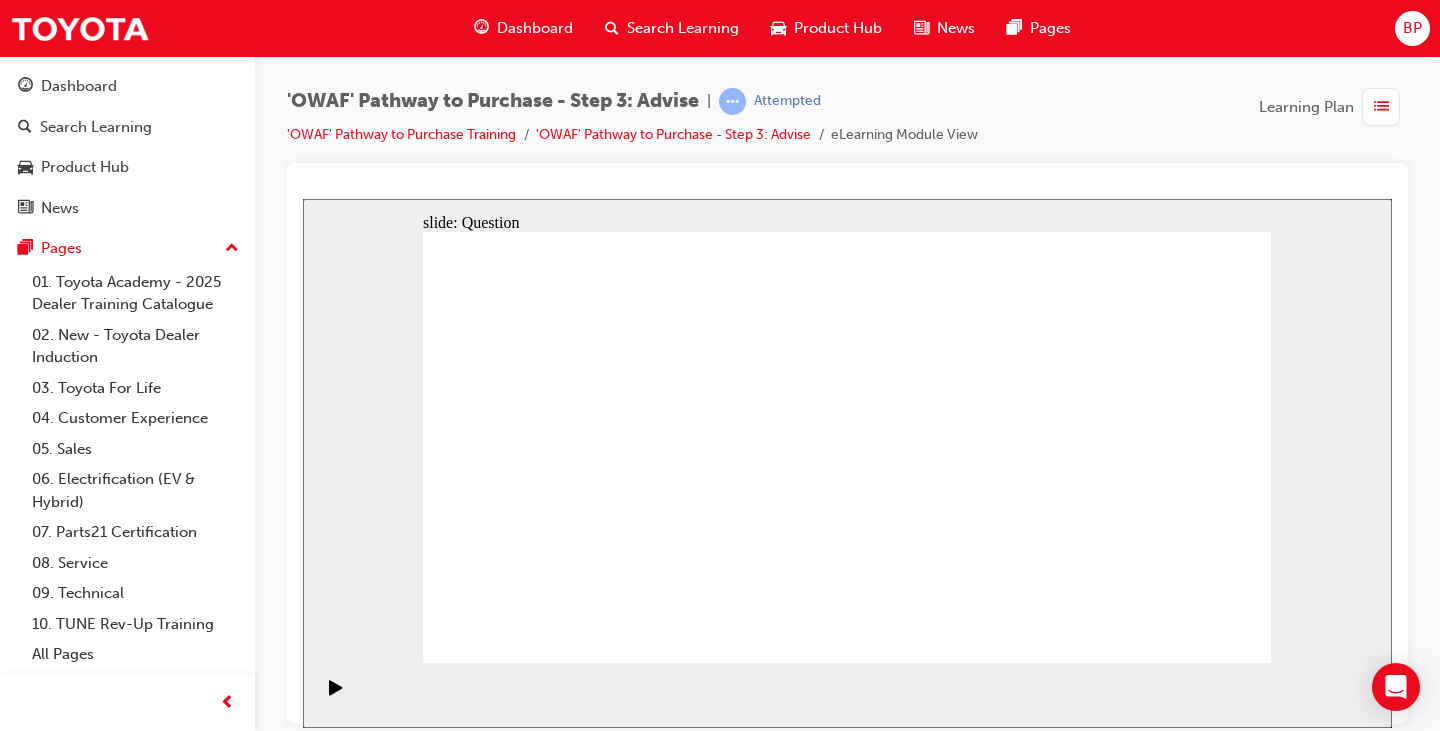 drag, startPoint x: 844, startPoint y: 584, endPoint x: 619, endPoint y: 450, distance: 261.87973 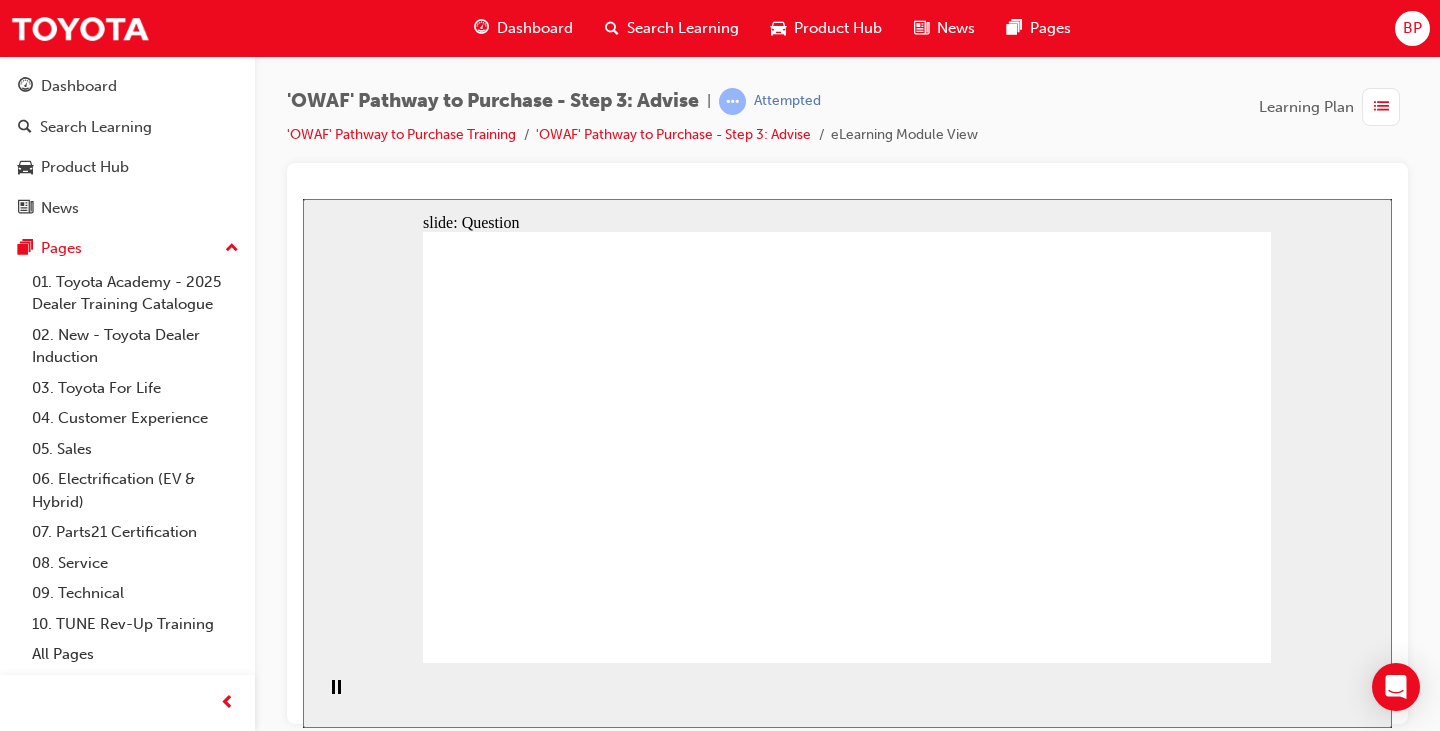 drag, startPoint x: 1109, startPoint y: 519, endPoint x: 870, endPoint y: 477, distance: 242.66232 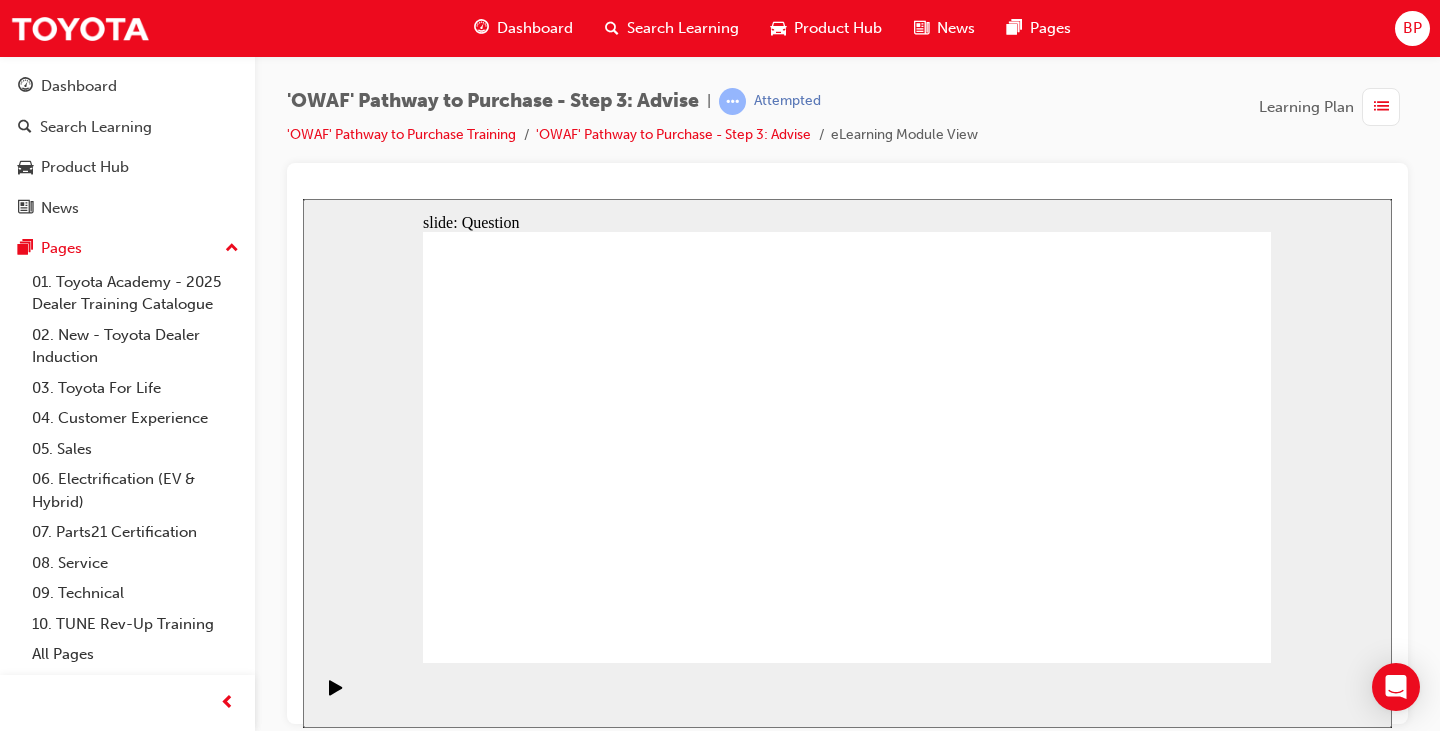 drag, startPoint x: 1040, startPoint y: 410, endPoint x: 622, endPoint y: 447, distance: 419.63437 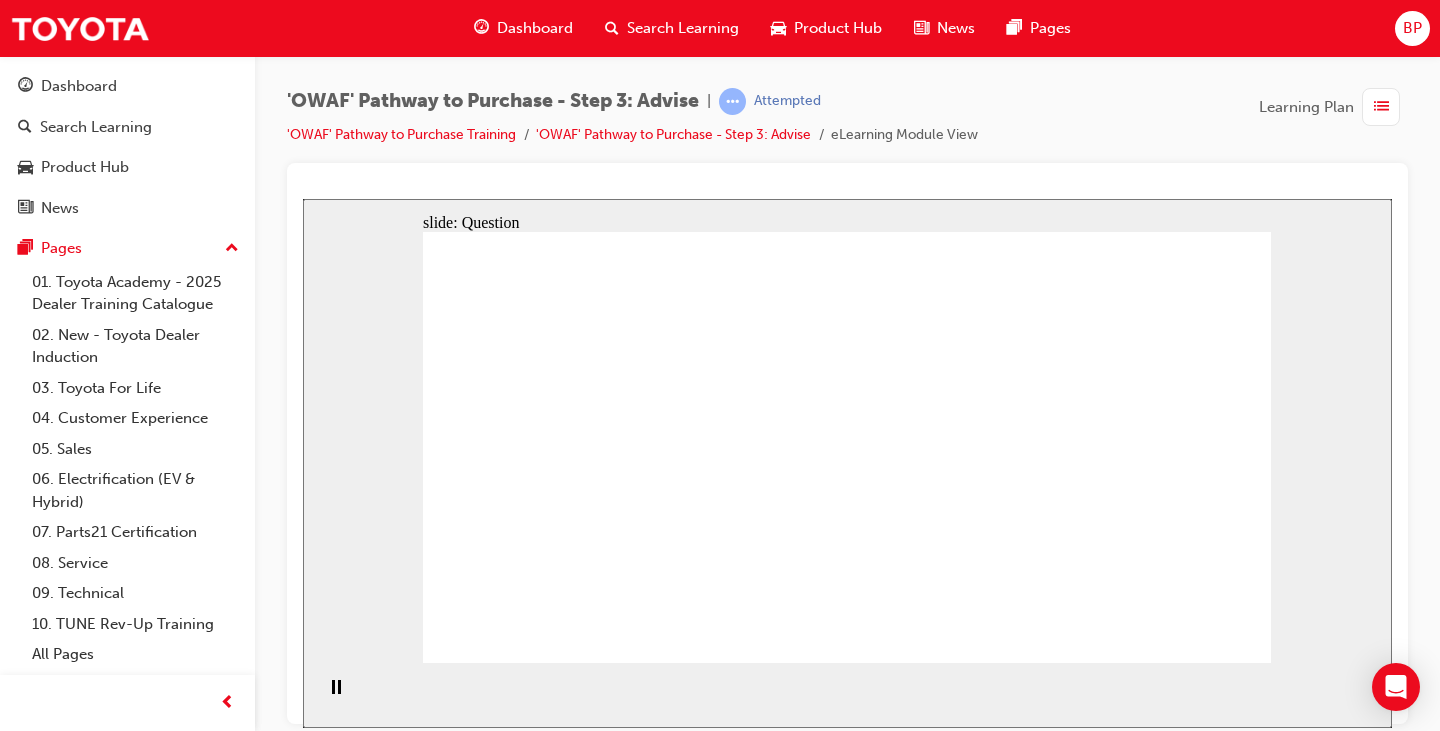 drag, startPoint x: 668, startPoint y: 538, endPoint x: 880, endPoint y: 422, distance: 241.66092 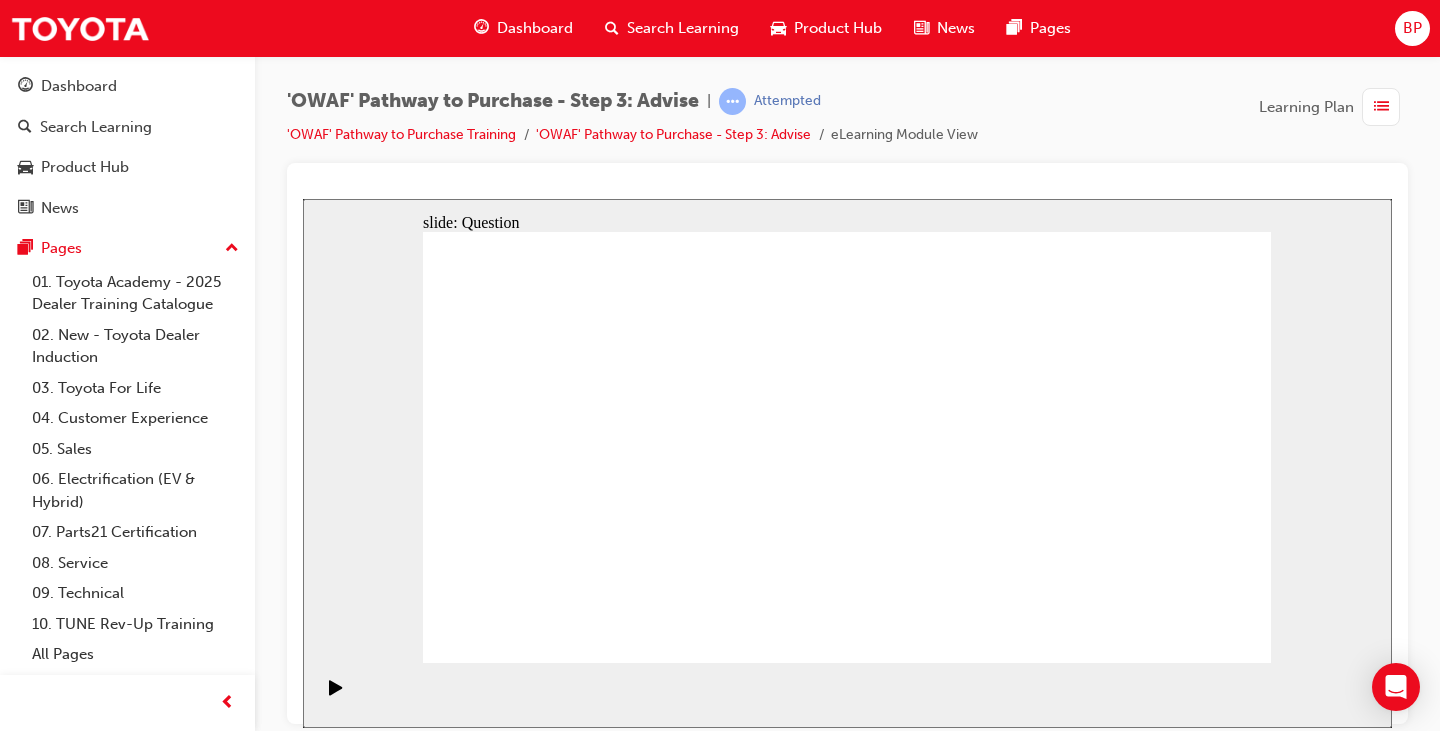 drag, startPoint x: 687, startPoint y: 465, endPoint x: 985, endPoint y: 416, distance: 302.00165 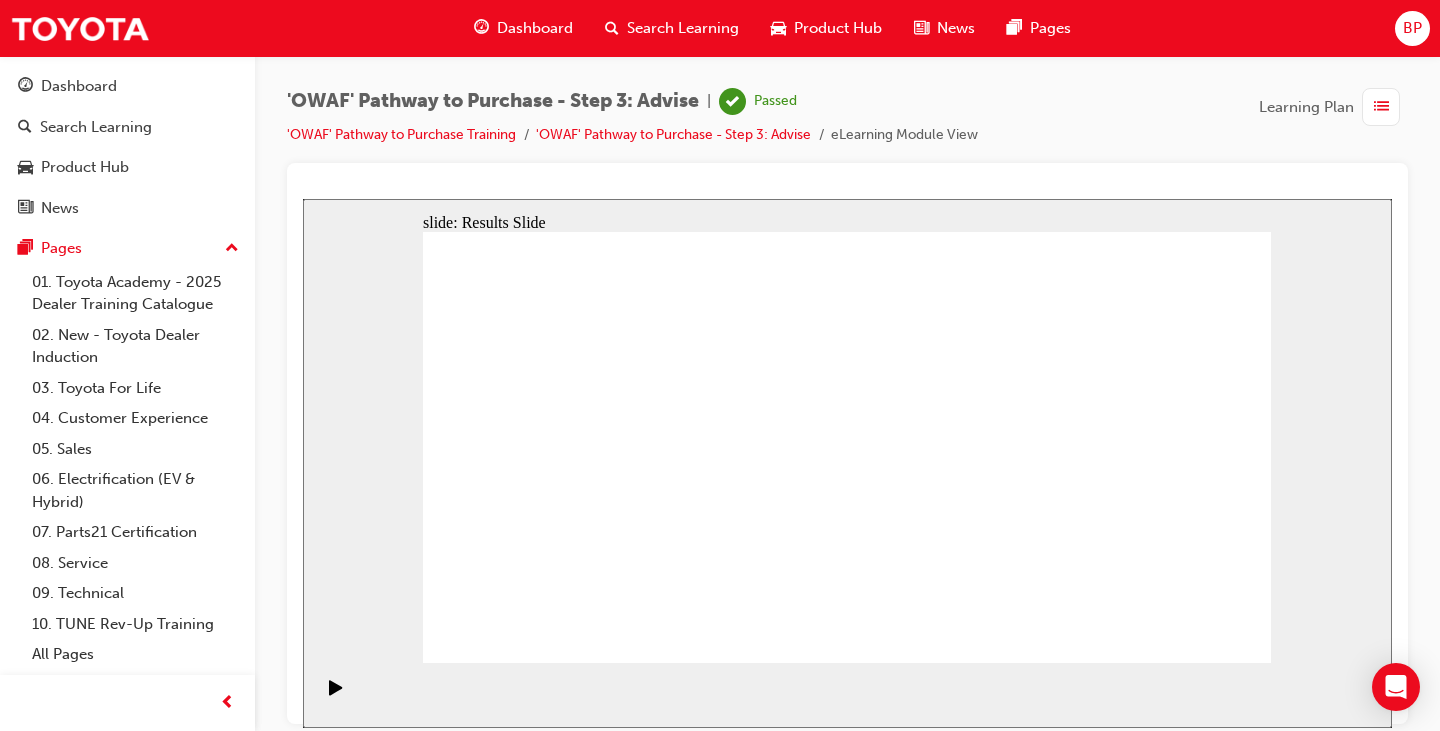 click 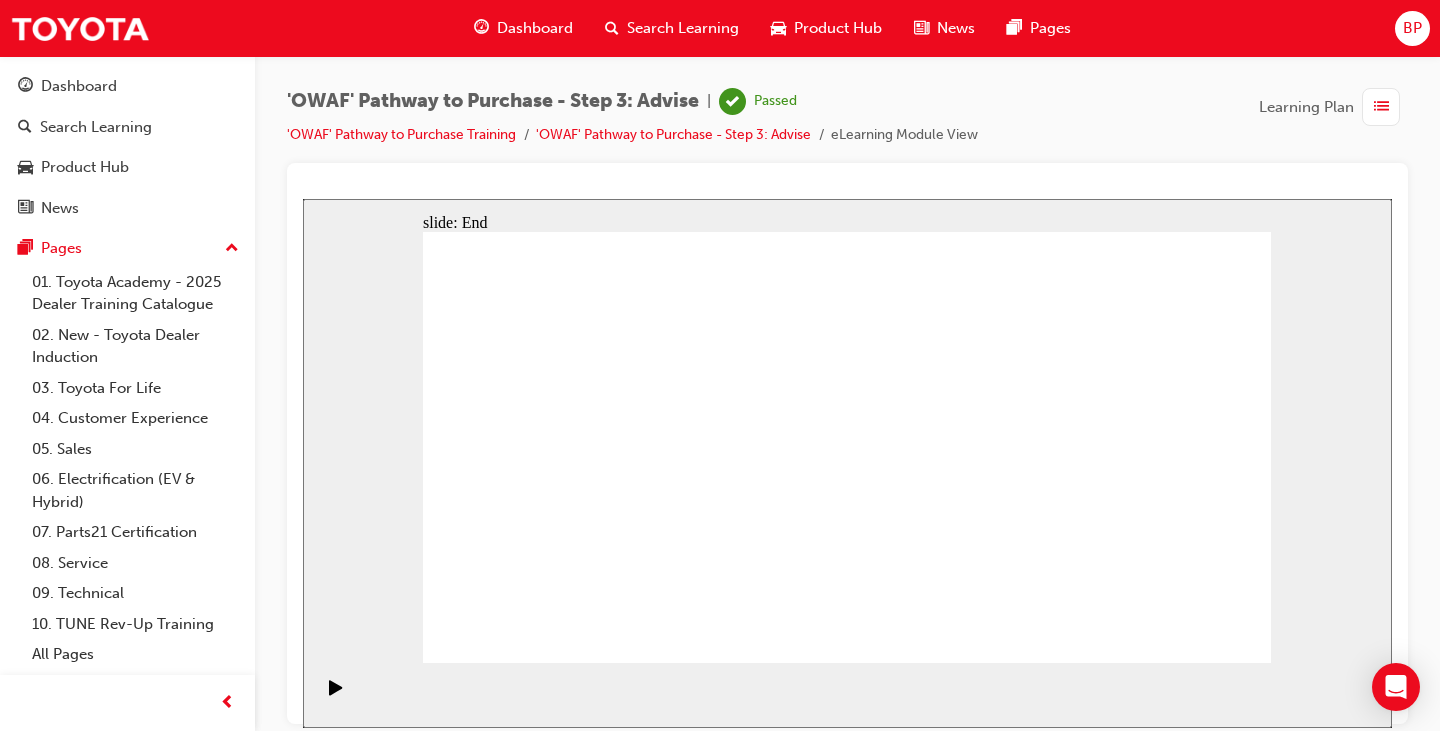 click 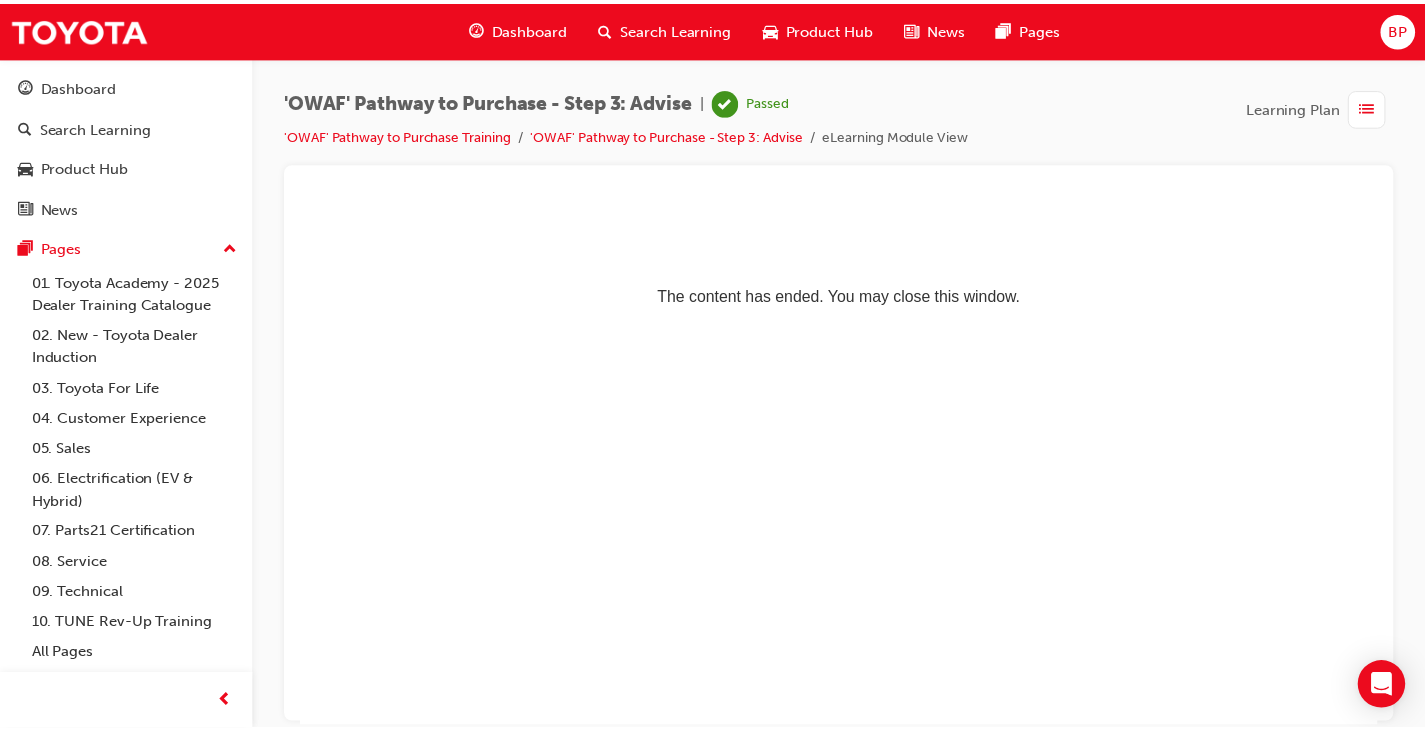 scroll, scrollTop: 0, scrollLeft: 0, axis: both 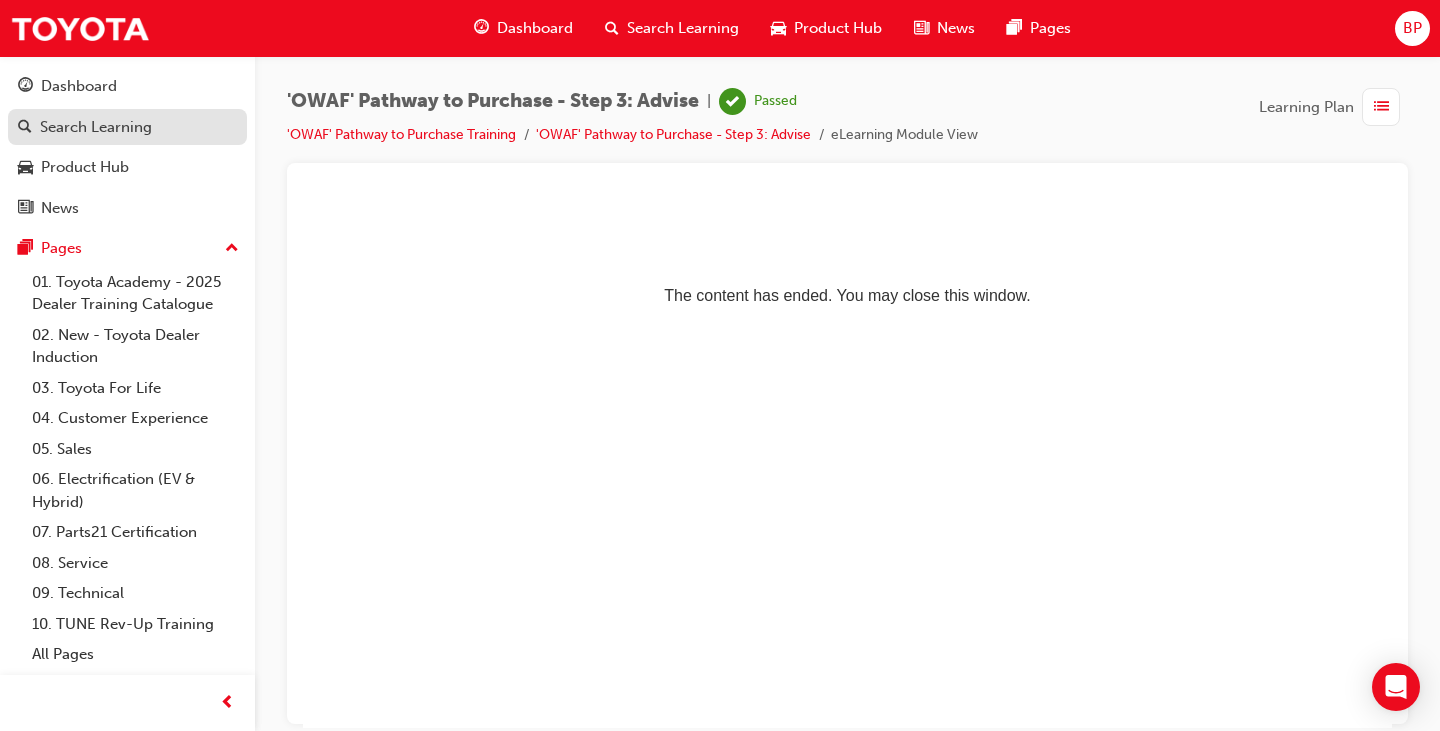 click on "Search Learning" at bounding box center [96, 127] 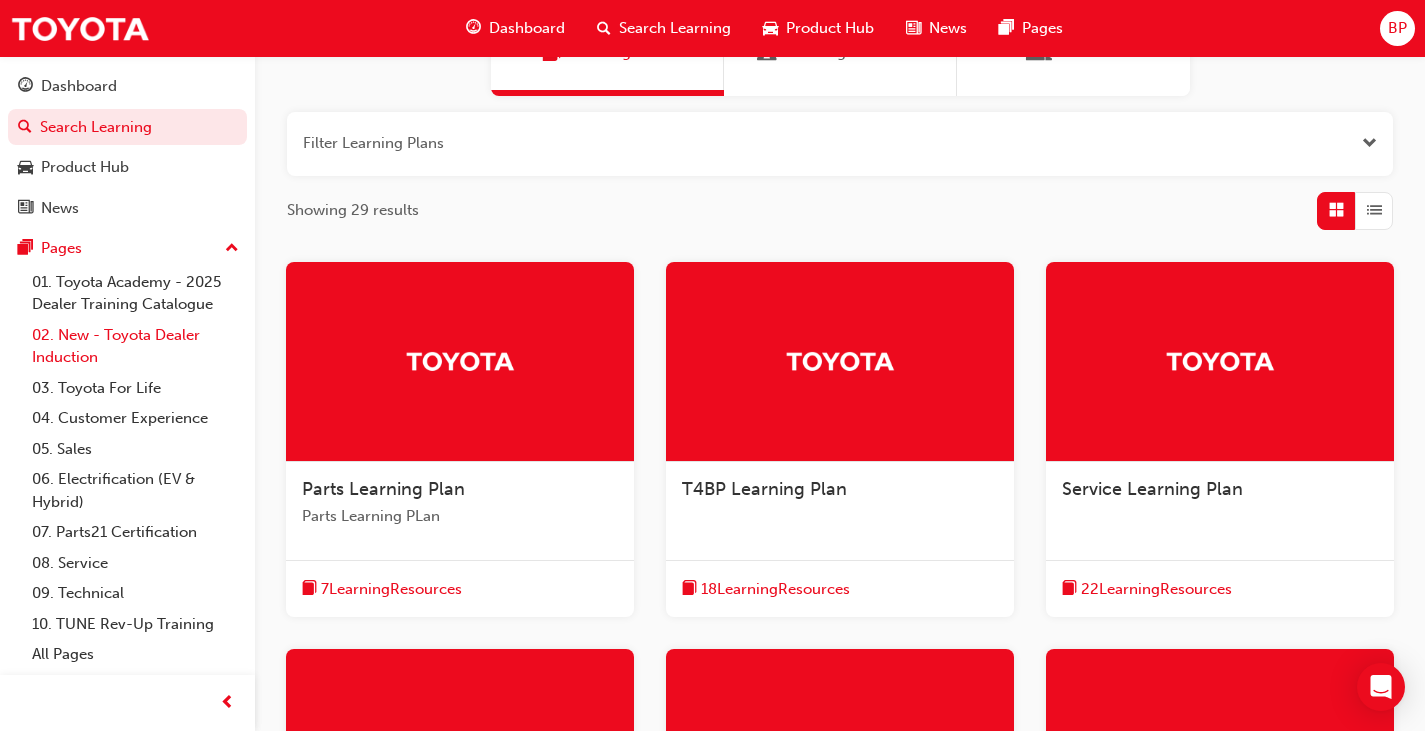 scroll, scrollTop: 0, scrollLeft: 0, axis: both 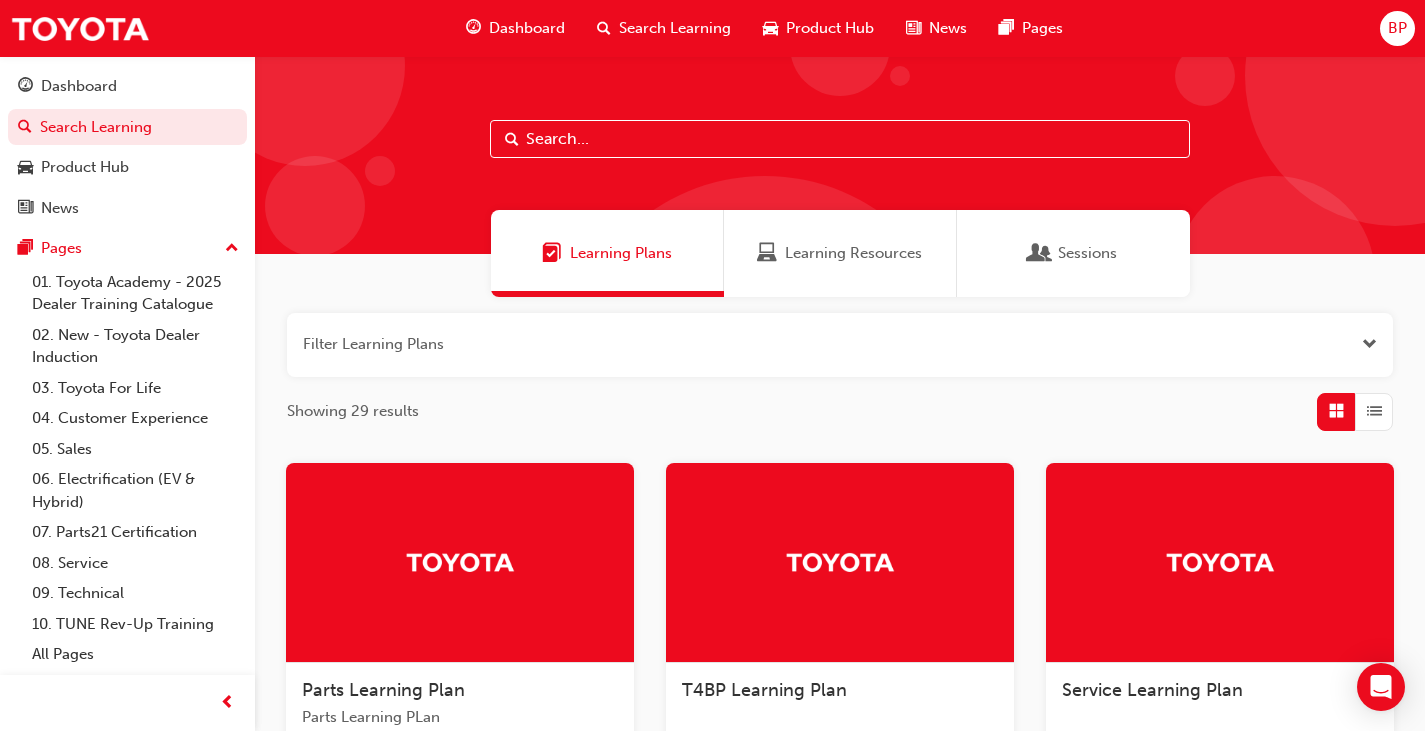 click on "Dashboard" at bounding box center (527, 28) 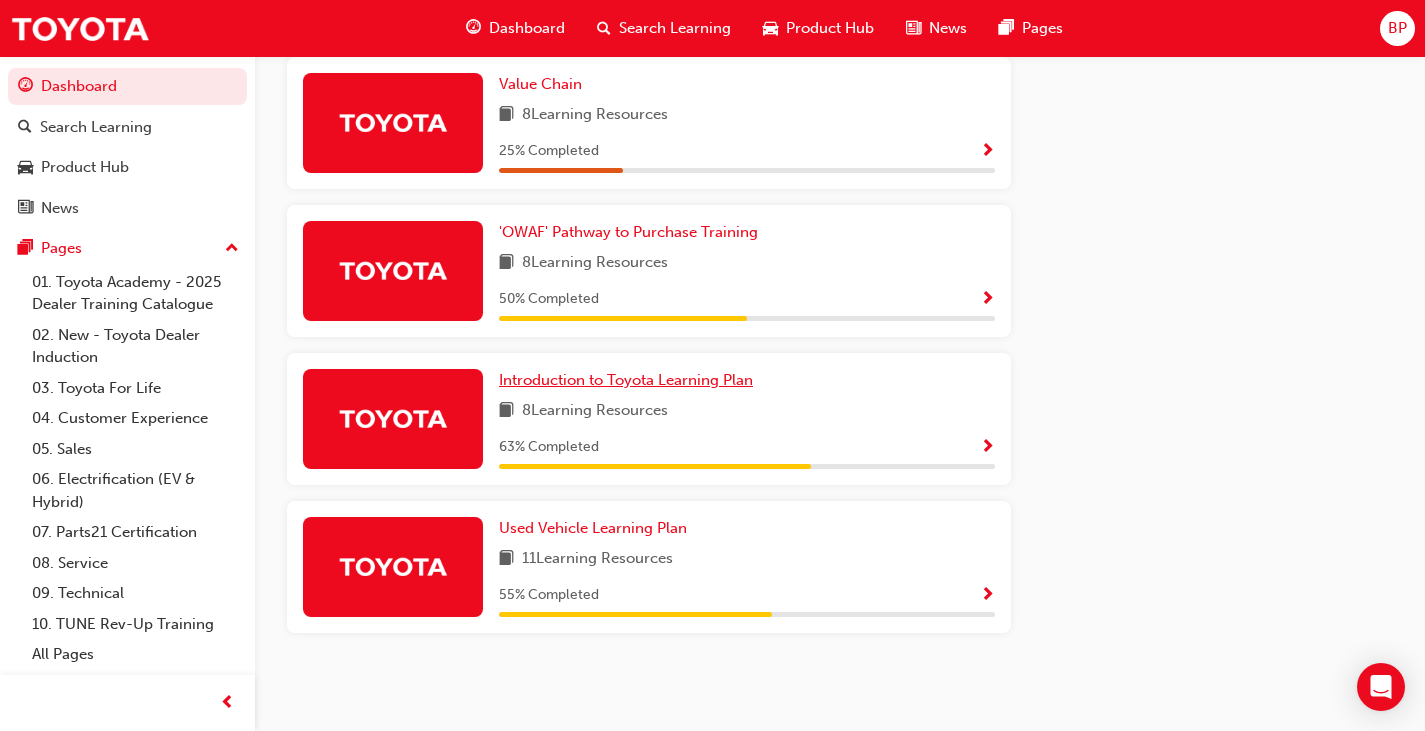 scroll, scrollTop: 1240, scrollLeft: 0, axis: vertical 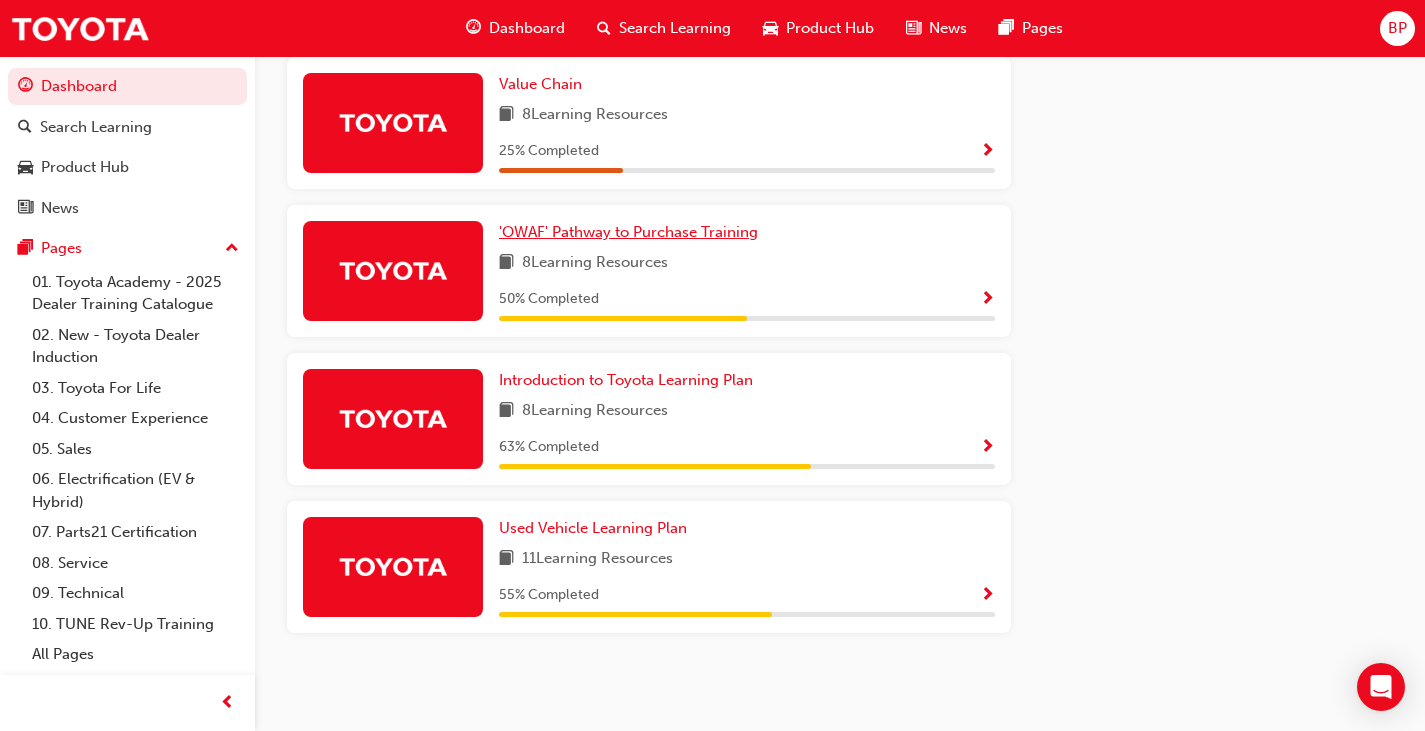 click on "'OWAF' Pathway to Purchase Training" at bounding box center (628, 232) 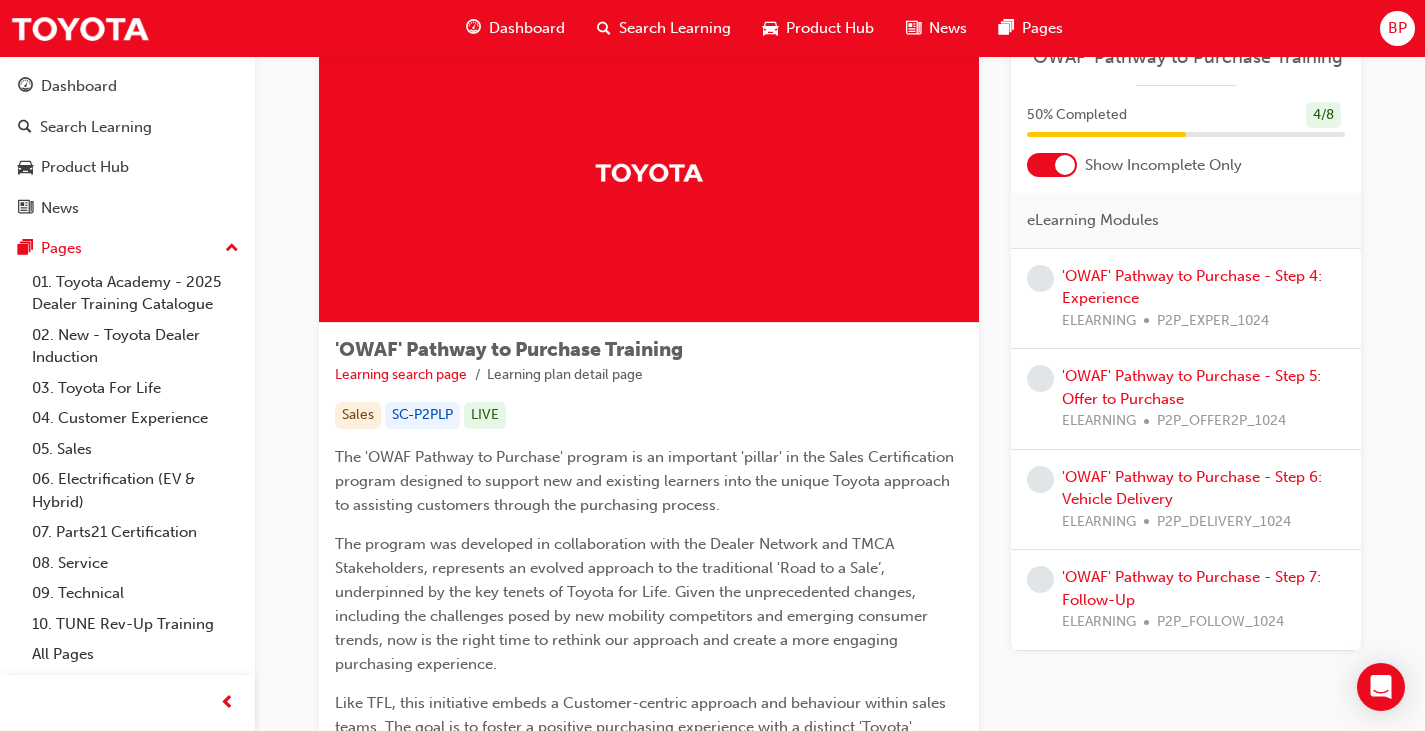 scroll, scrollTop: 200, scrollLeft: 0, axis: vertical 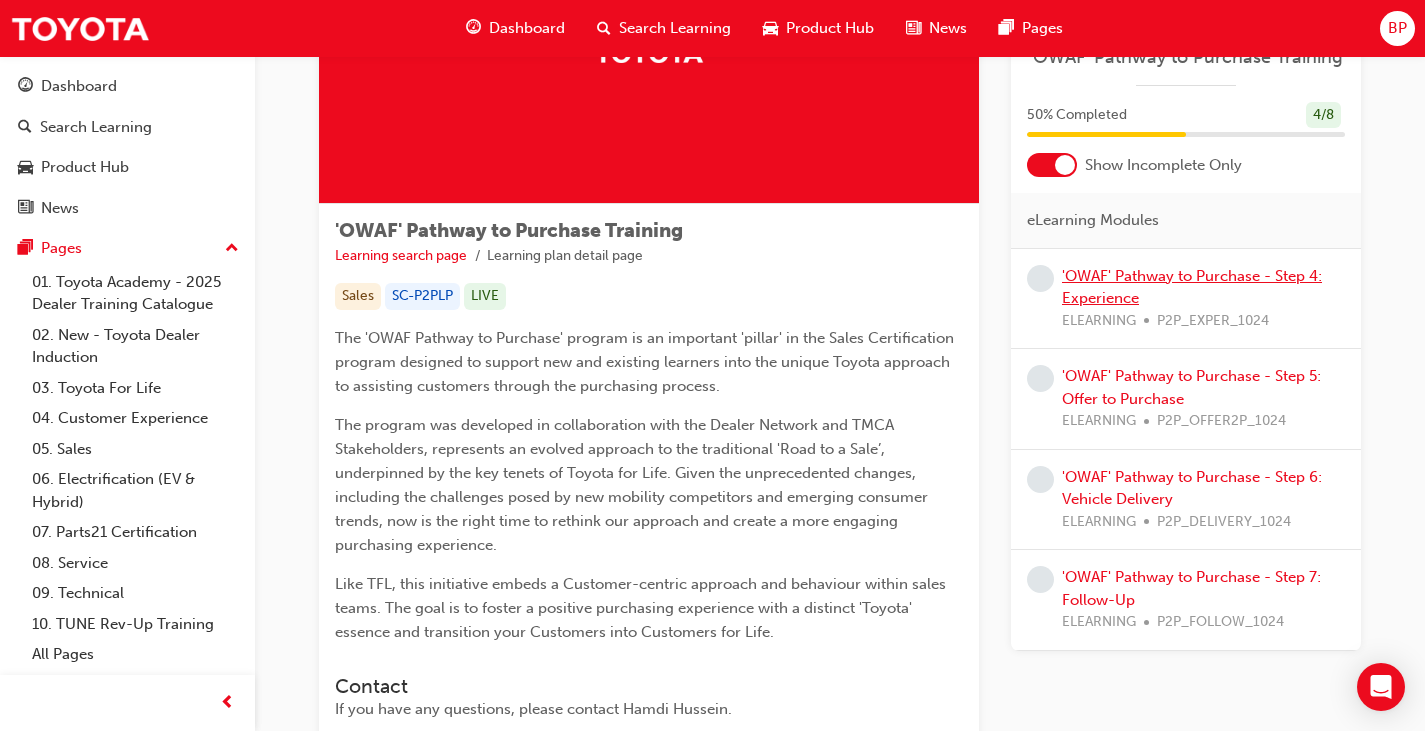 click on "'OWAF' Pathway to Purchase - Step 4: Experience" at bounding box center (1192, 287) 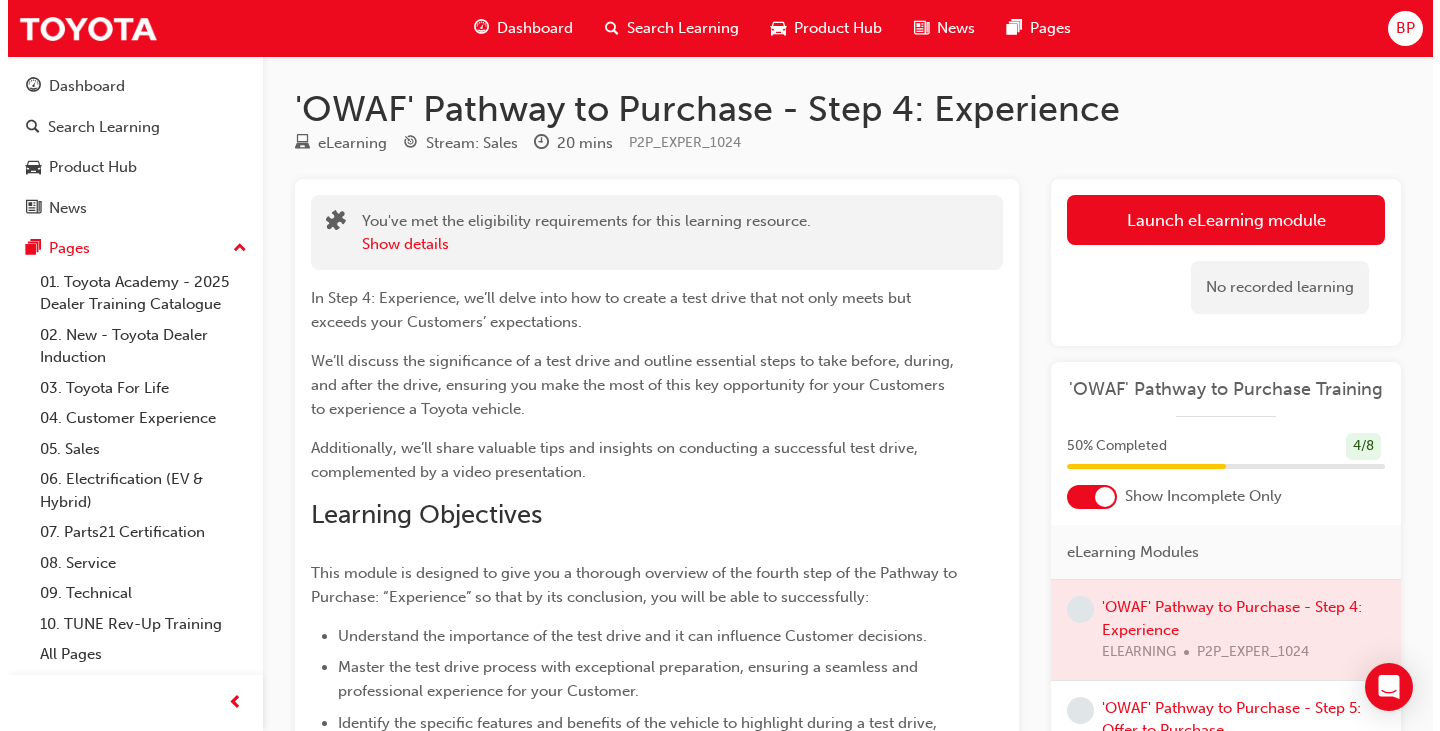 scroll, scrollTop: 0, scrollLeft: 0, axis: both 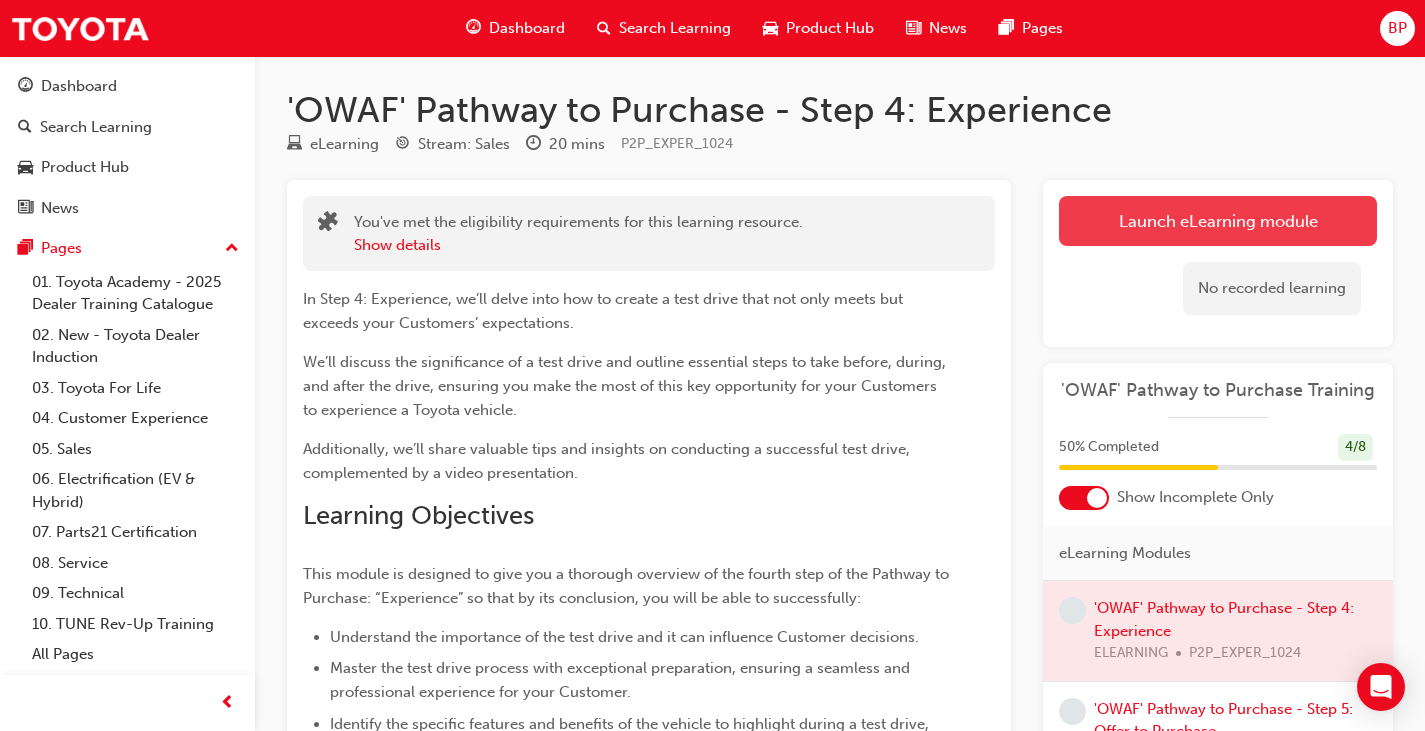 click on "Launch eLearning module" at bounding box center [1218, 221] 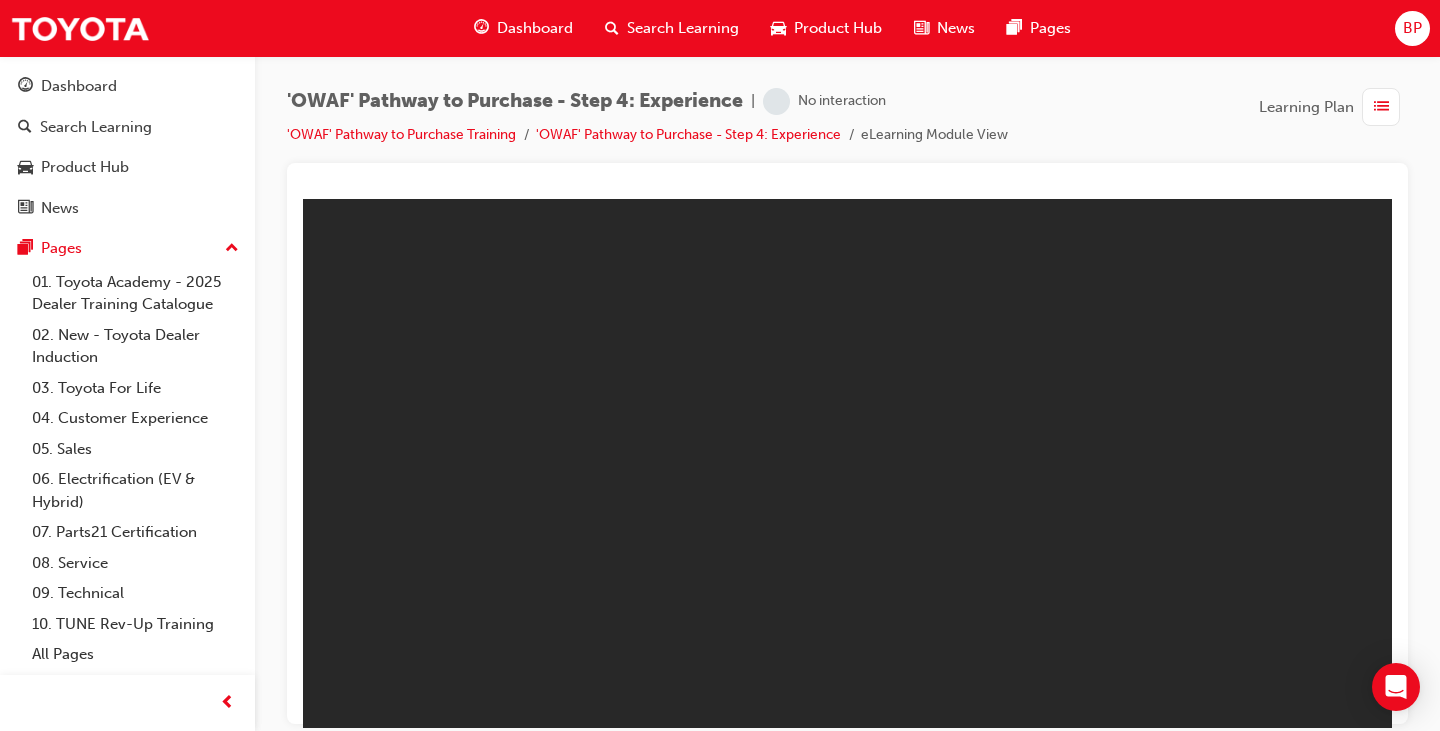 scroll, scrollTop: 0, scrollLeft: 0, axis: both 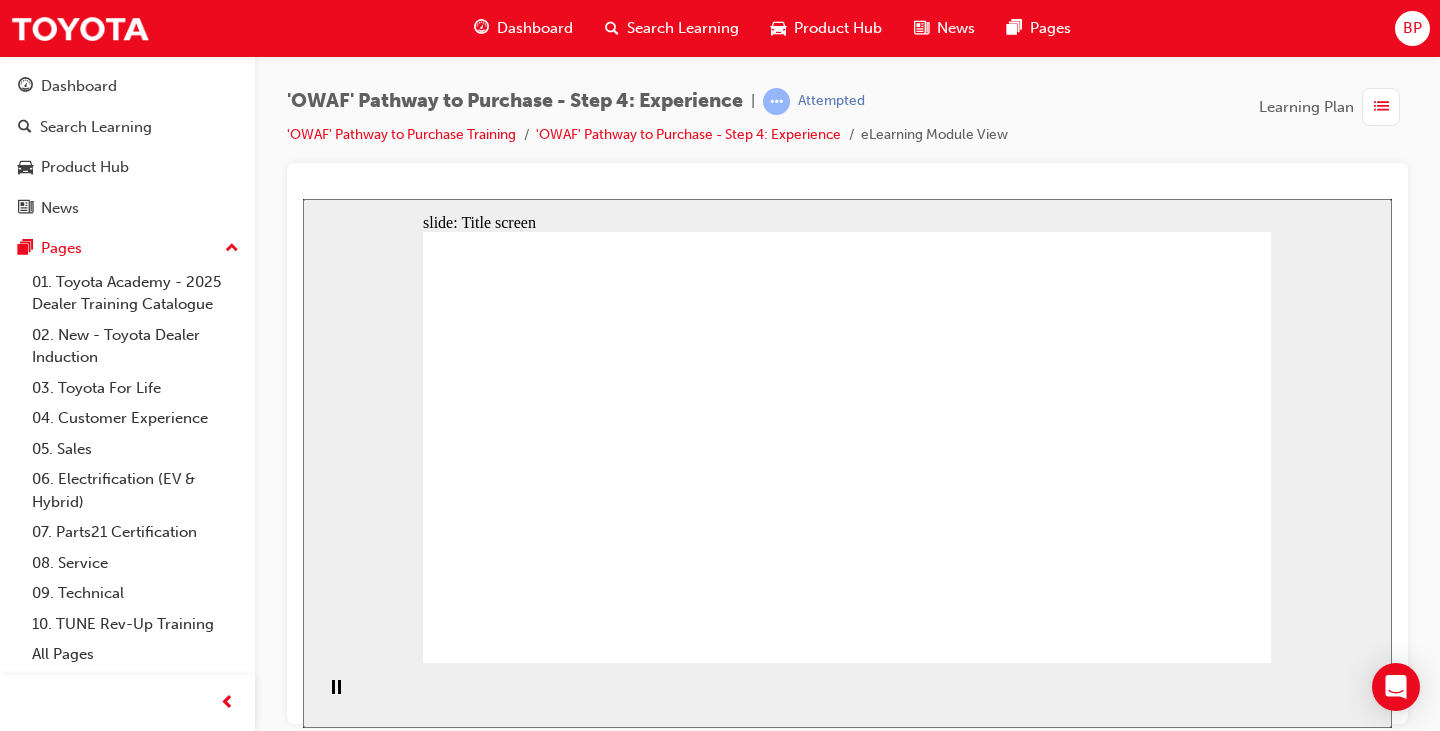 click 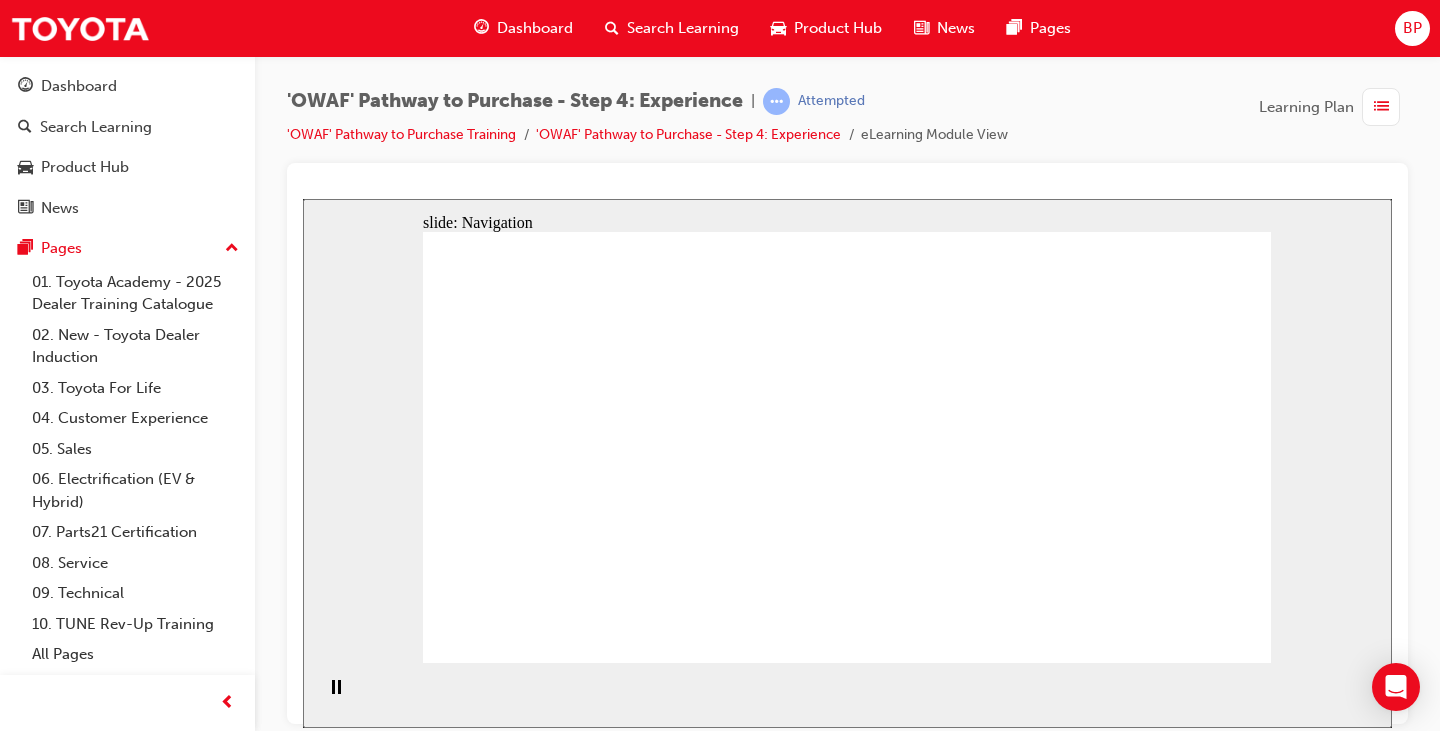 click 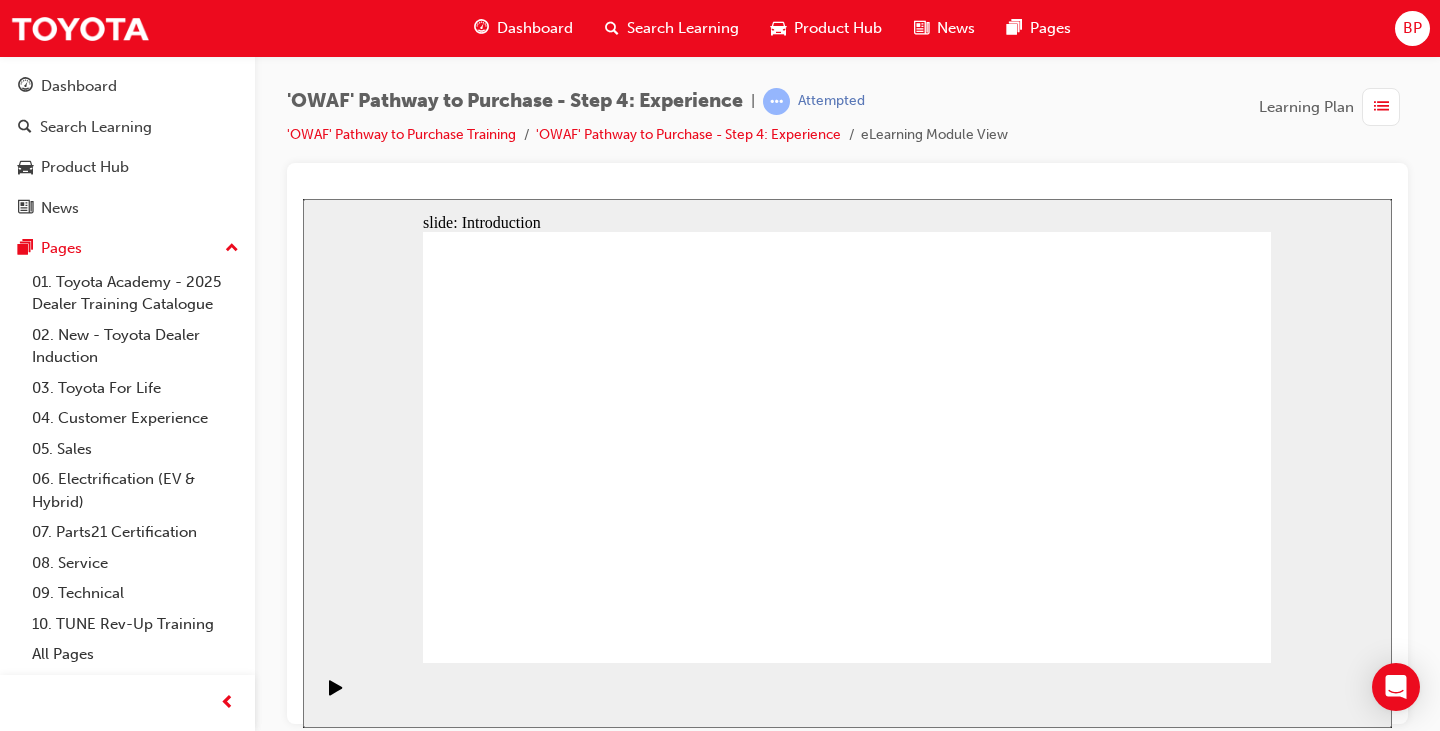click 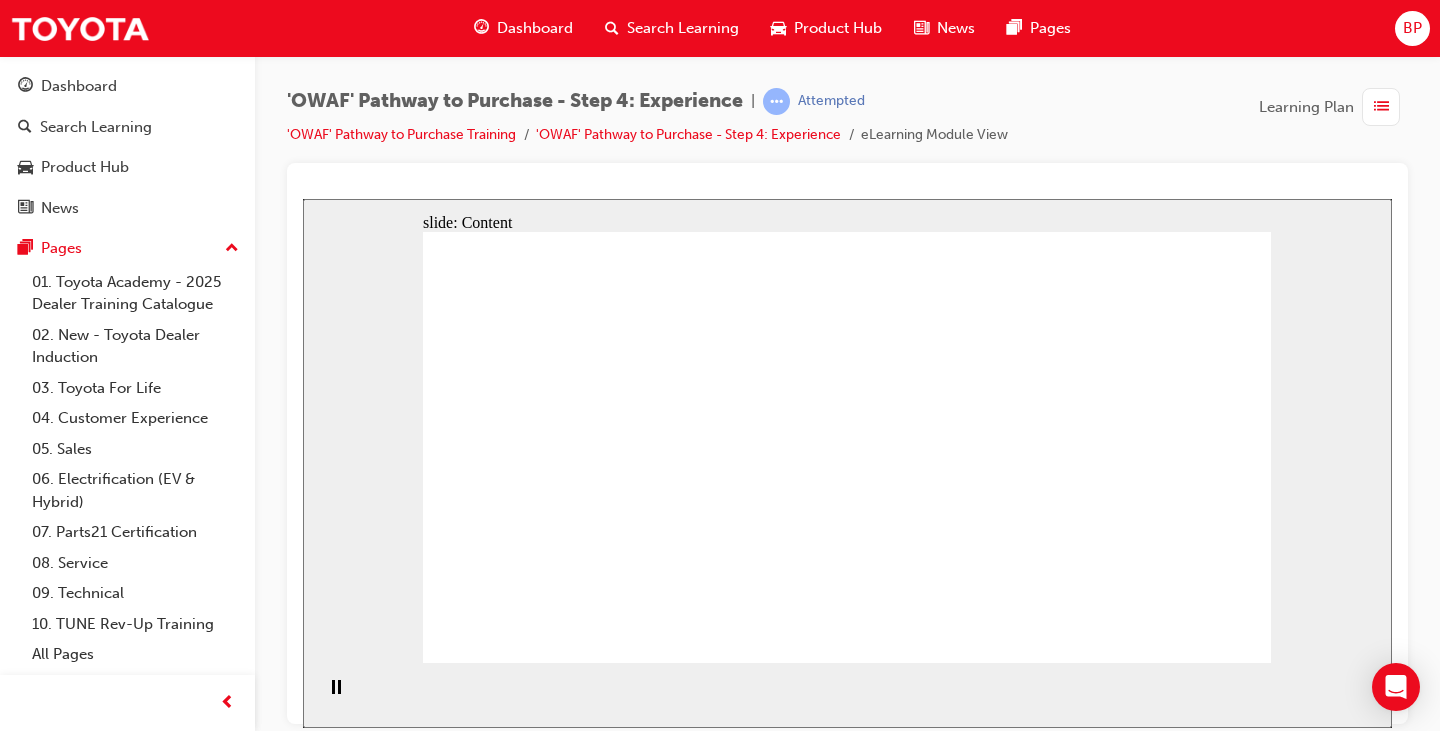 click 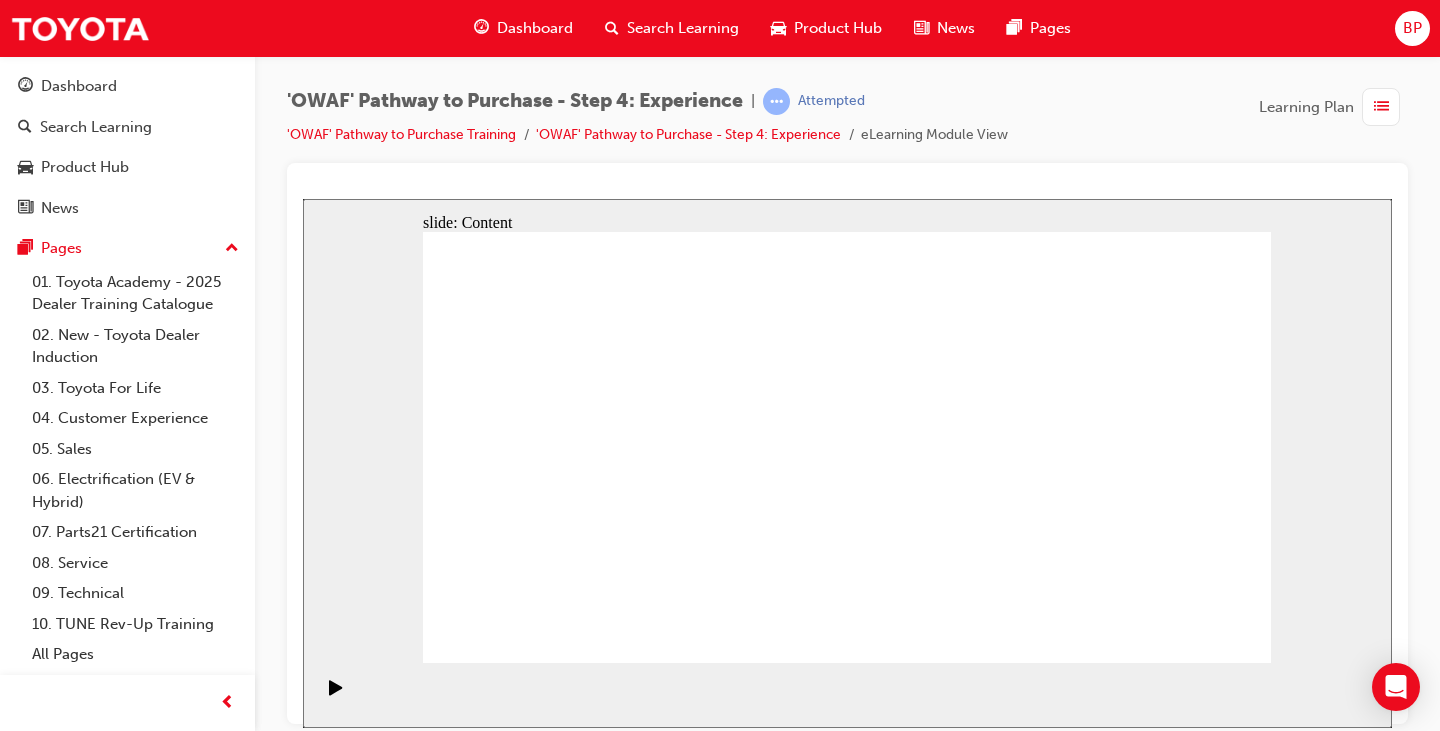 scroll, scrollTop: 0, scrollLeft: 0, axis: both 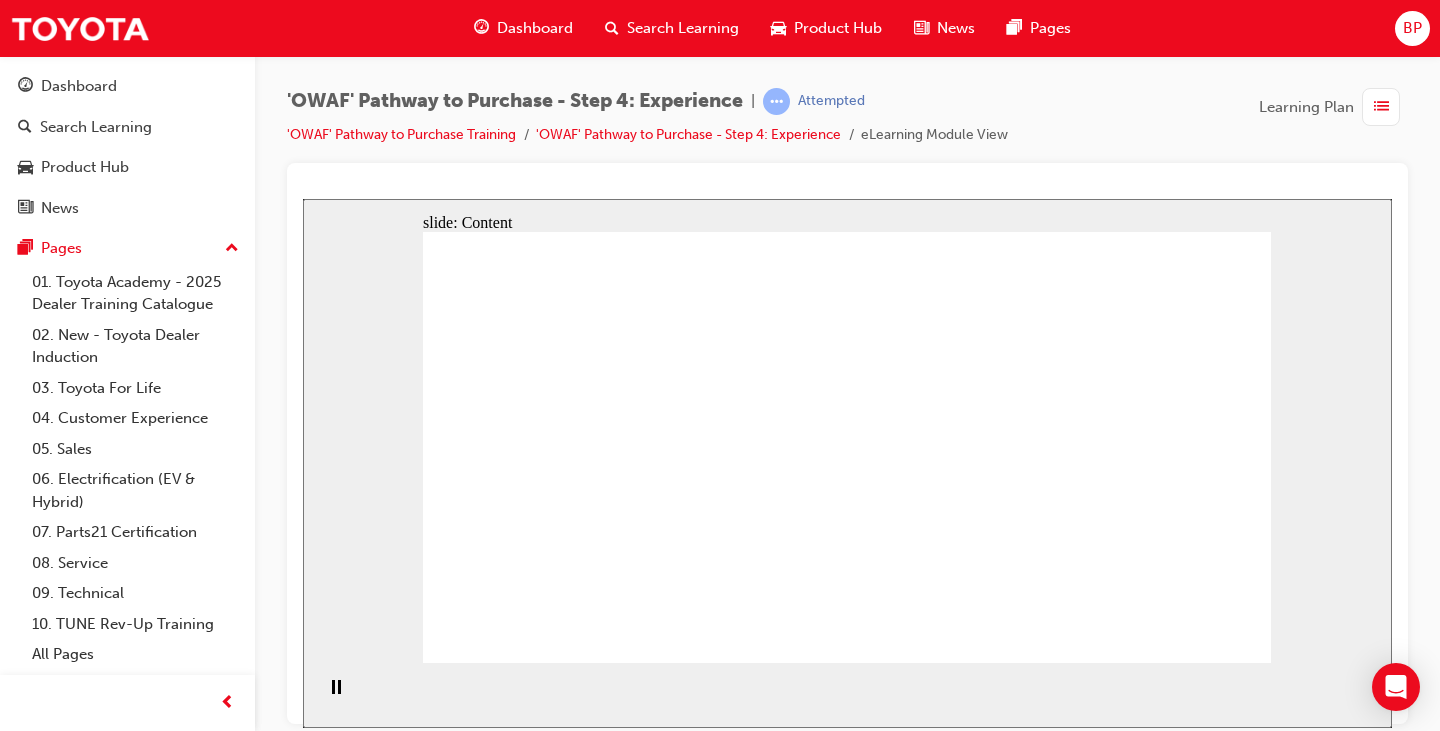 click 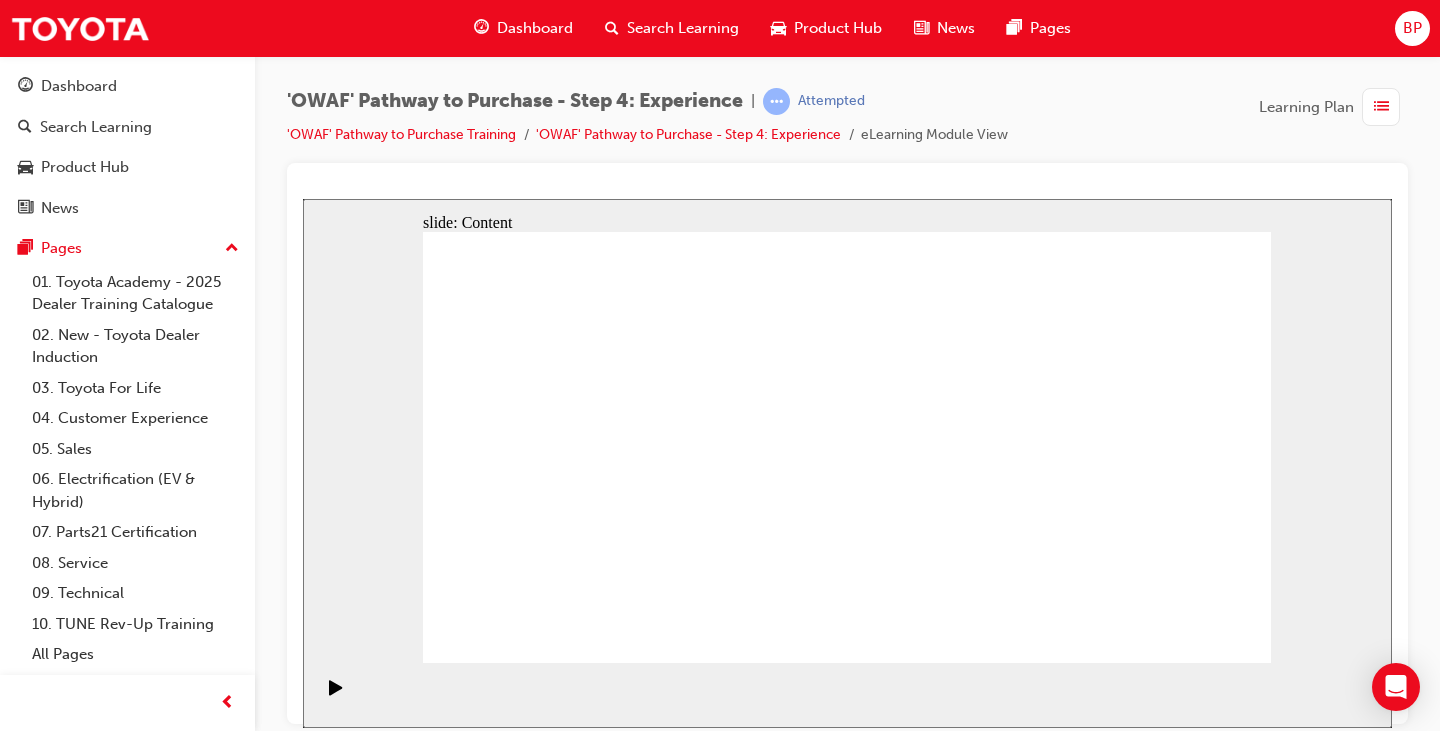 click 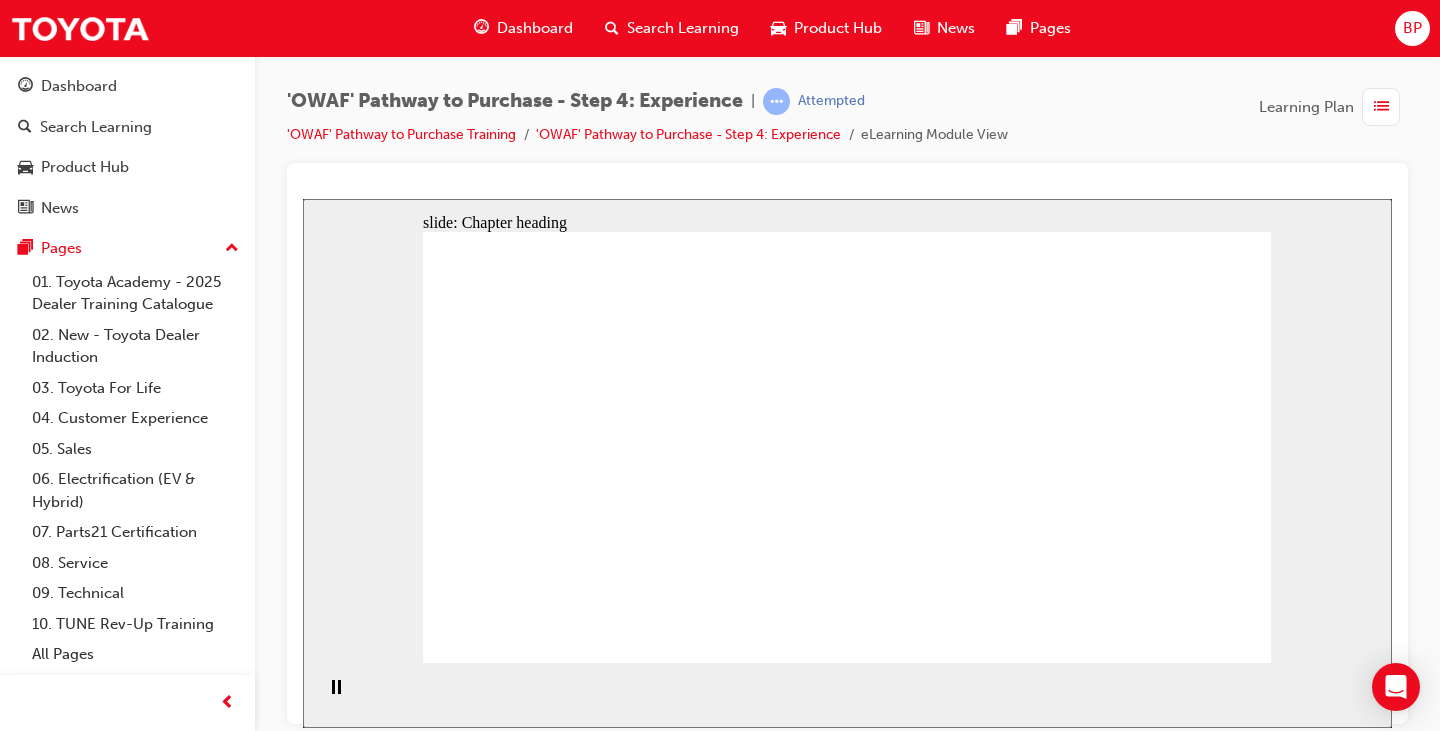 click 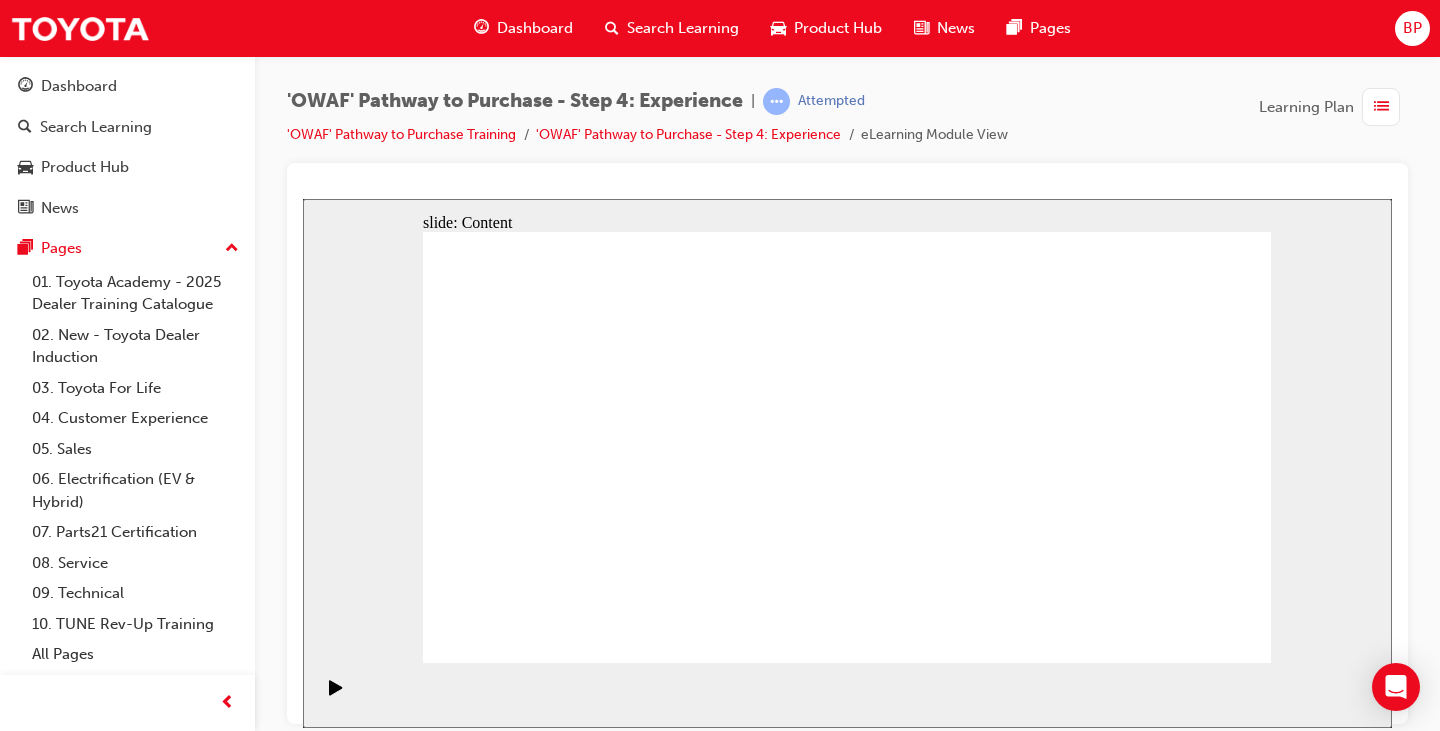 click 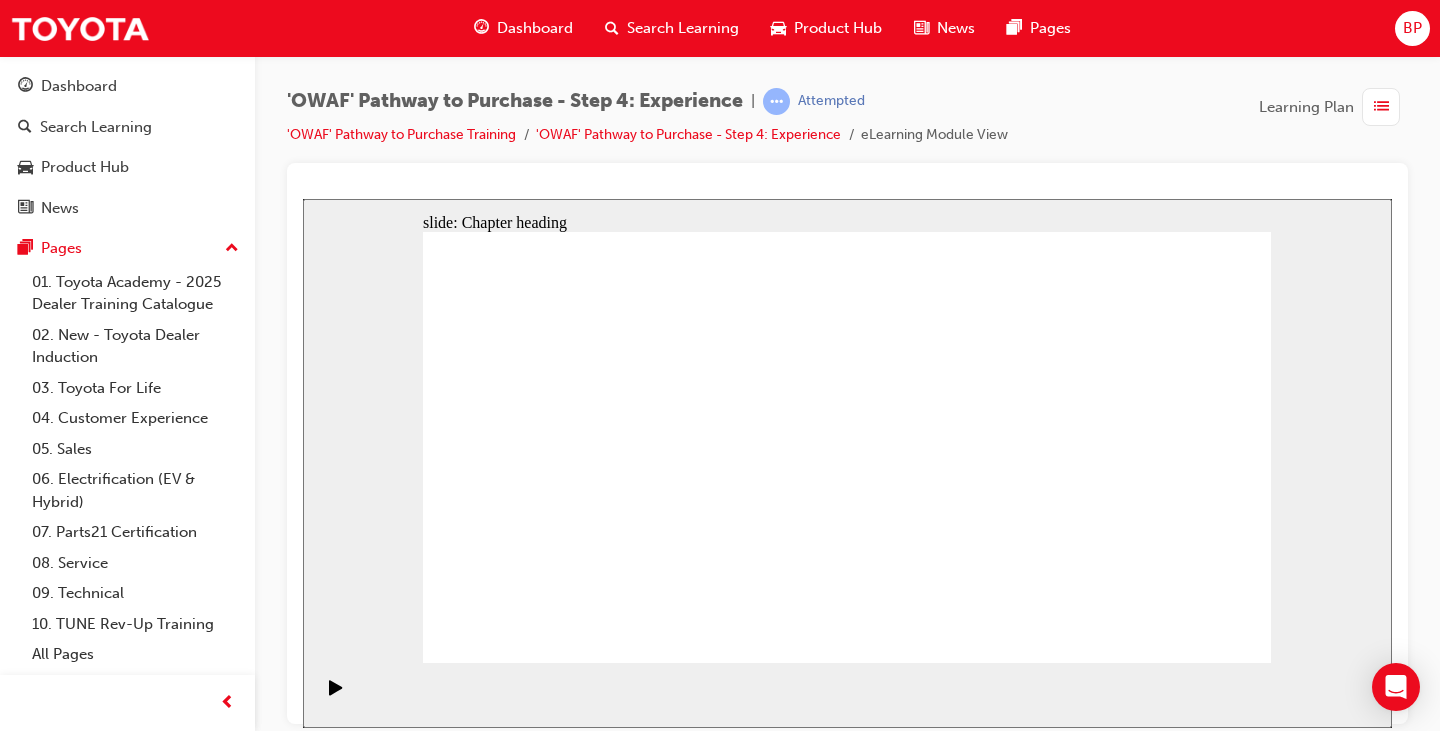 click 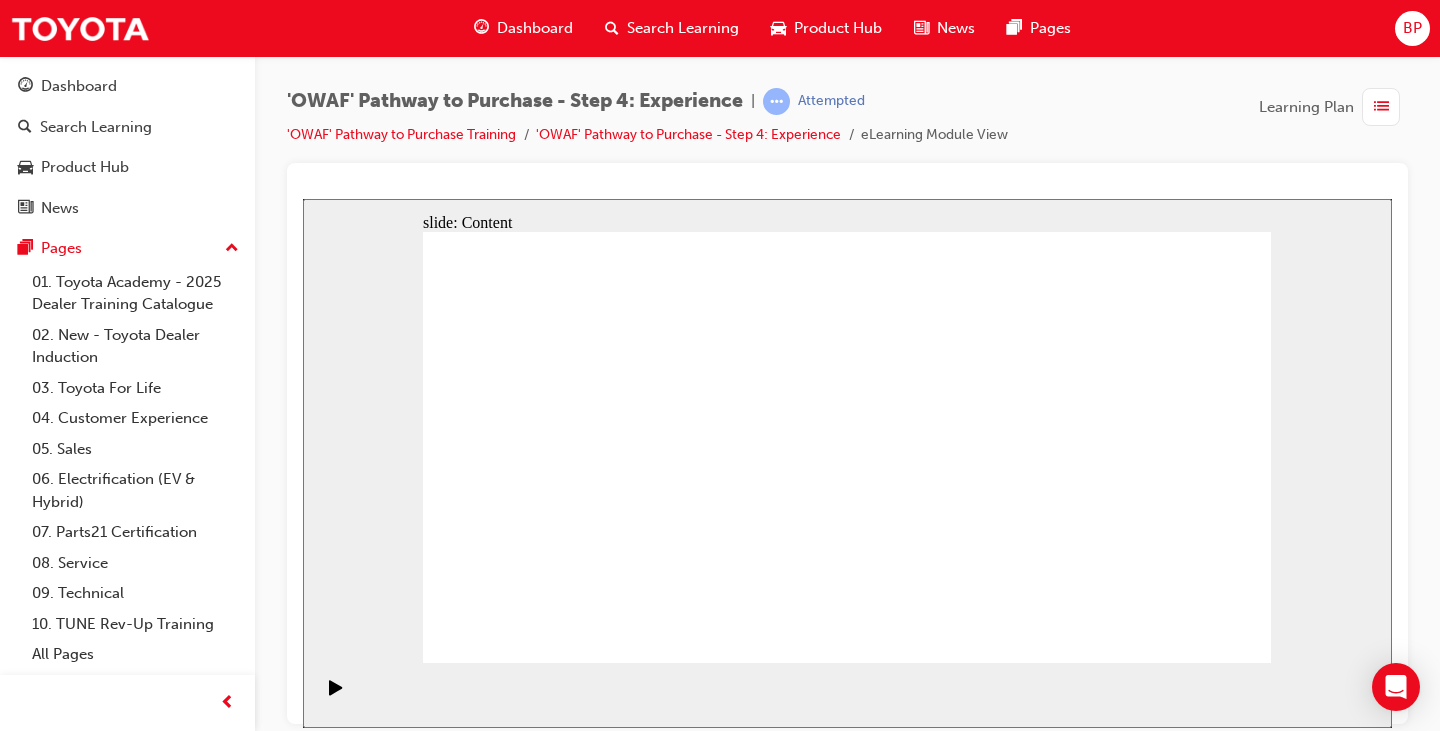 click 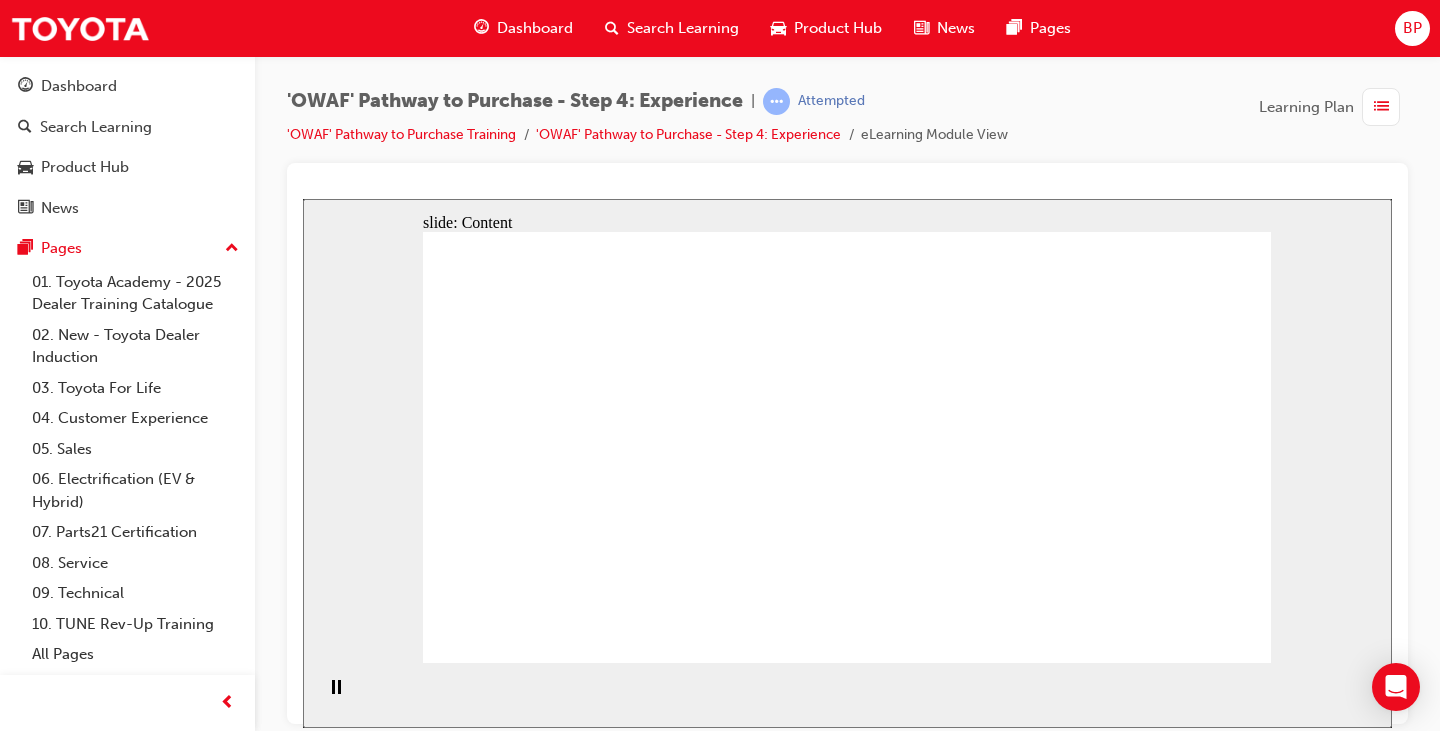 click 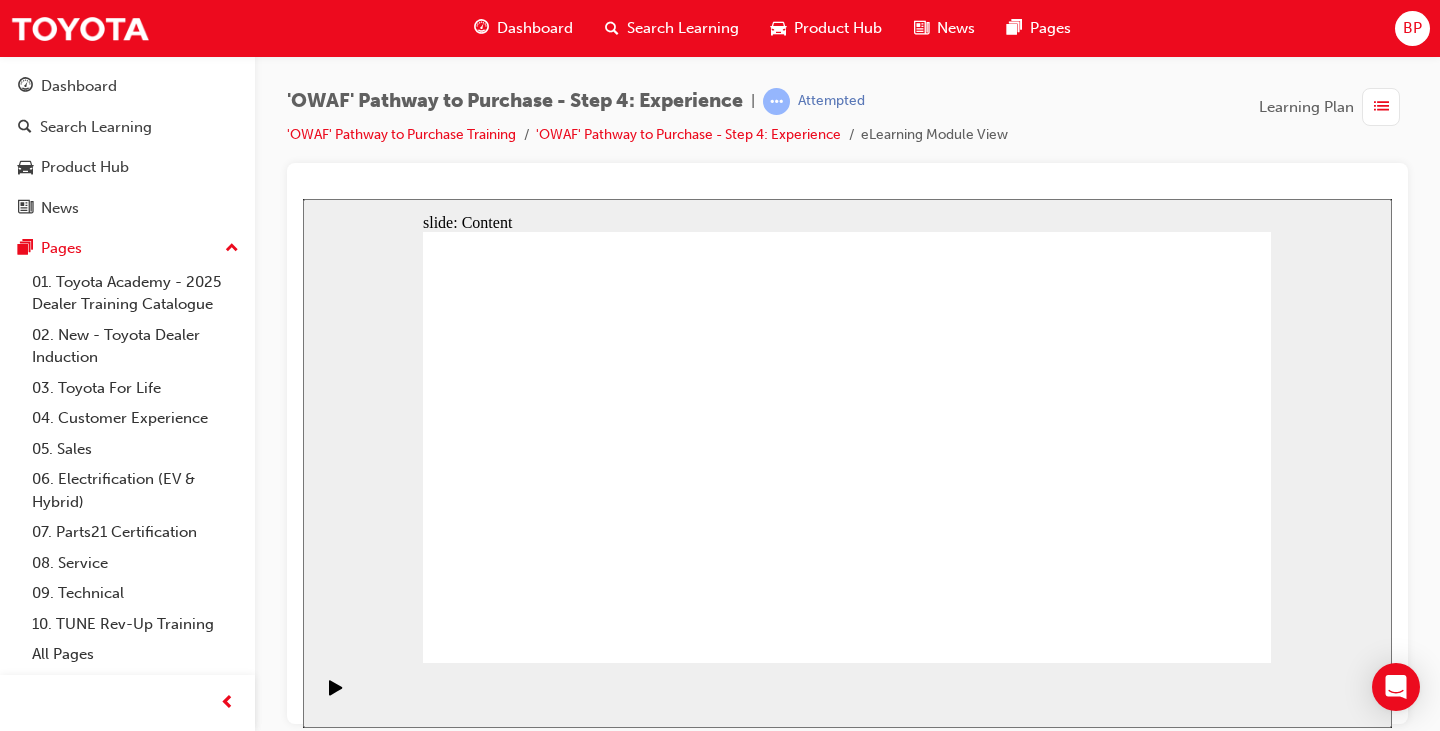 click 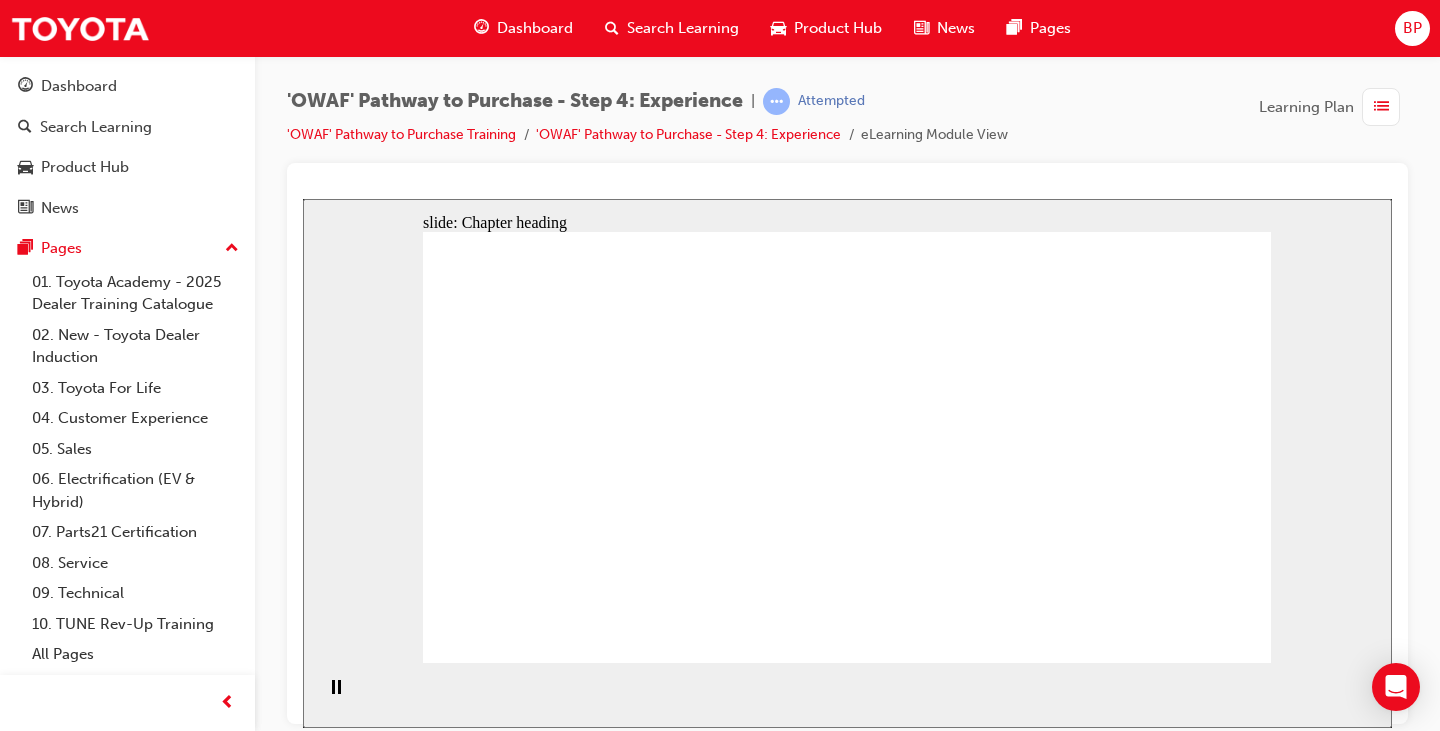 click 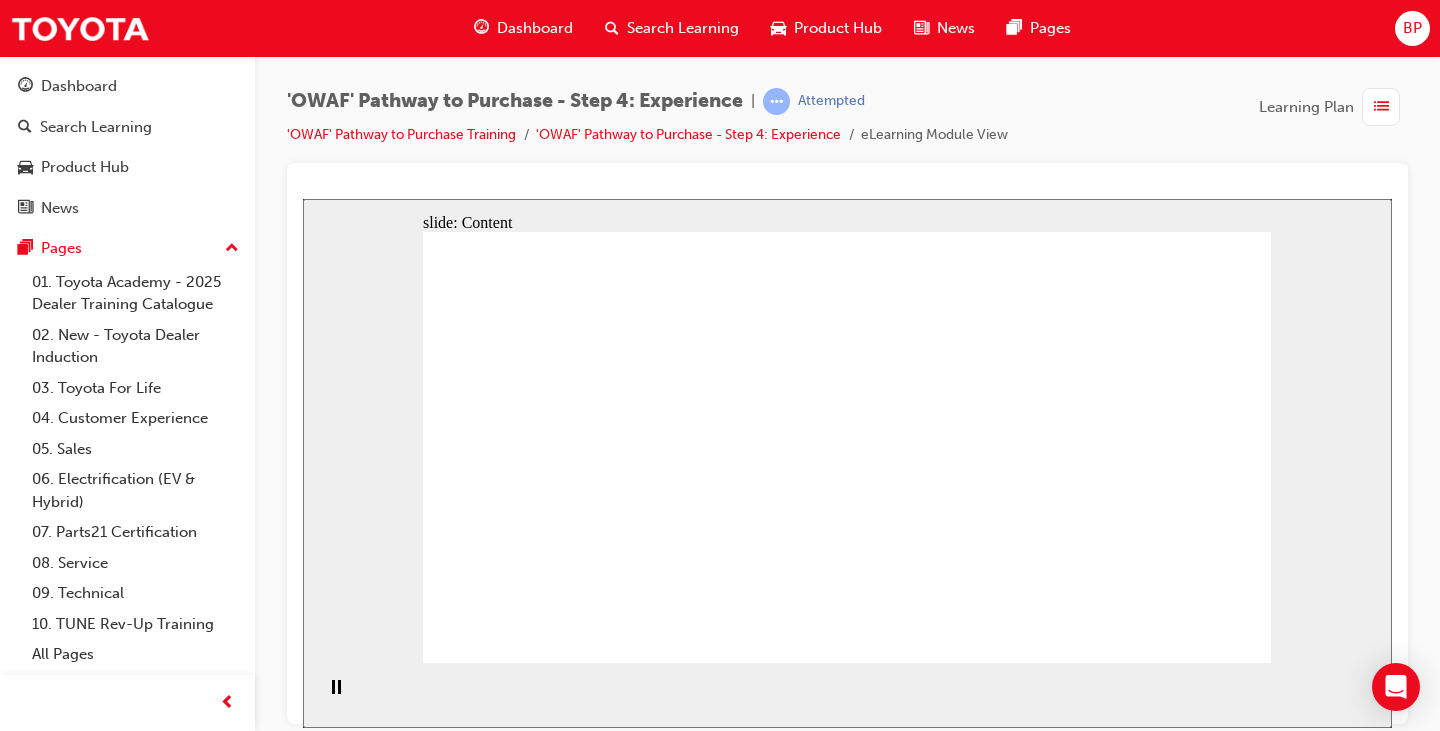 click 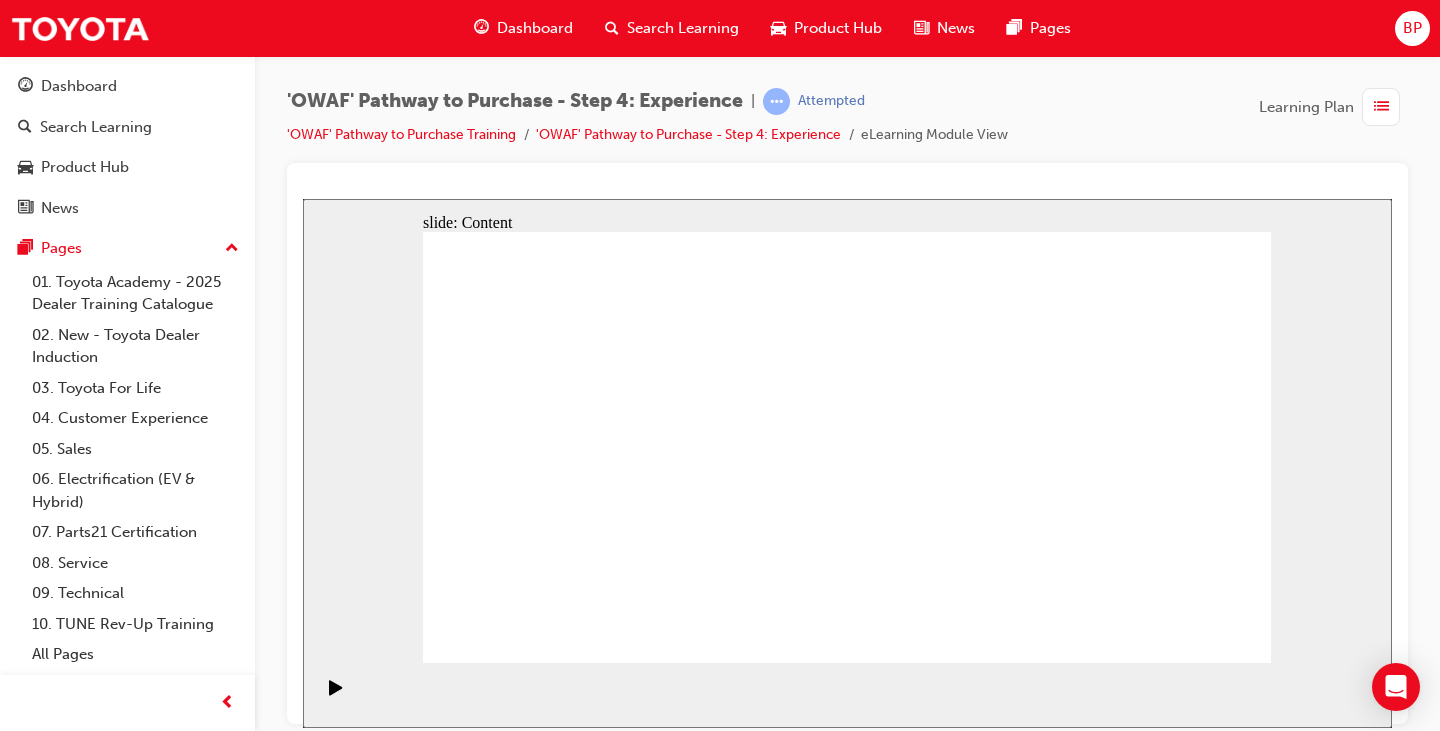 click 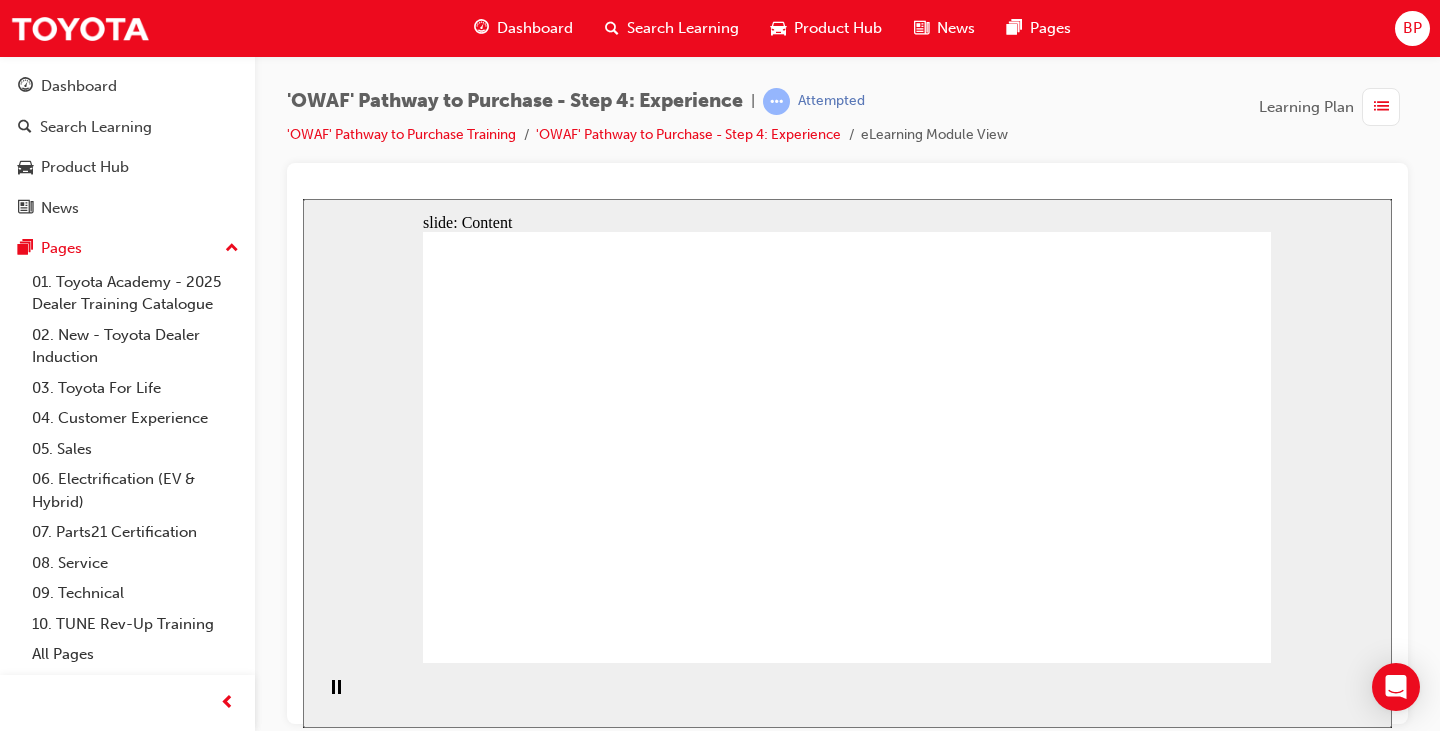 click 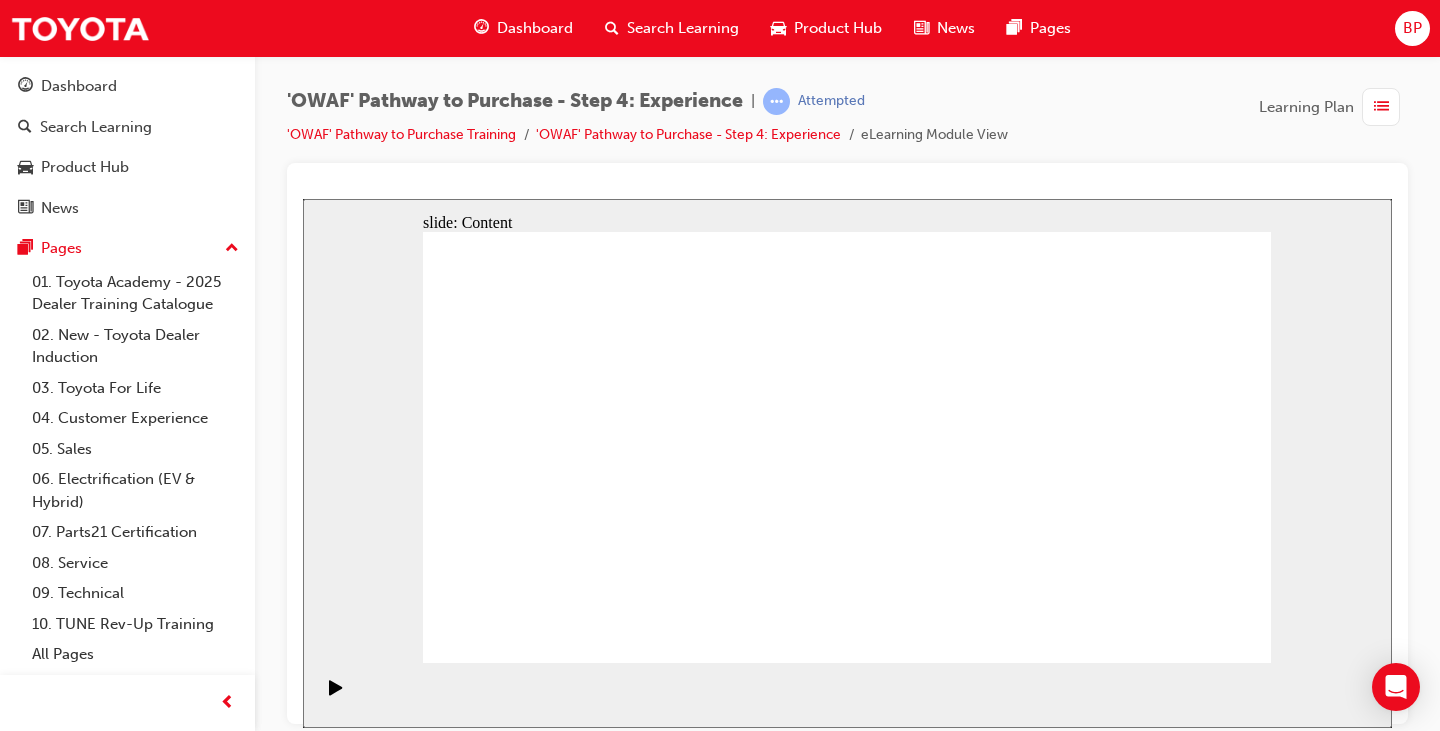 click 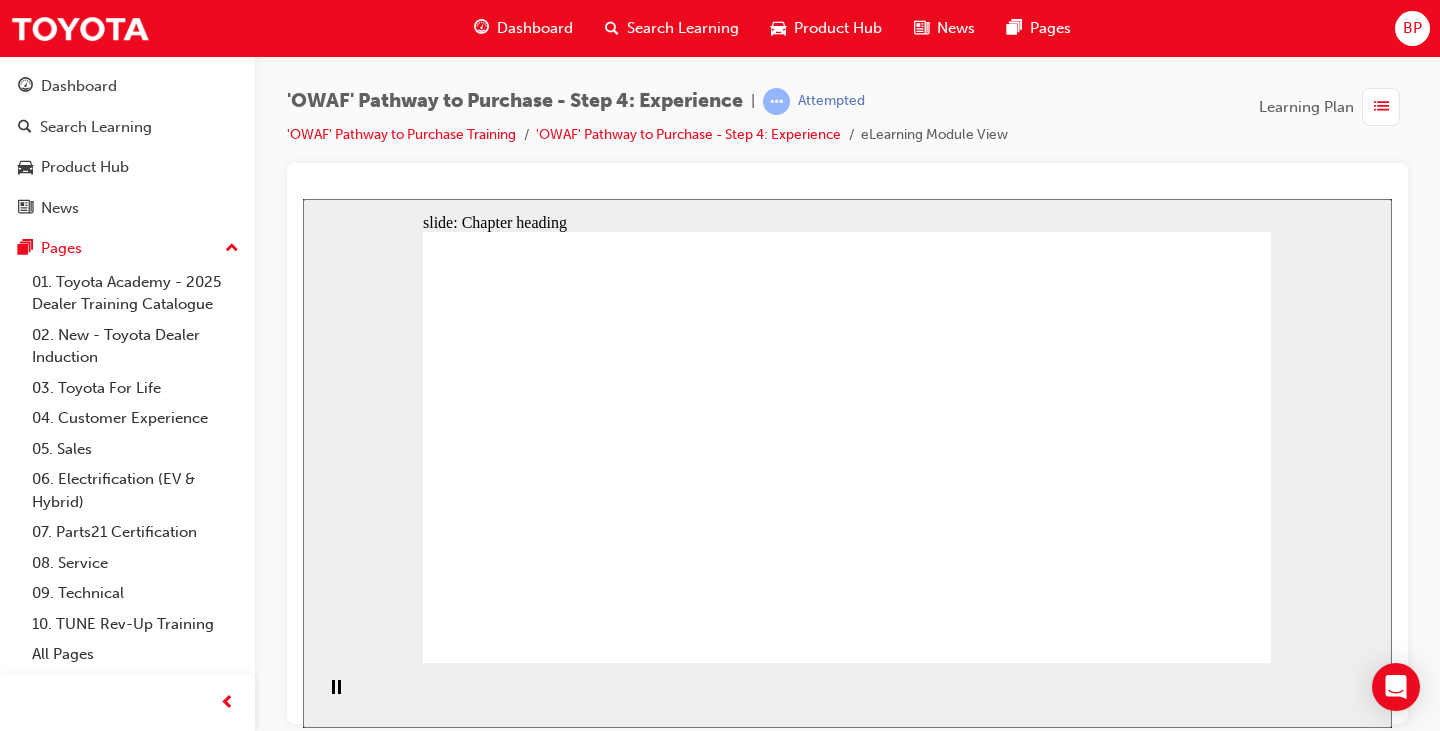 click 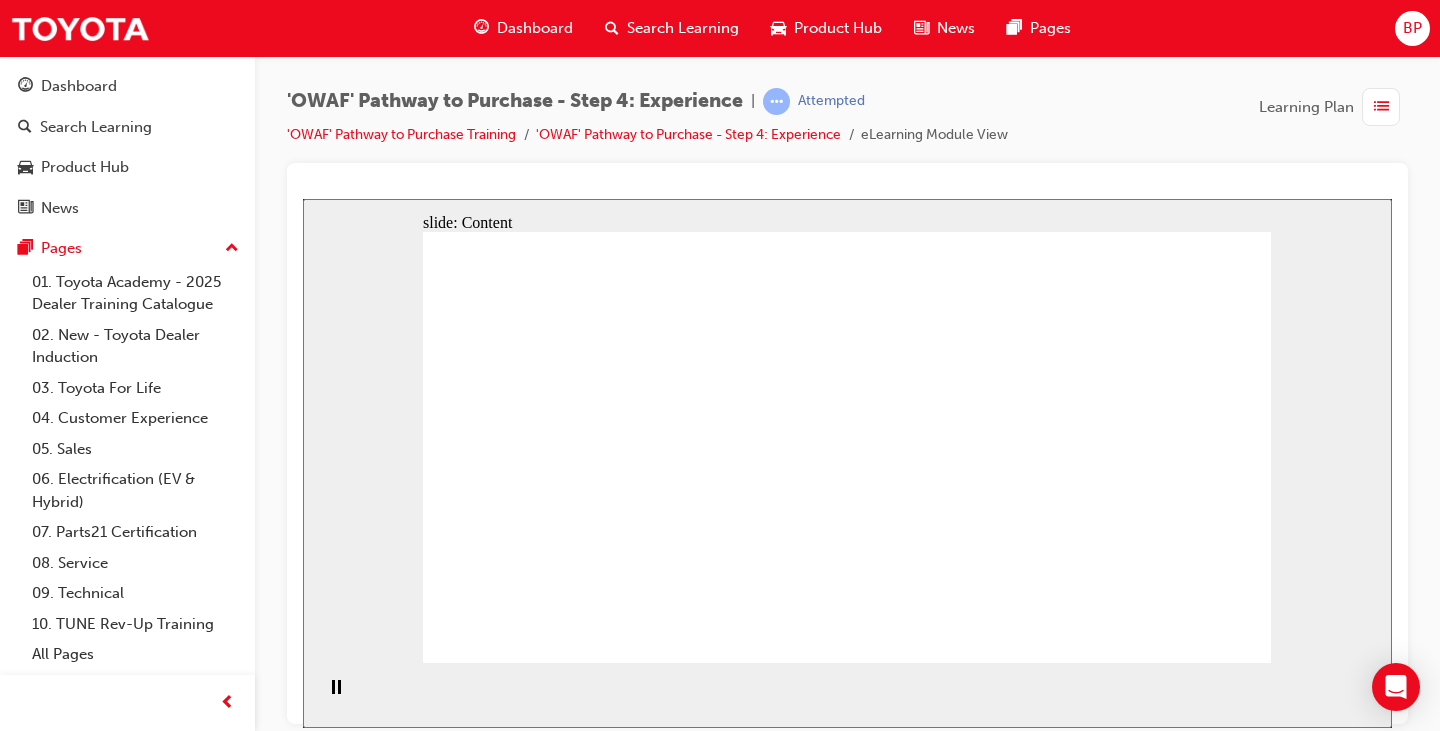 click 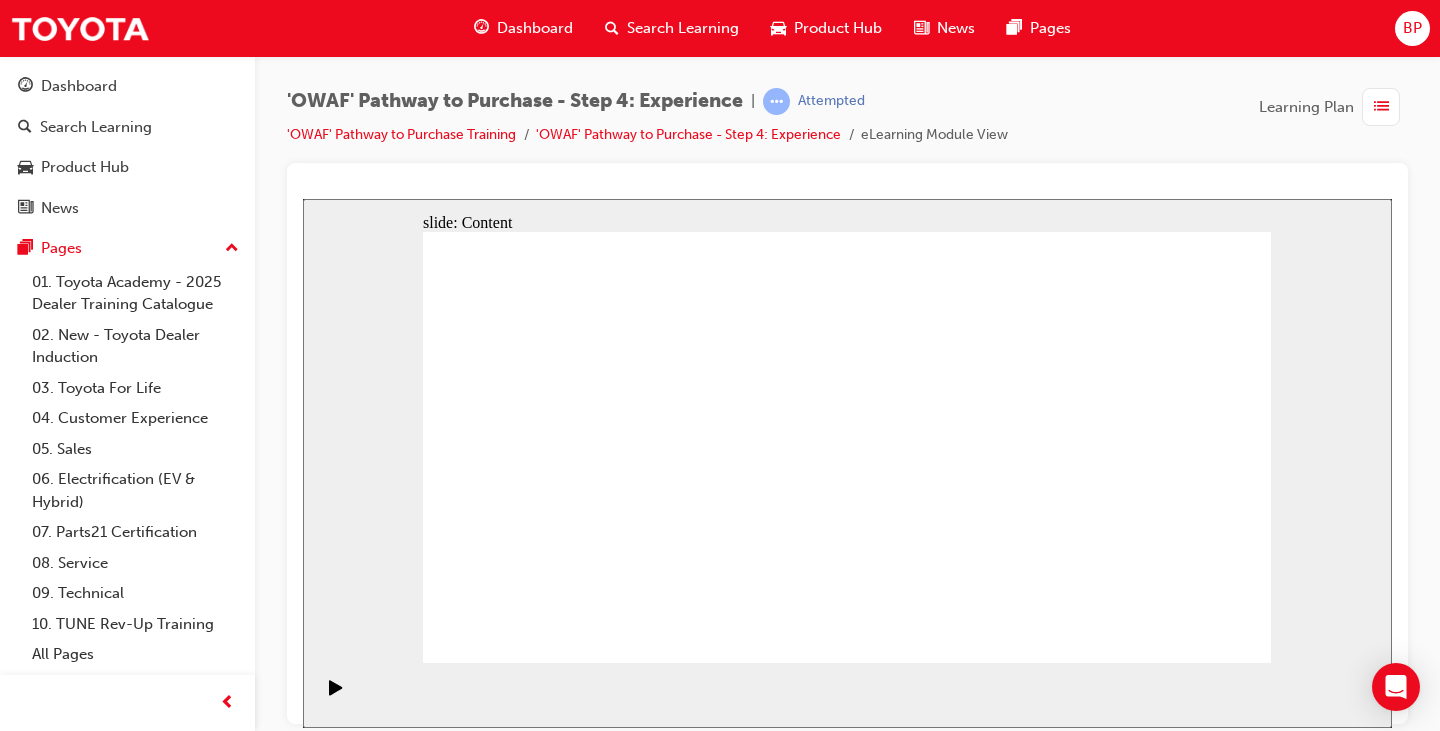 click 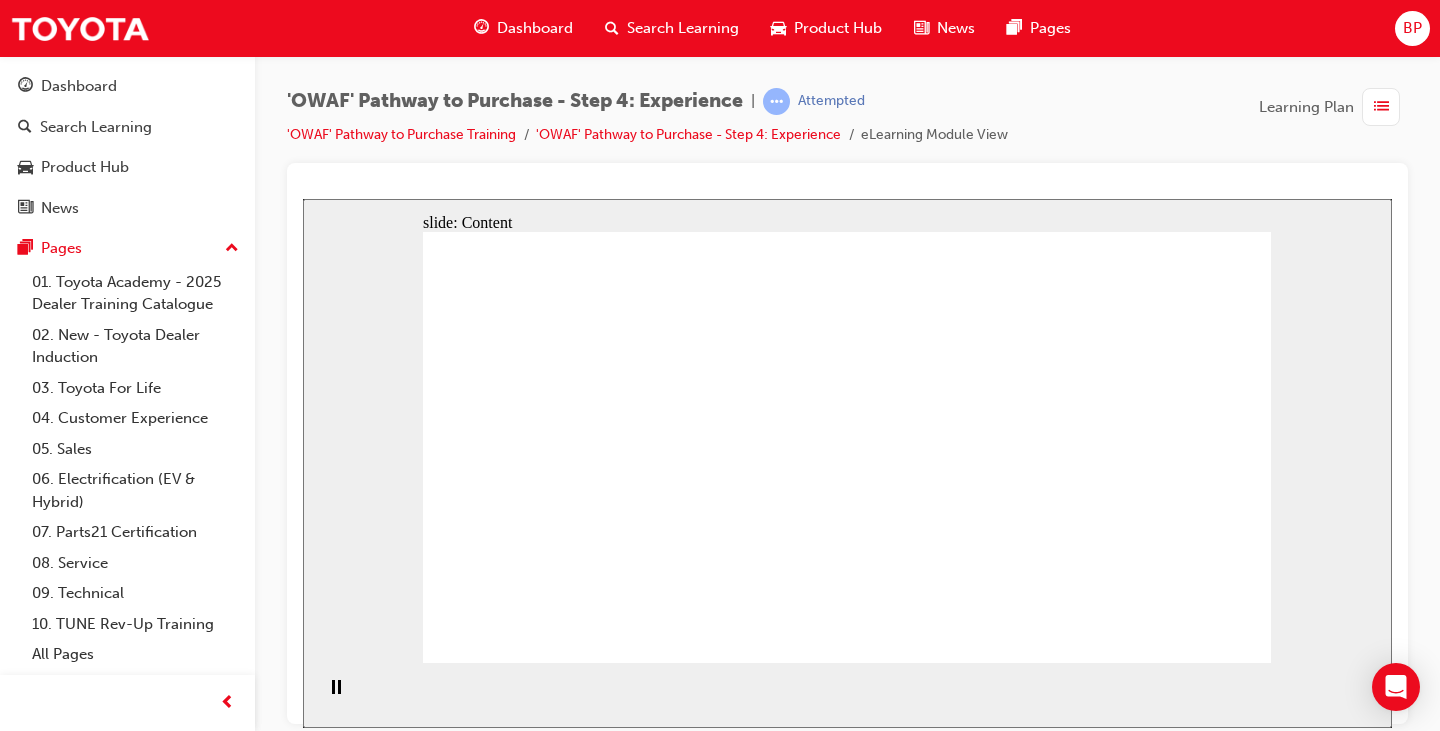 click 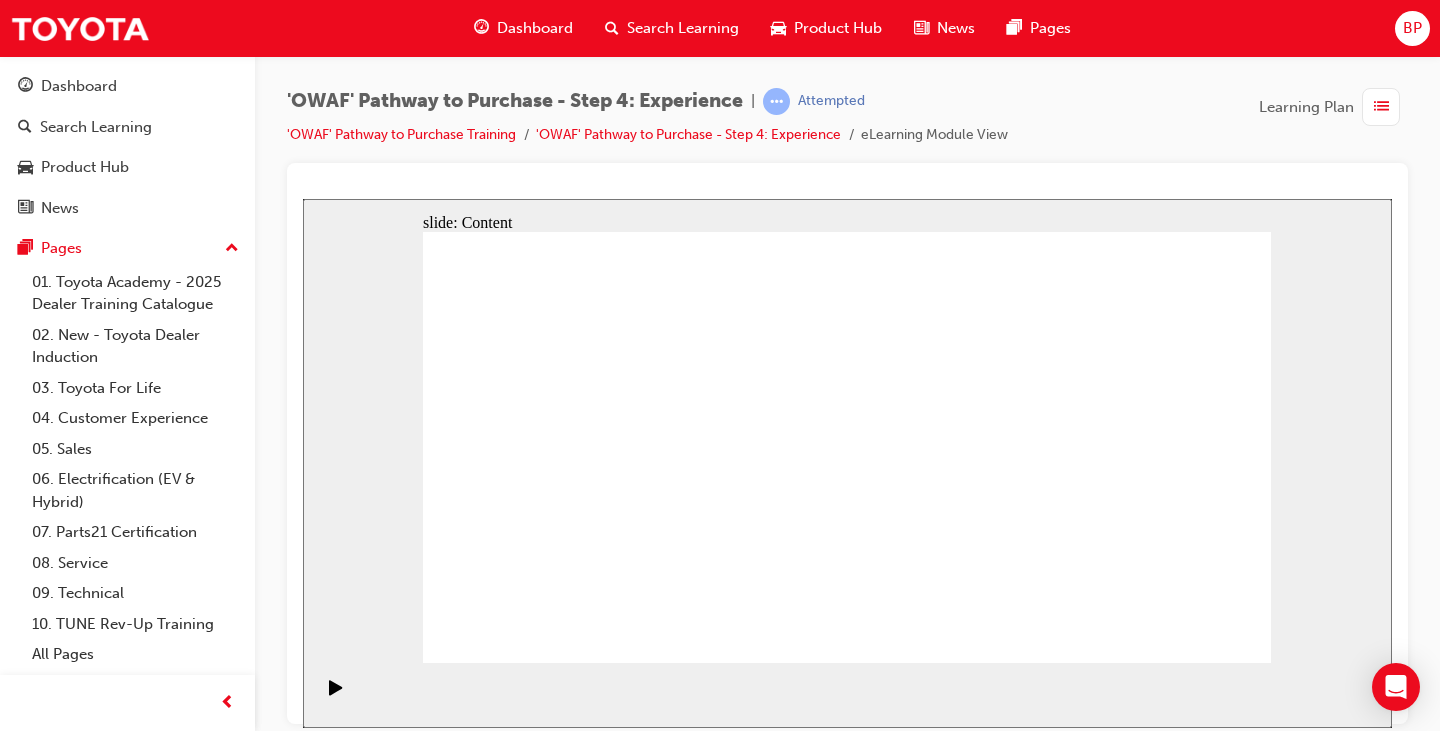 click 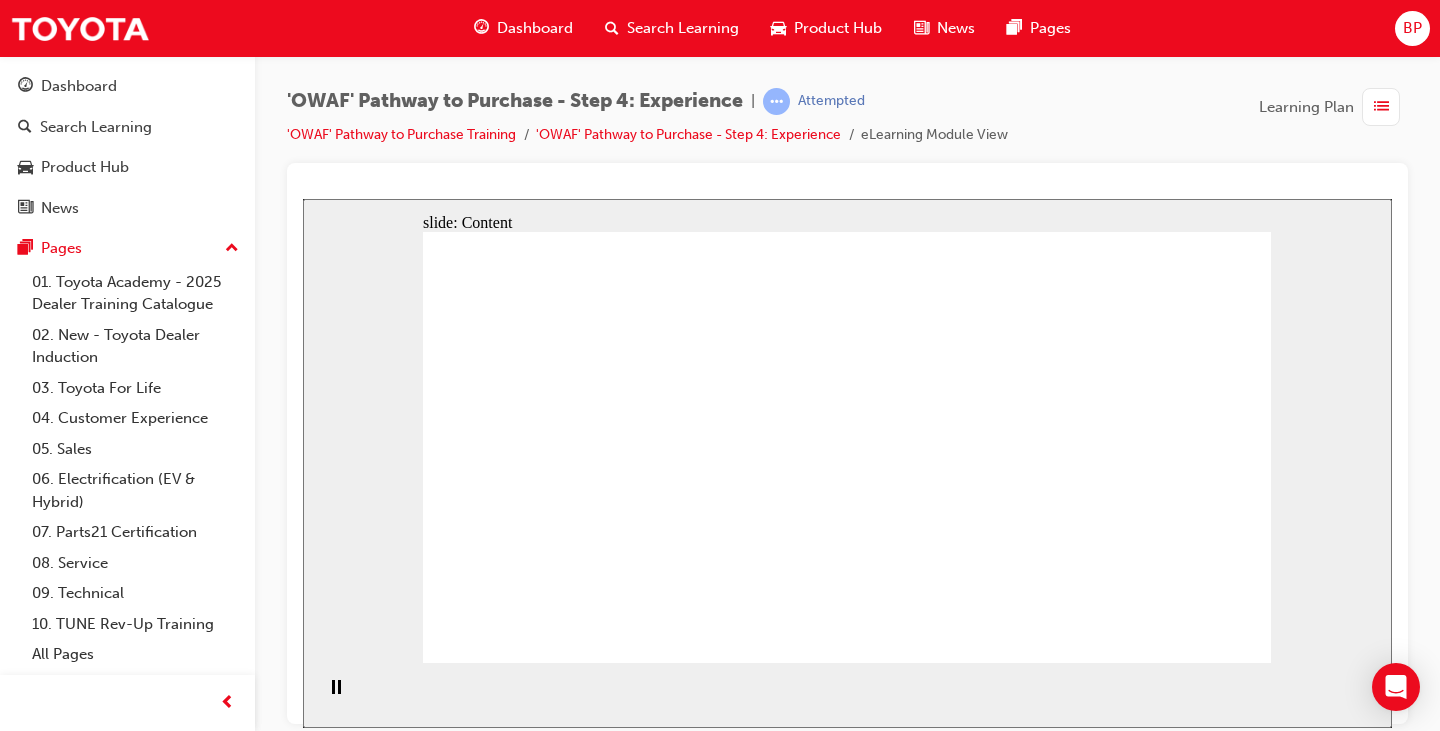 click 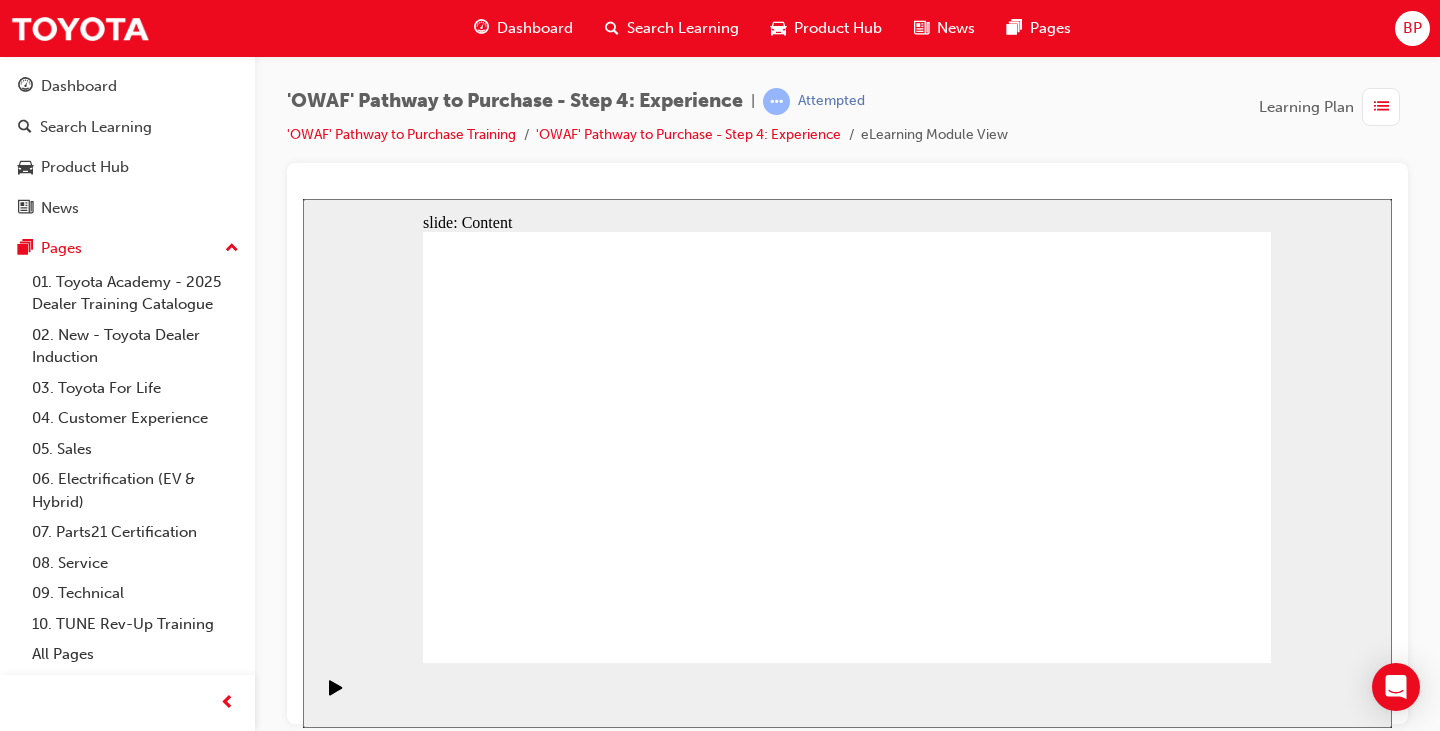 click 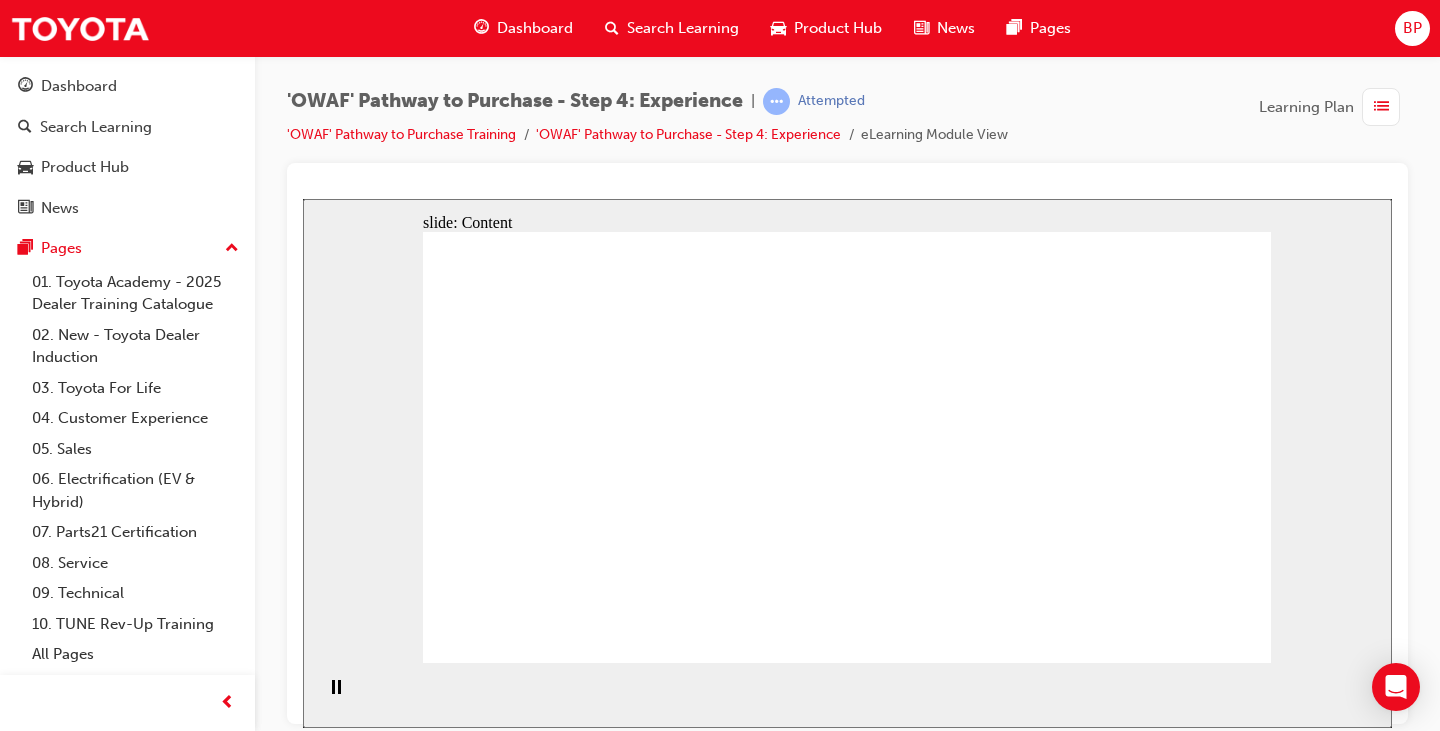 click 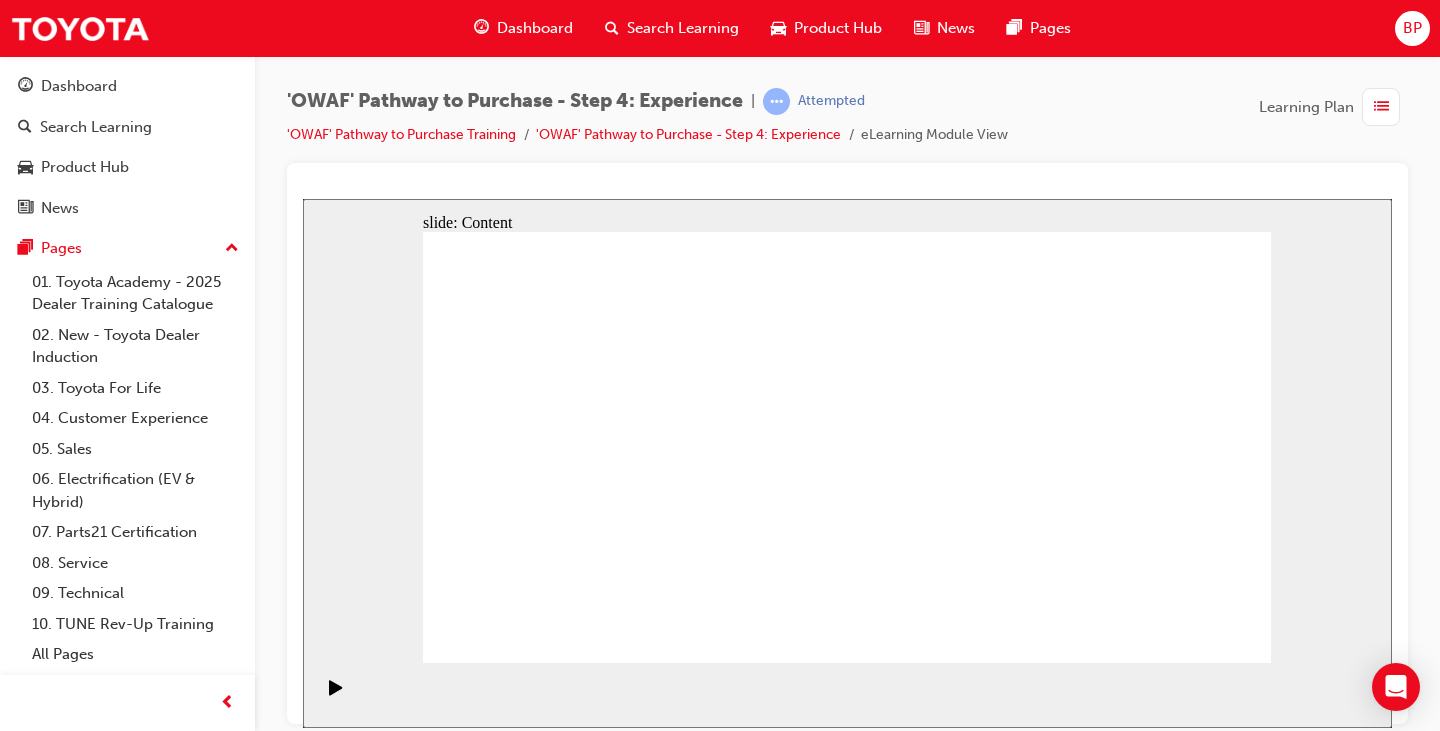 click 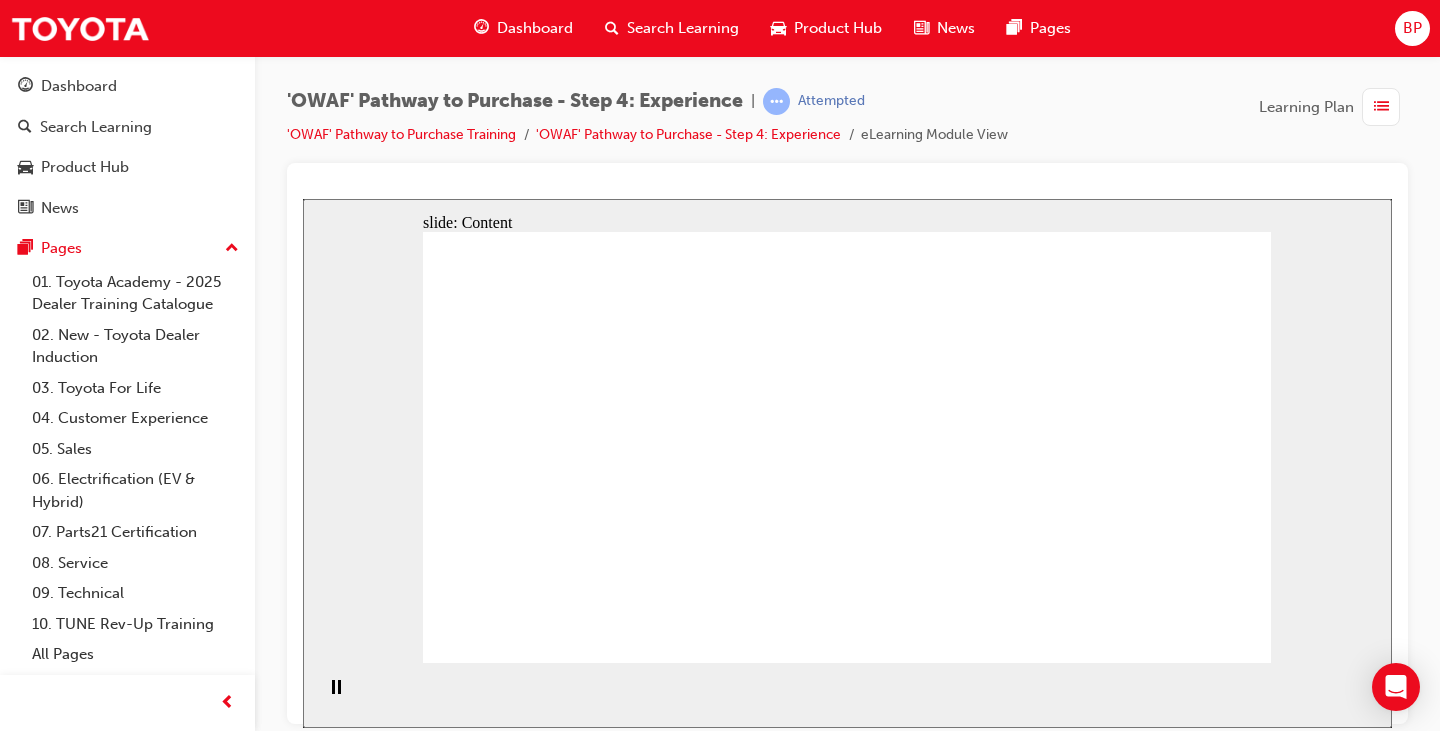 click 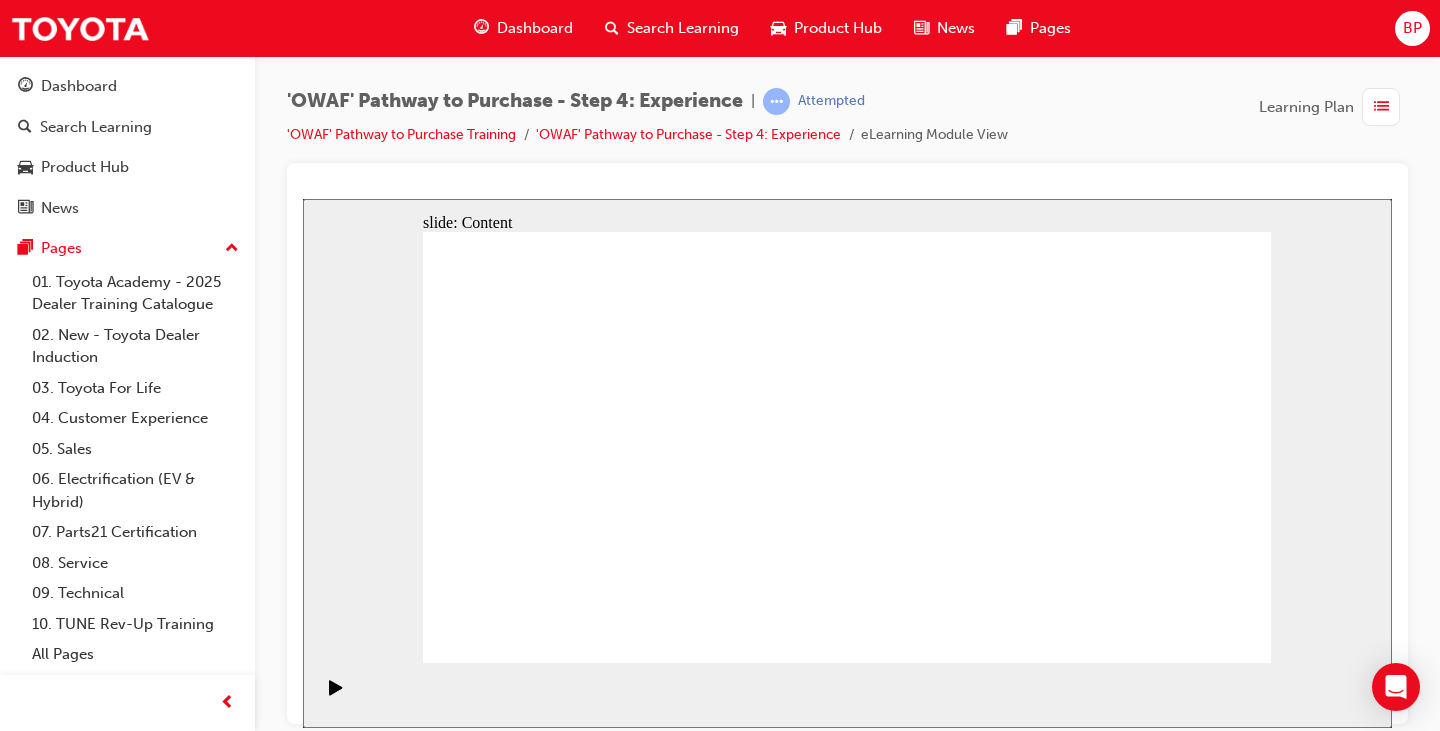 click 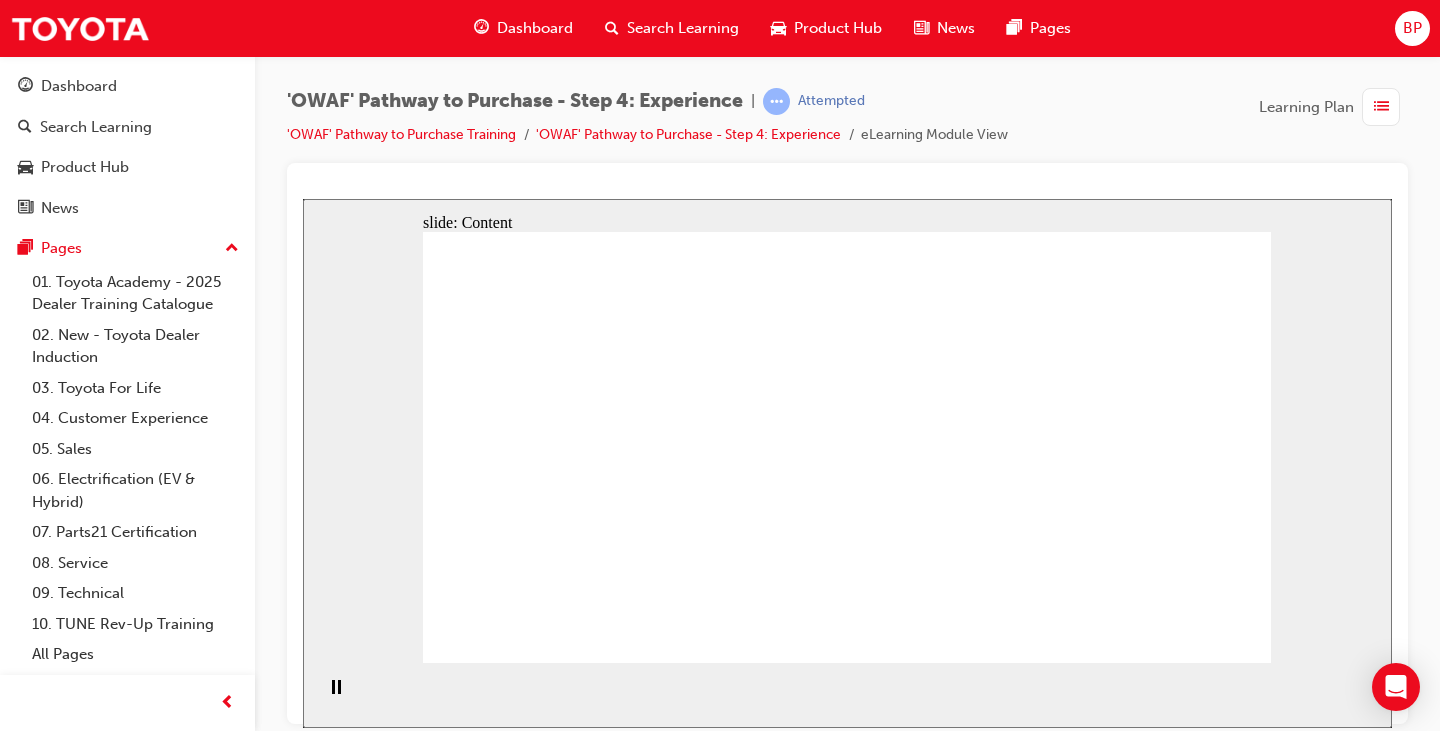 click on "BP" at bounding box center [1412, 28] 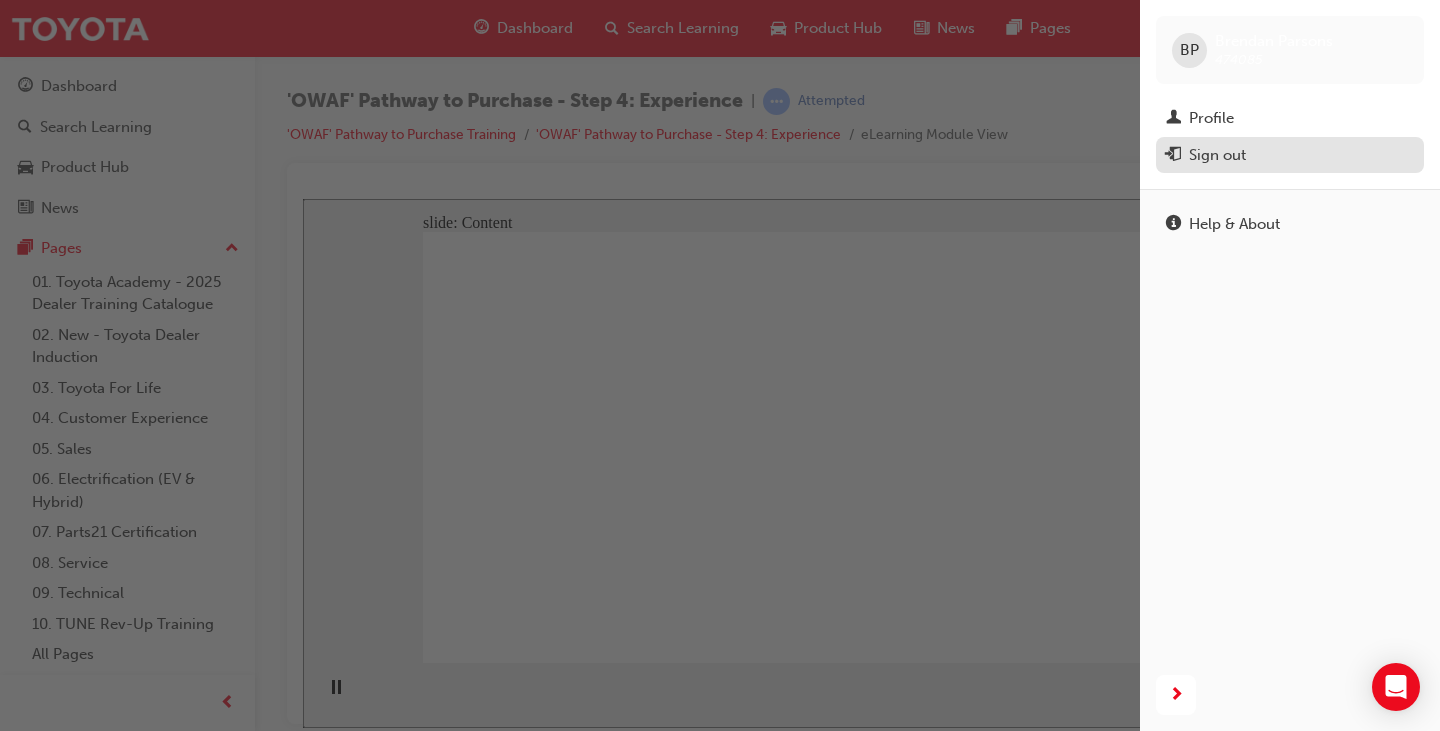 click on "Sign out" at bounding box center (1217, 155) 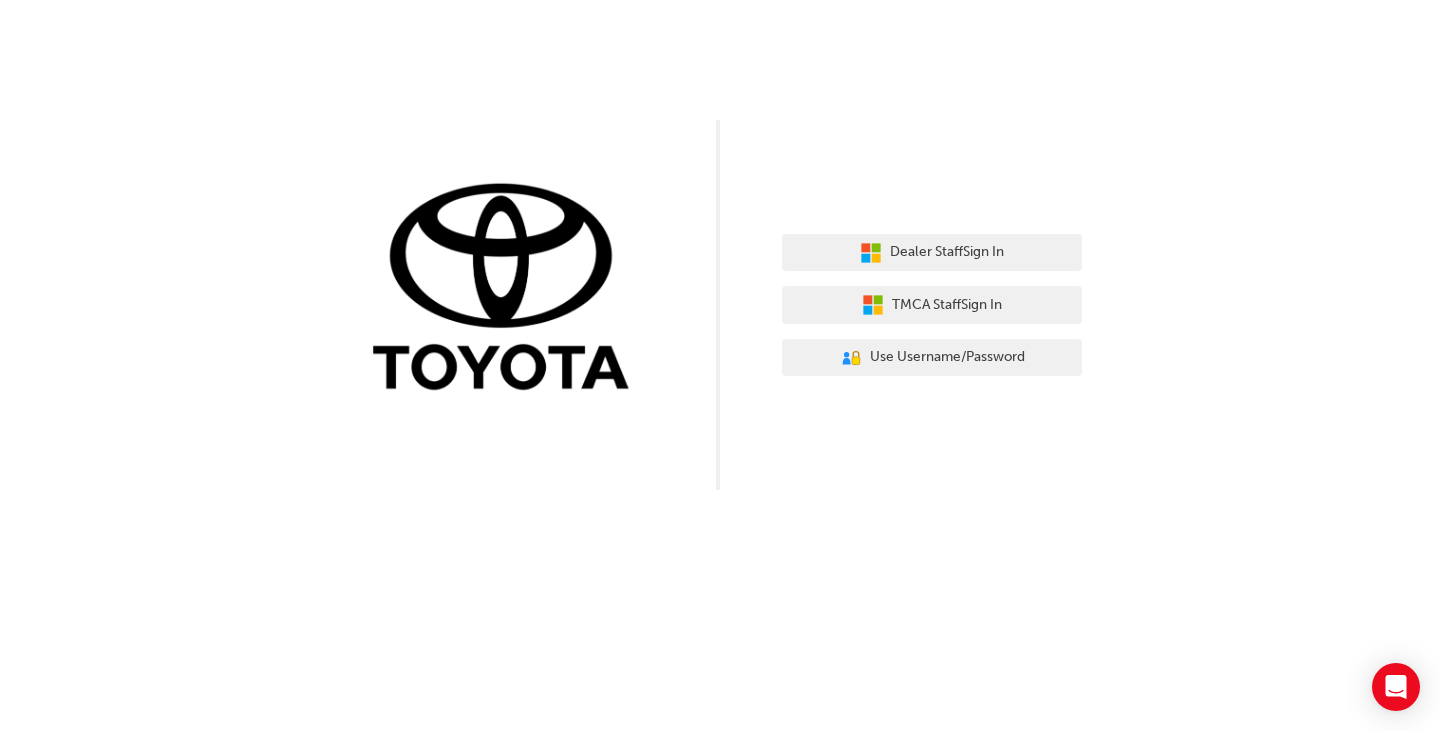scroll, scrollTop: 0, scrollLeft: 0, axis: both 